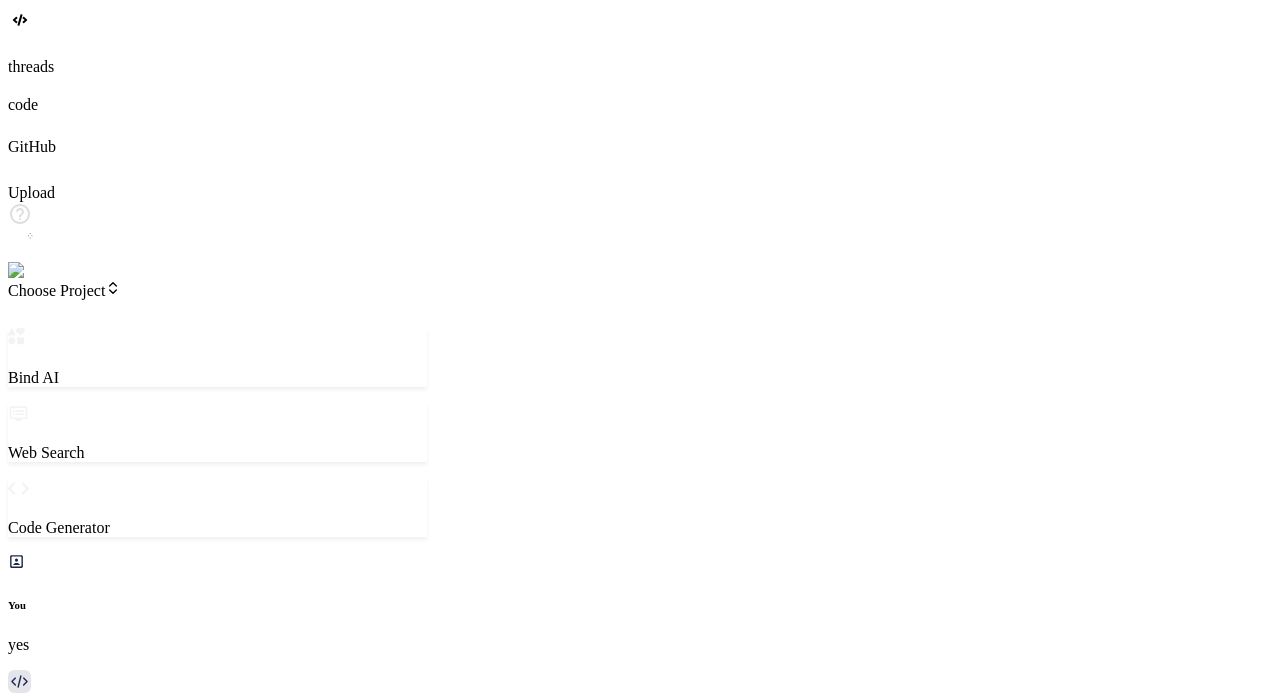 scroll, scrollTop: 0, scrollLeft: 0, axis: both 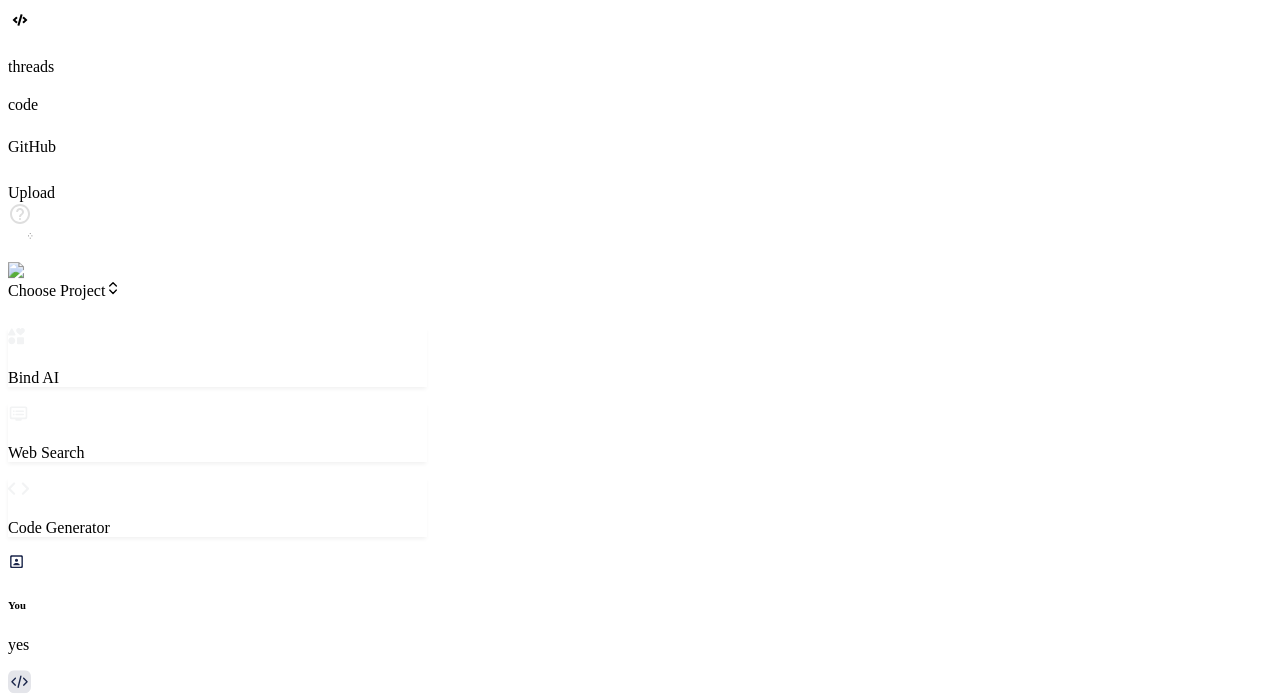 click at bounding box center [643, 47] 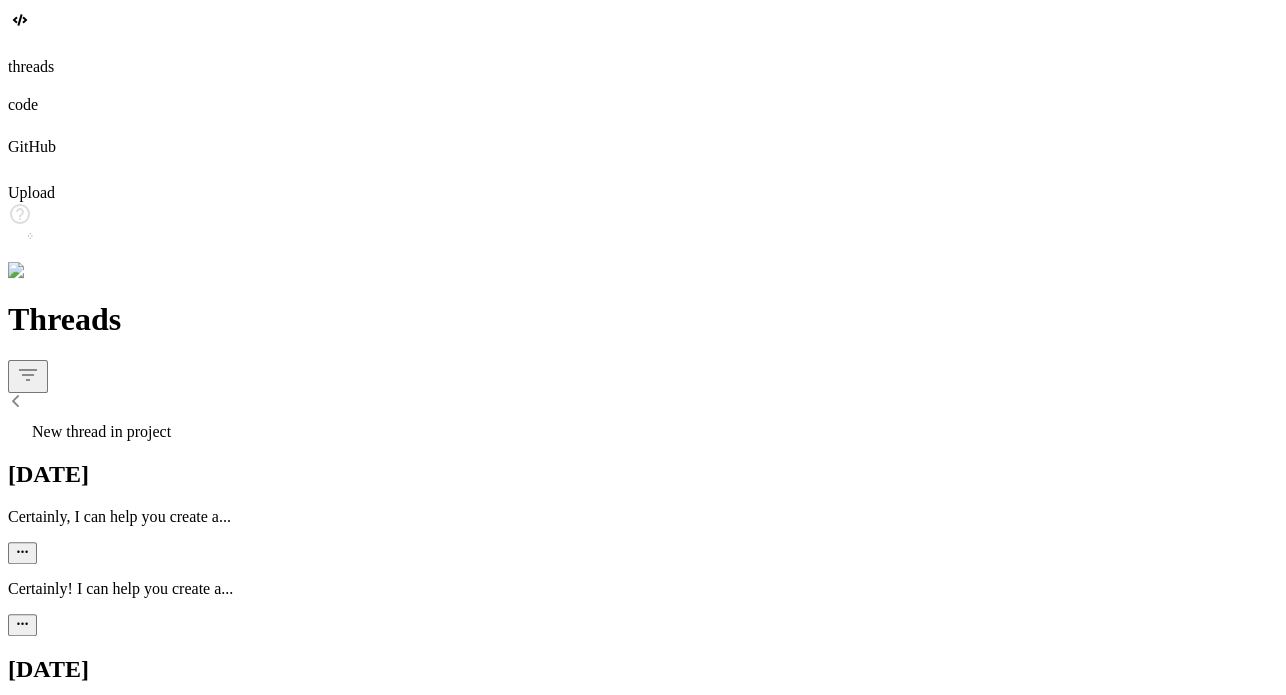 click on "New thread in project" at bounding box center (101, 431) 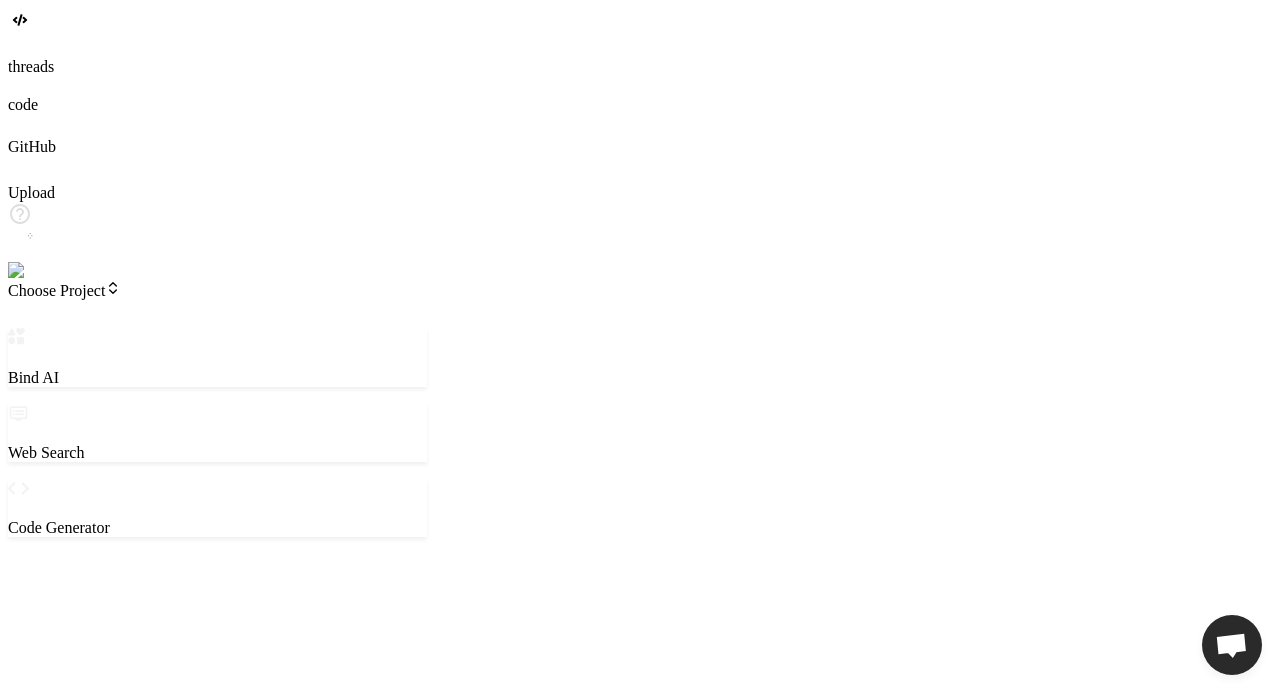 scroll, scrollTop: 0, scrollLeft: 0, axis: both 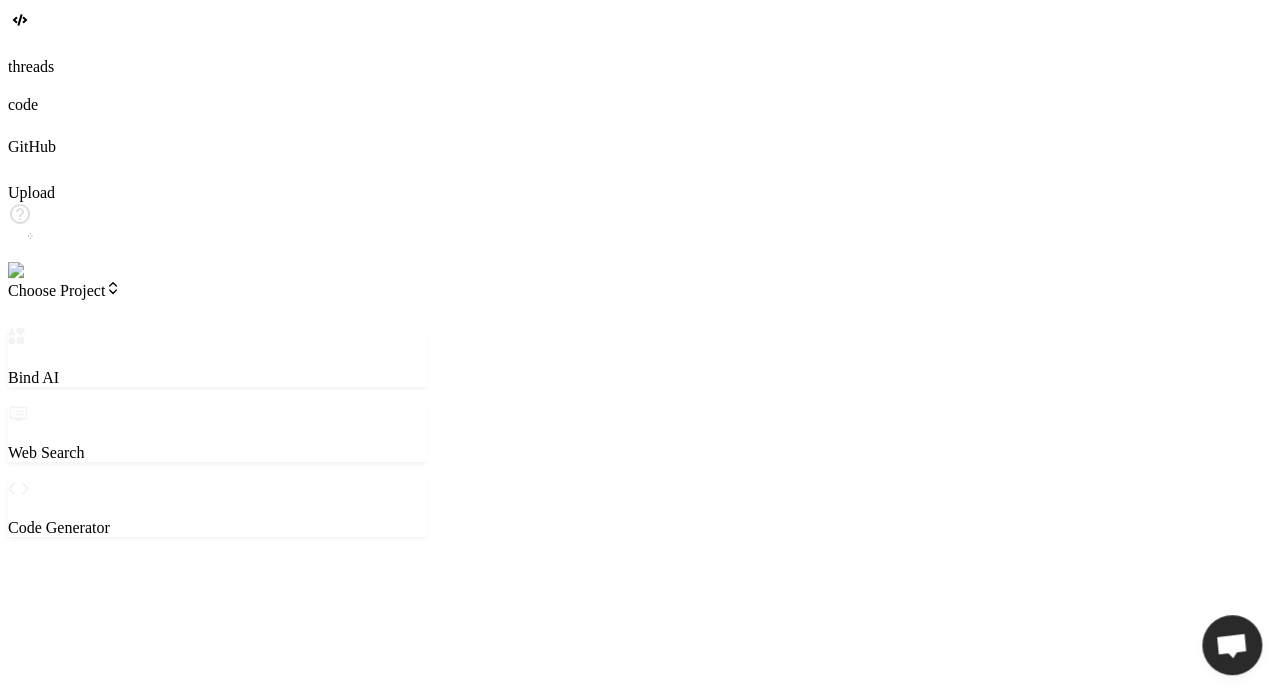 click on "Normal Flow" at bounding box center [53, 988] 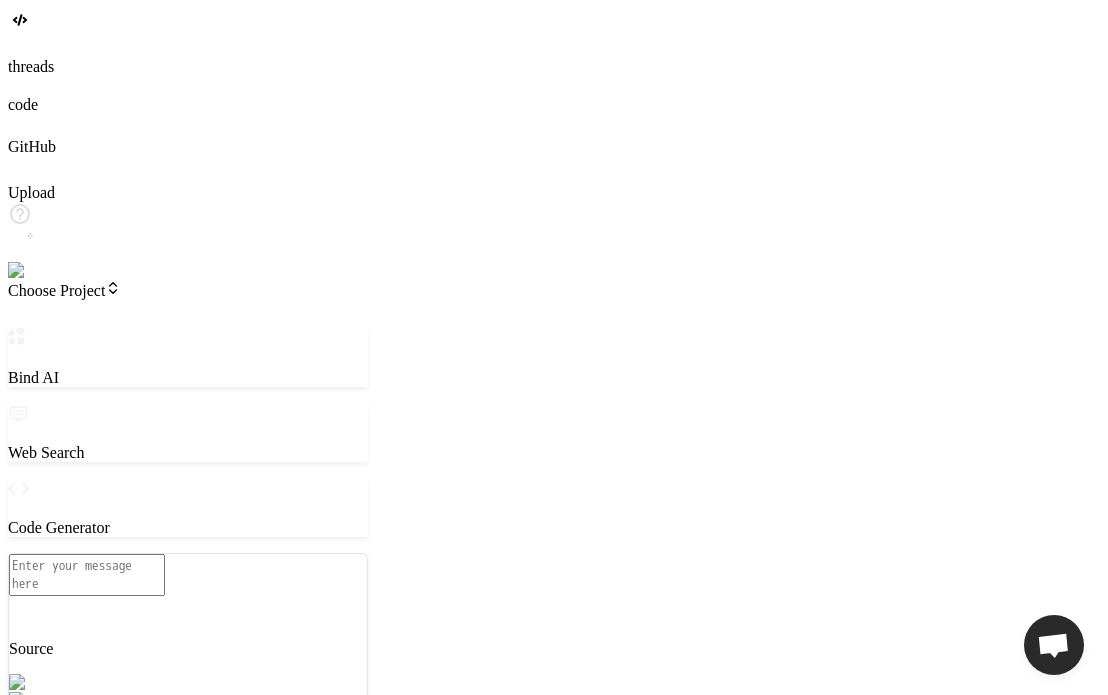 click 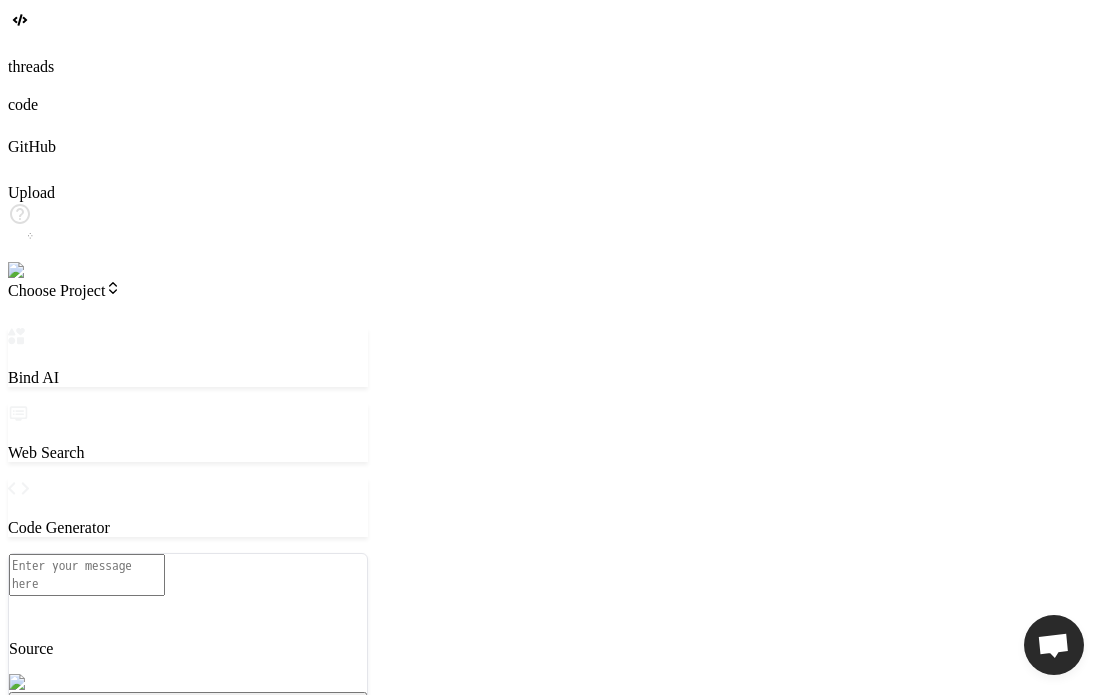 click at bounding box center [87, 575] 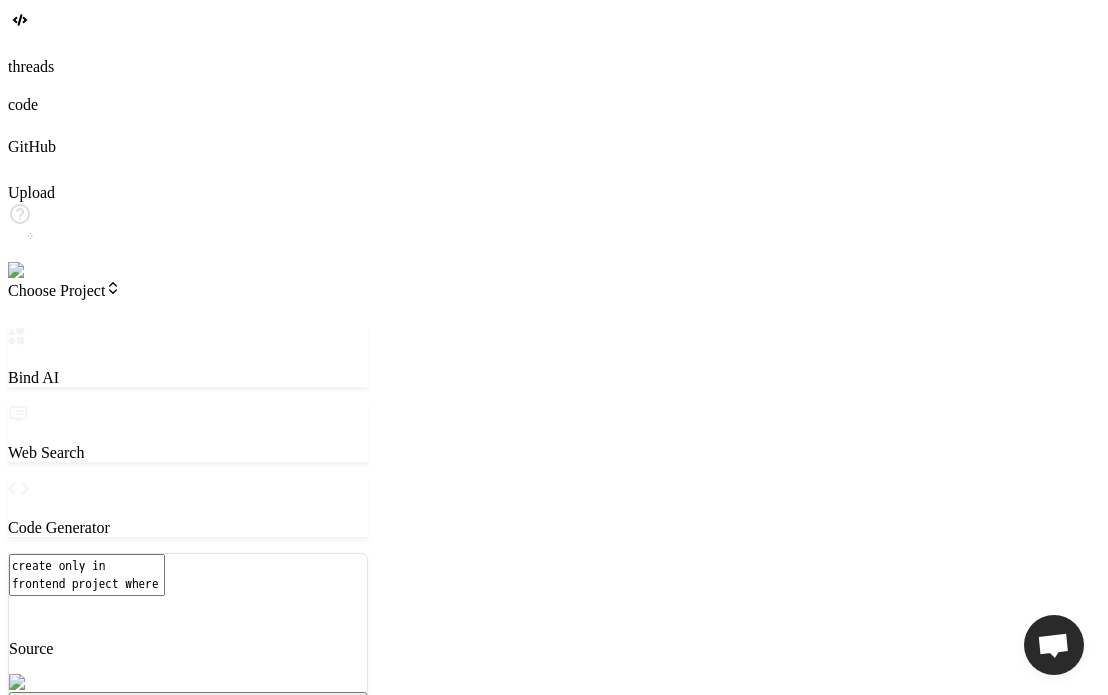 scroll, scrollTop: 21, scrollLeft: 0, axis: vertical 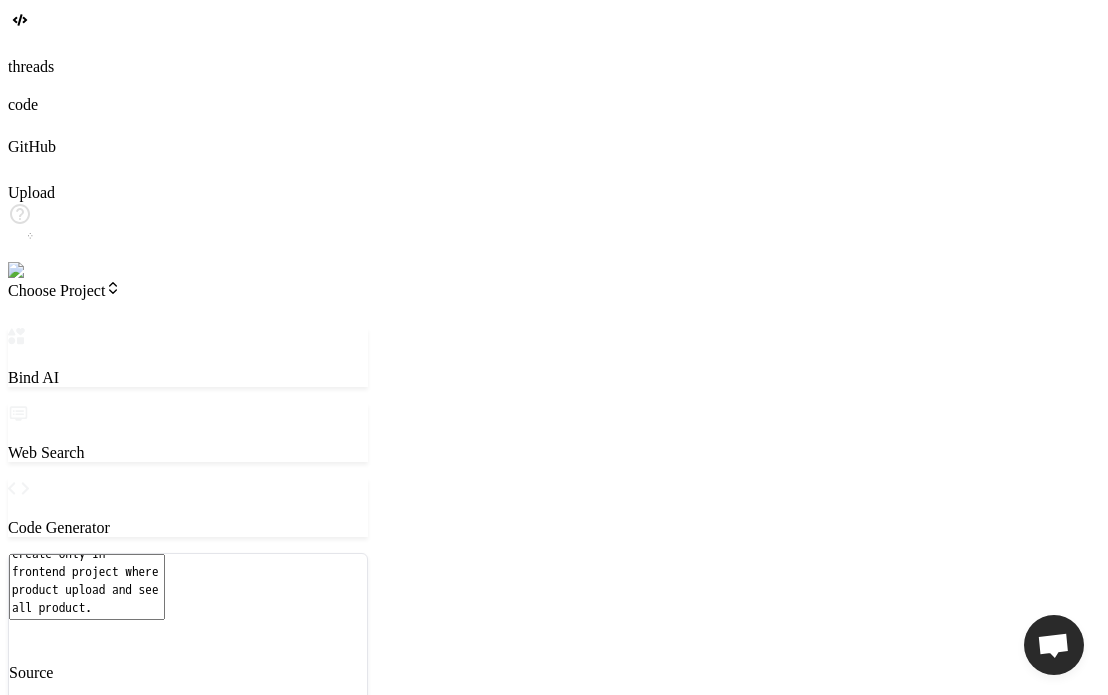type on "x" 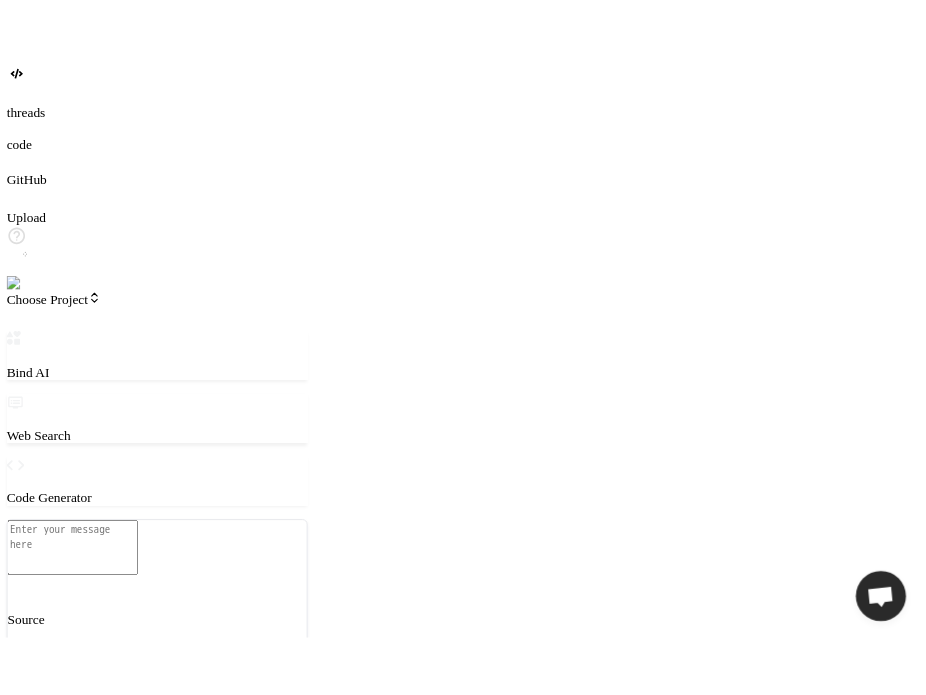 scroll, scrollTop: 0, scrollLeft: 0, axis: both 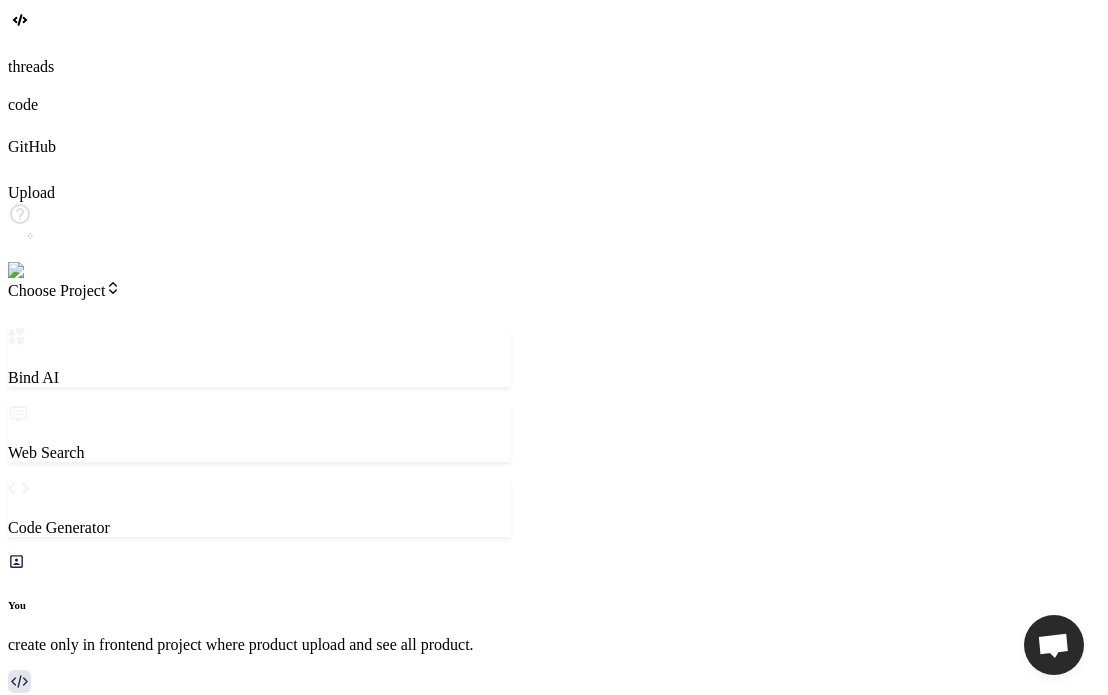 drag, startPoint x: 406, startPoint y: 197, endPoint x: 632, endPoint y: 181, distance: 226.56566 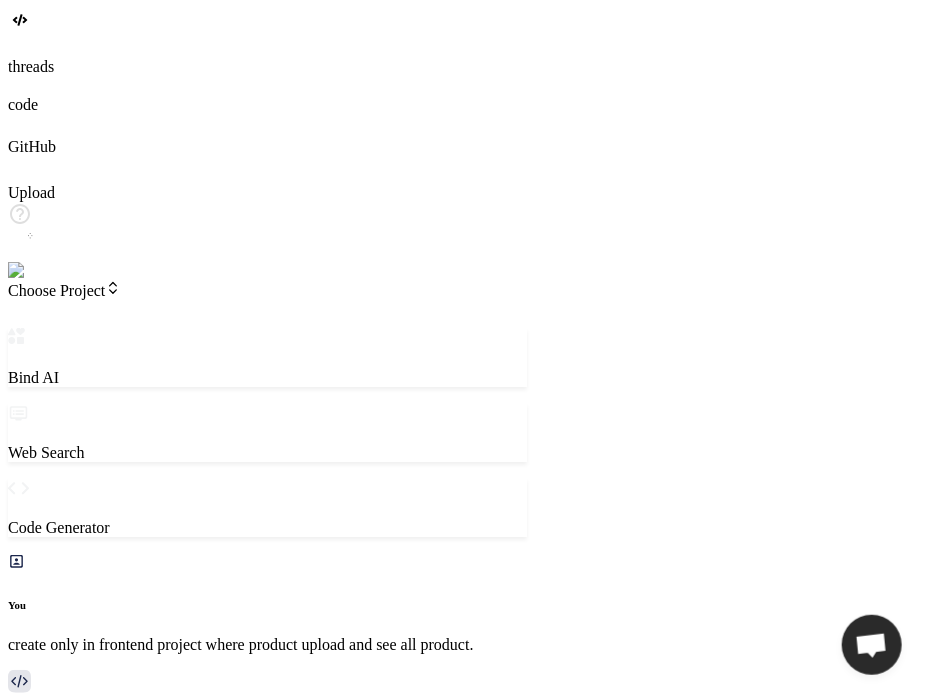 scroll, scrollTop: 166, scrollLeft: 0, axis: vertical 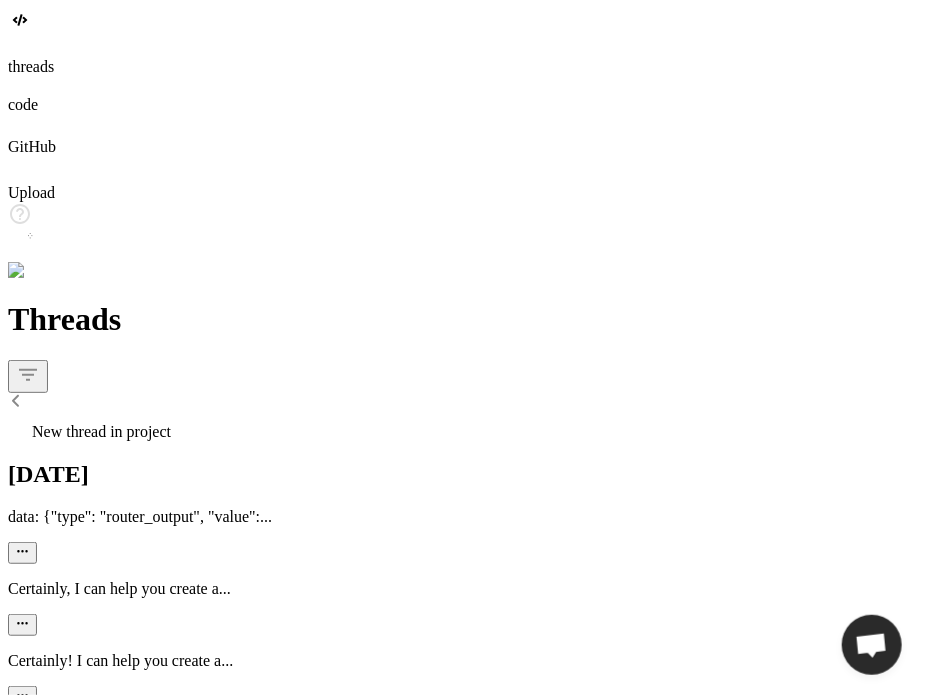 click on "New thread in project" at bounding box center [463, 427] 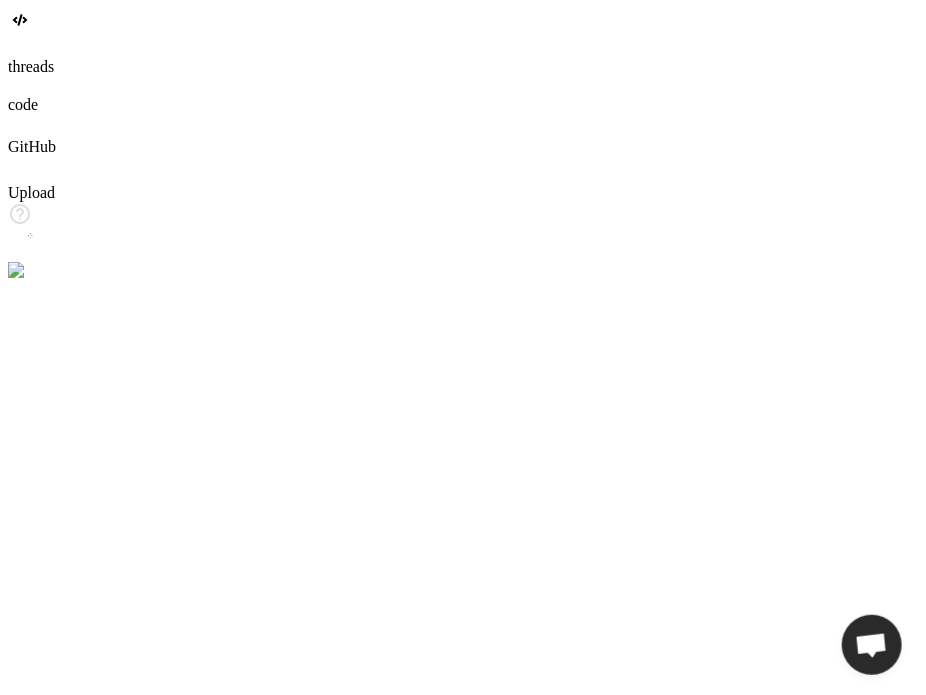 scroll, scrollTop: 19, scrollLeft: 0, axis: vertical 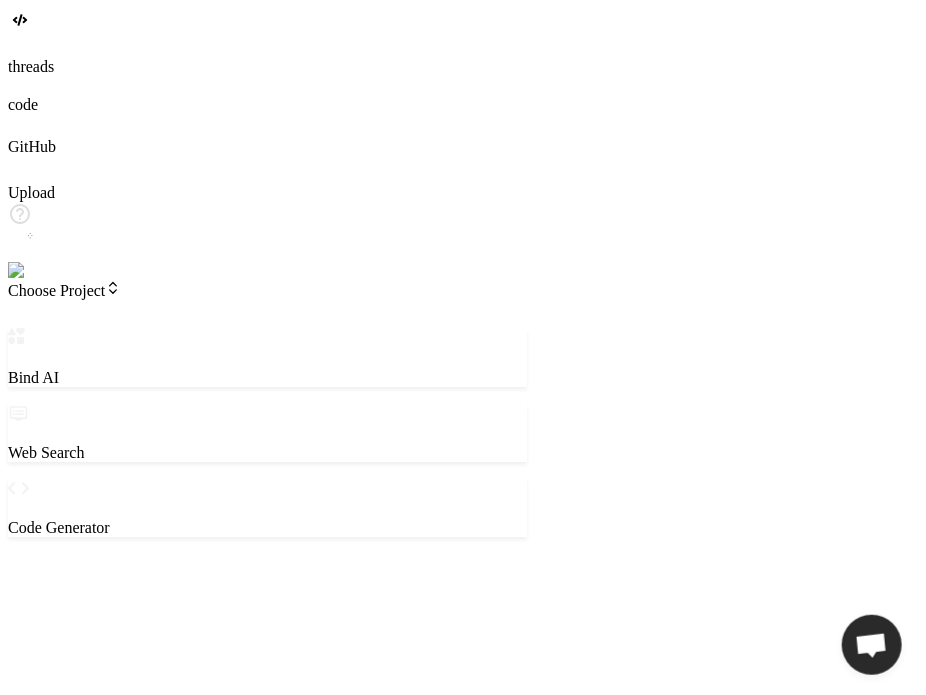 type on "x" 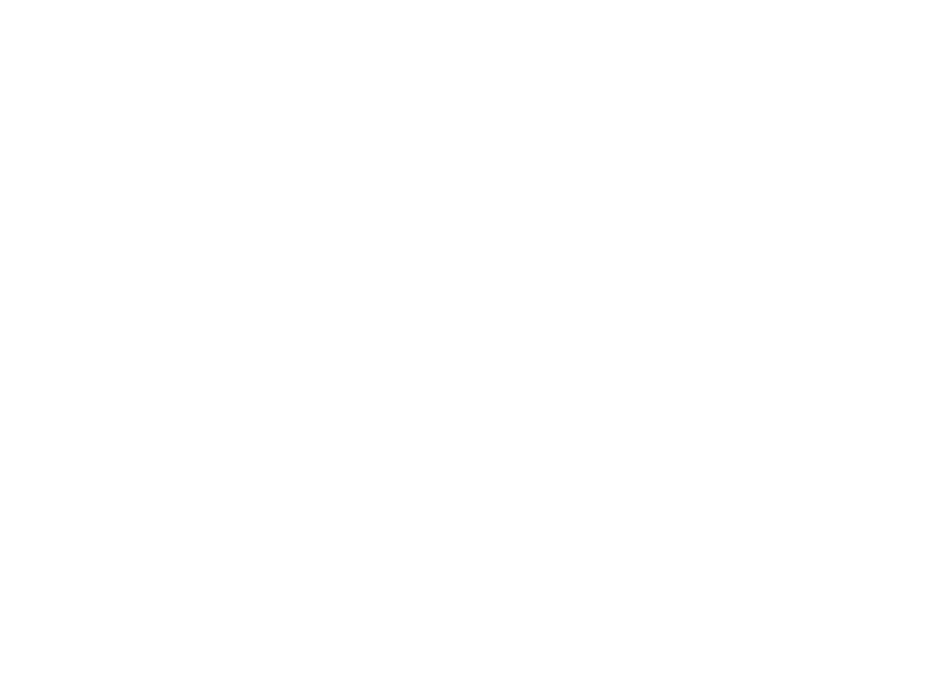 scroll, scrollTop: 0, scrollLeft: 0, axis: both 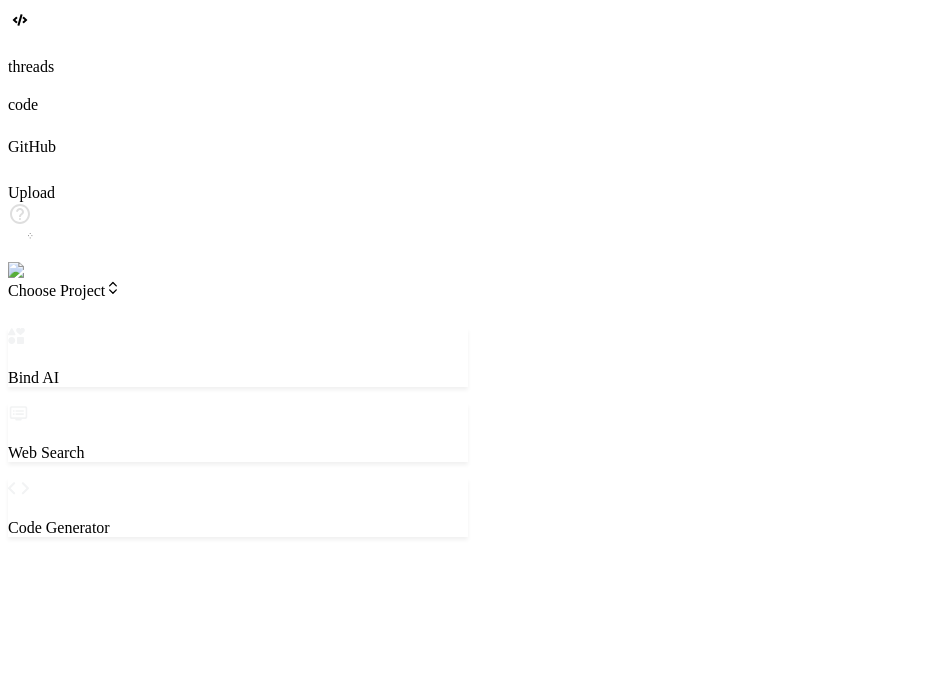 drag, startPoint x: 360, startPoint y: 116, endPoint x: 468, endPoint y: 135, distance: 109.65856 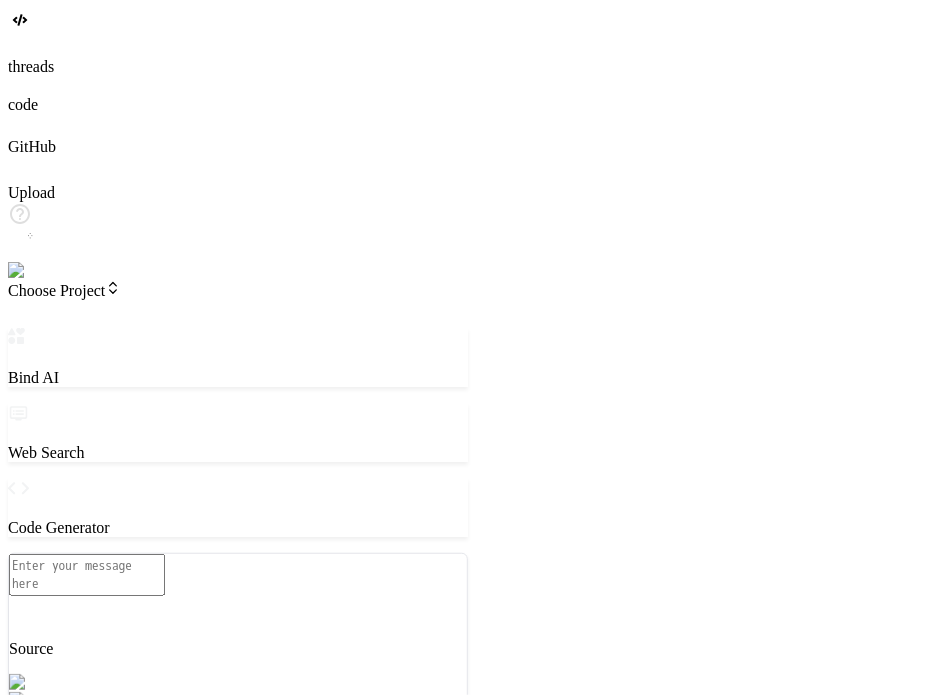click at bounding box center [87, 575] 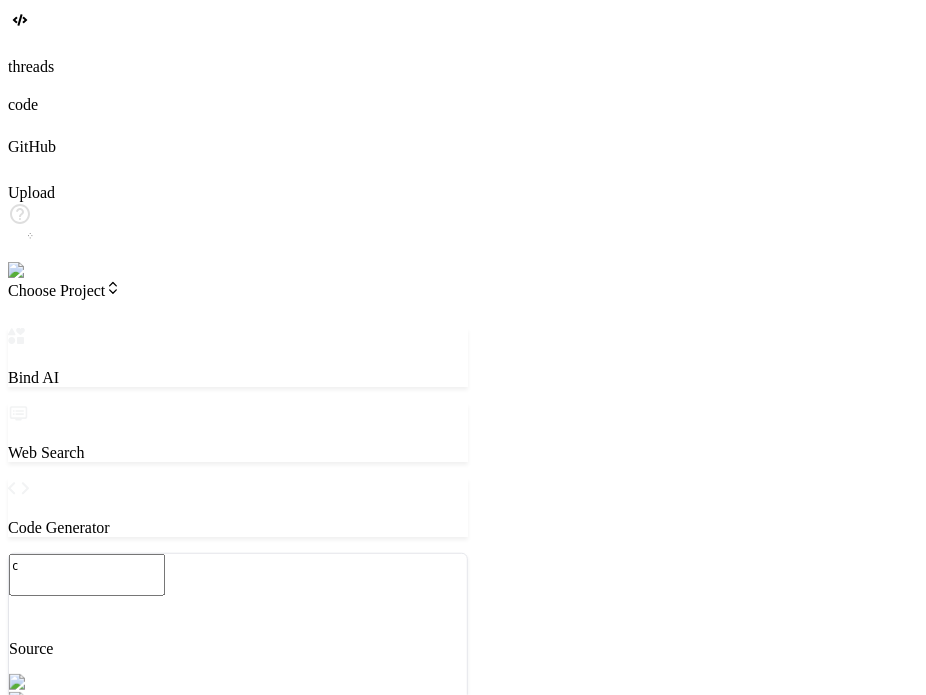 type on "x" 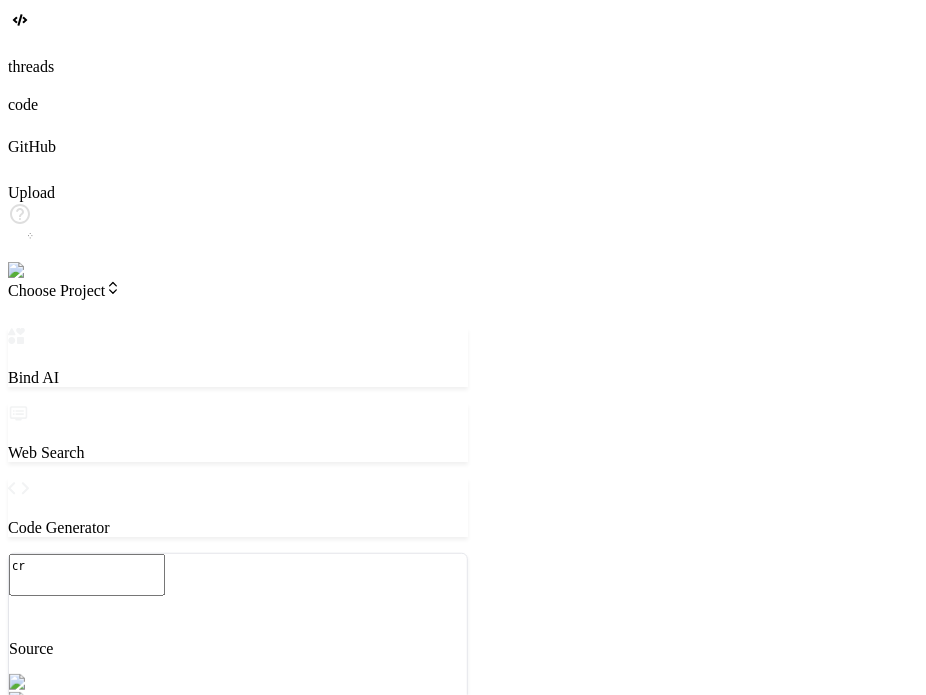 type on "x" 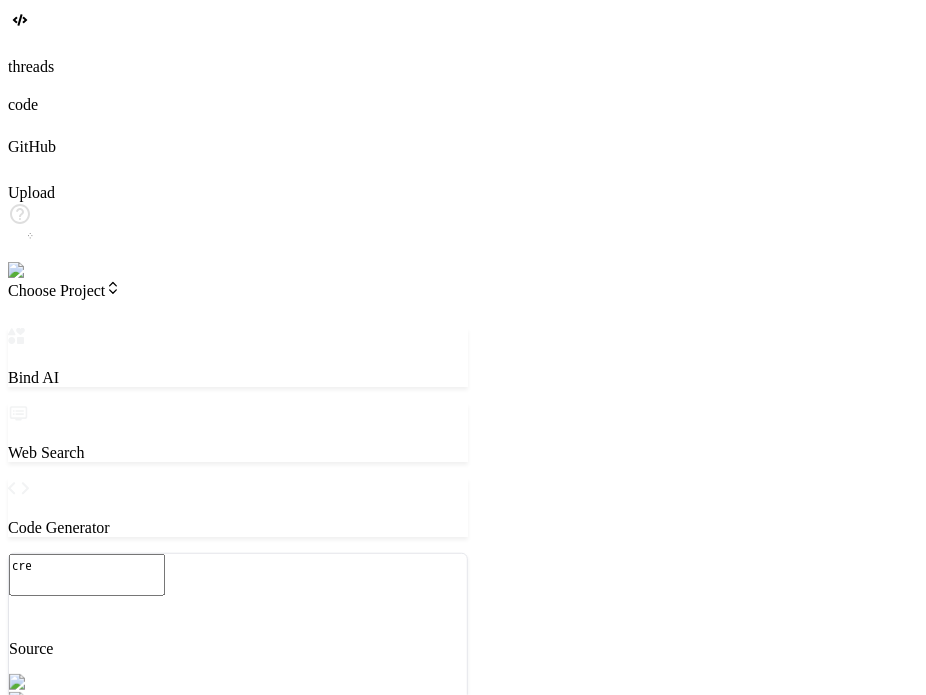type on "x" 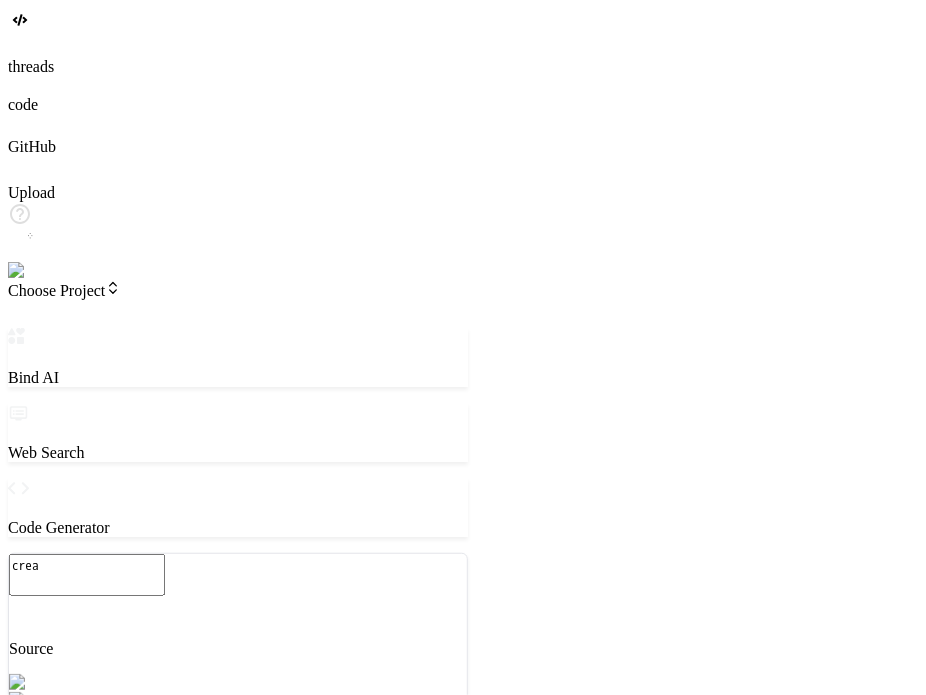 type on "x" 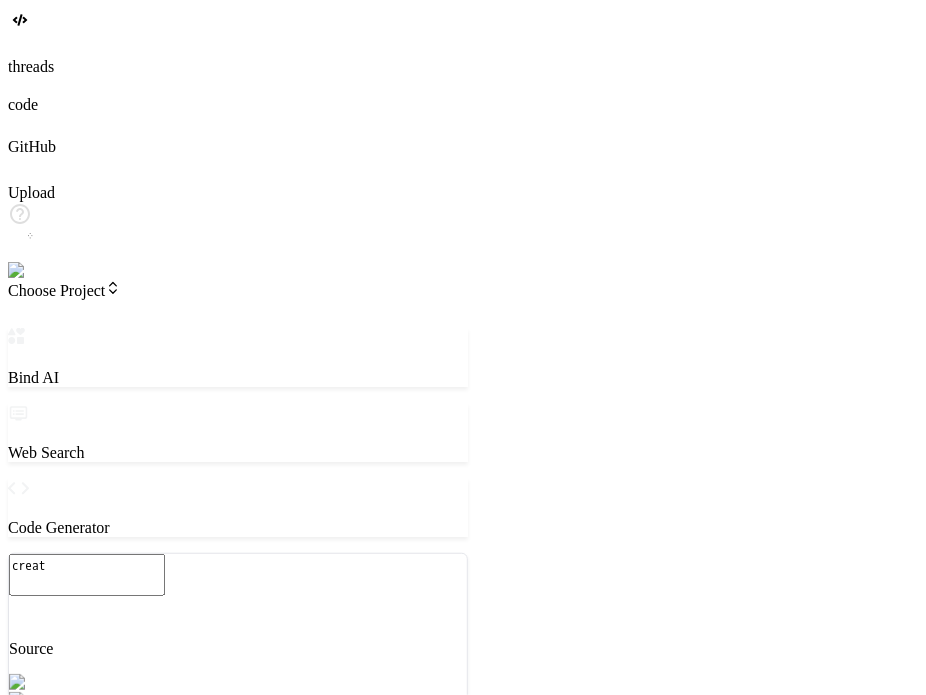 type on "x" 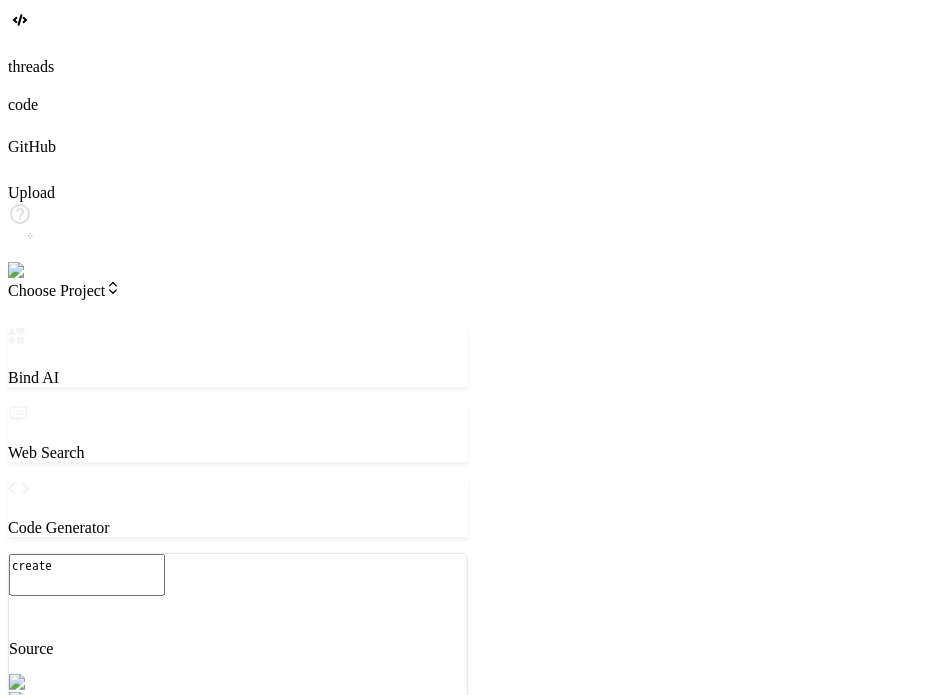 type on "x" 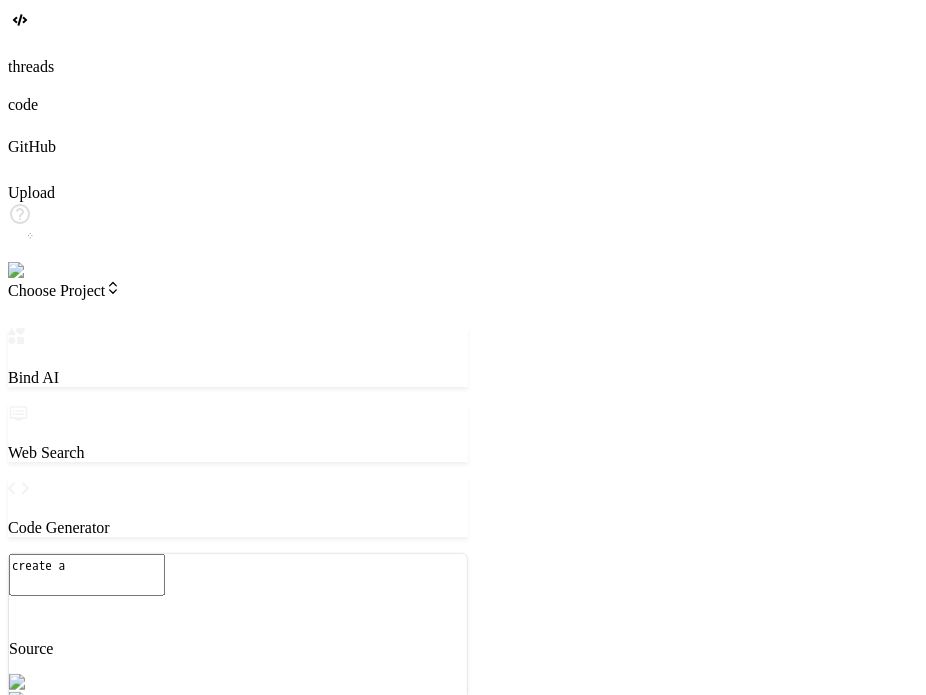 type on "x" 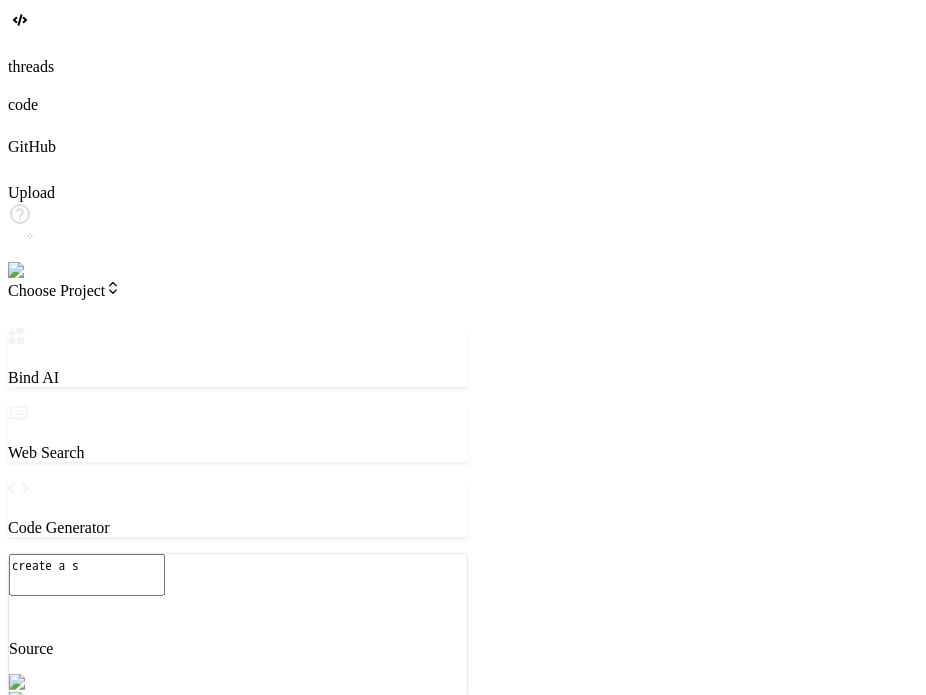 type on "x" 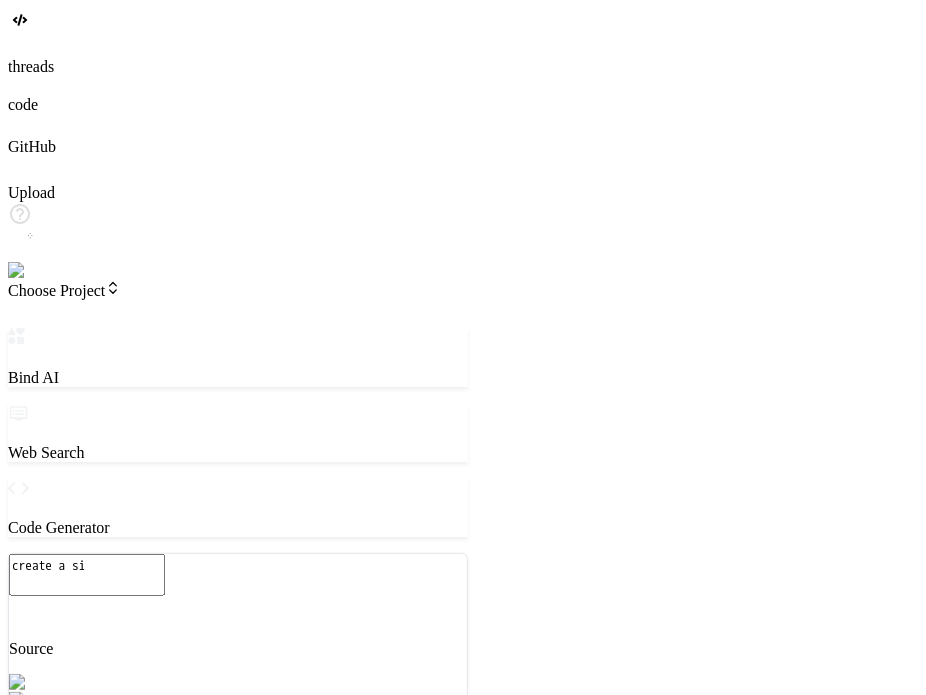 type on "x" 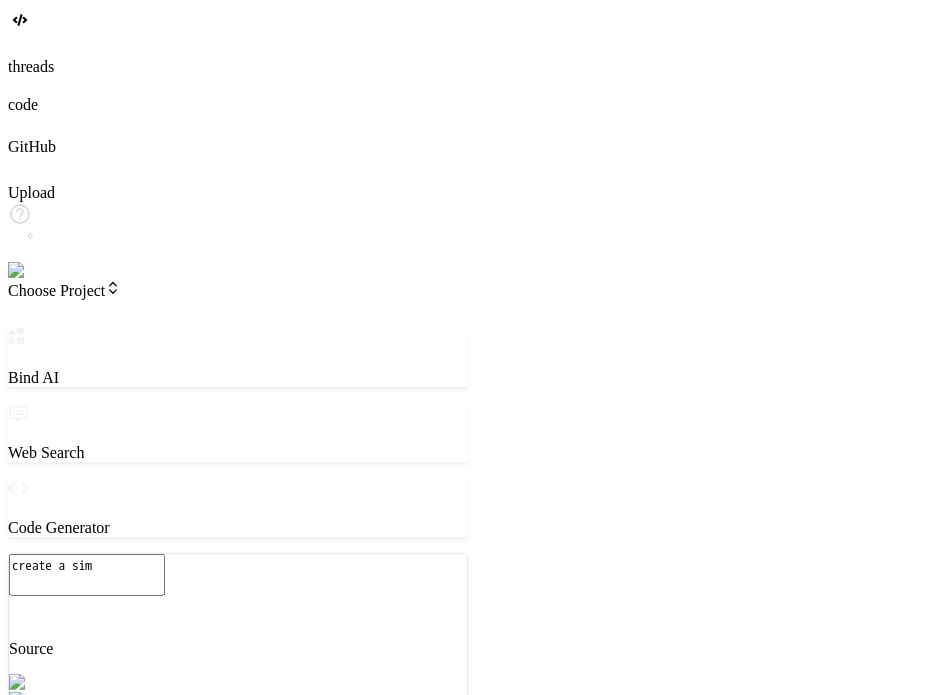 type on "x" 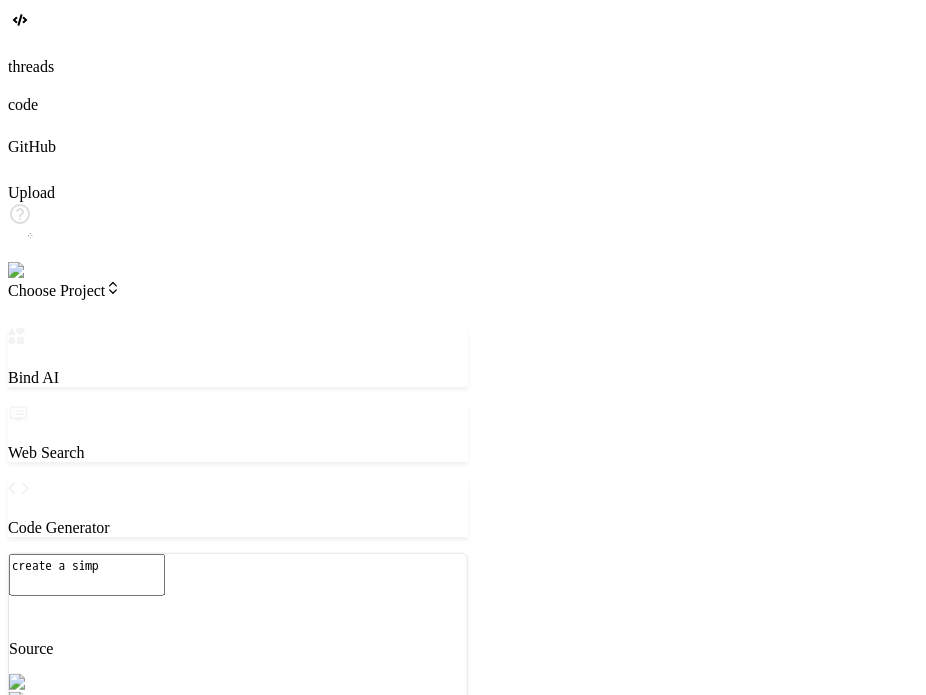 type on "x" 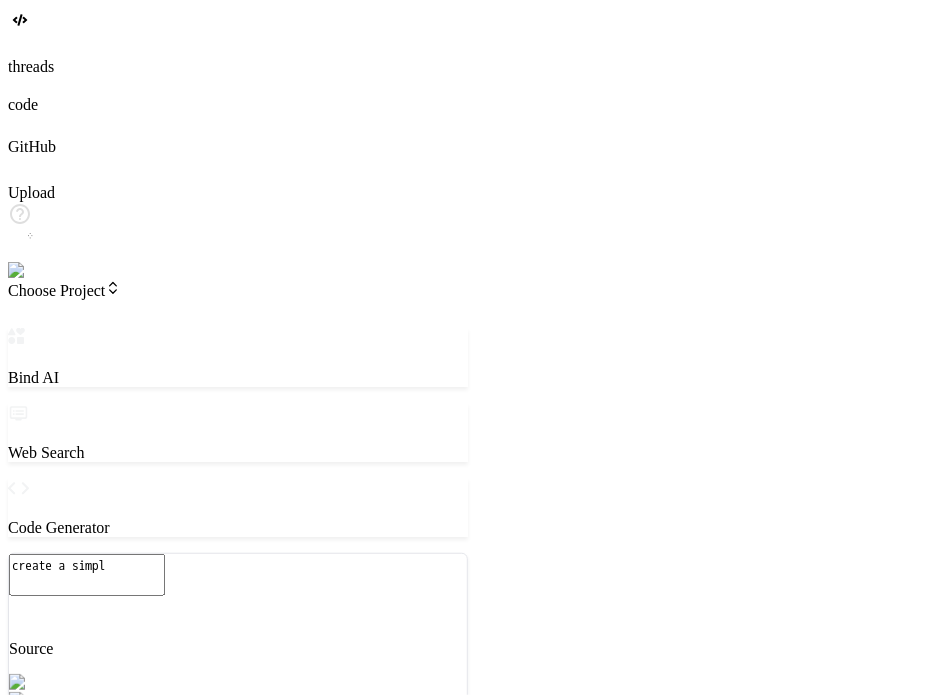 type on "x" 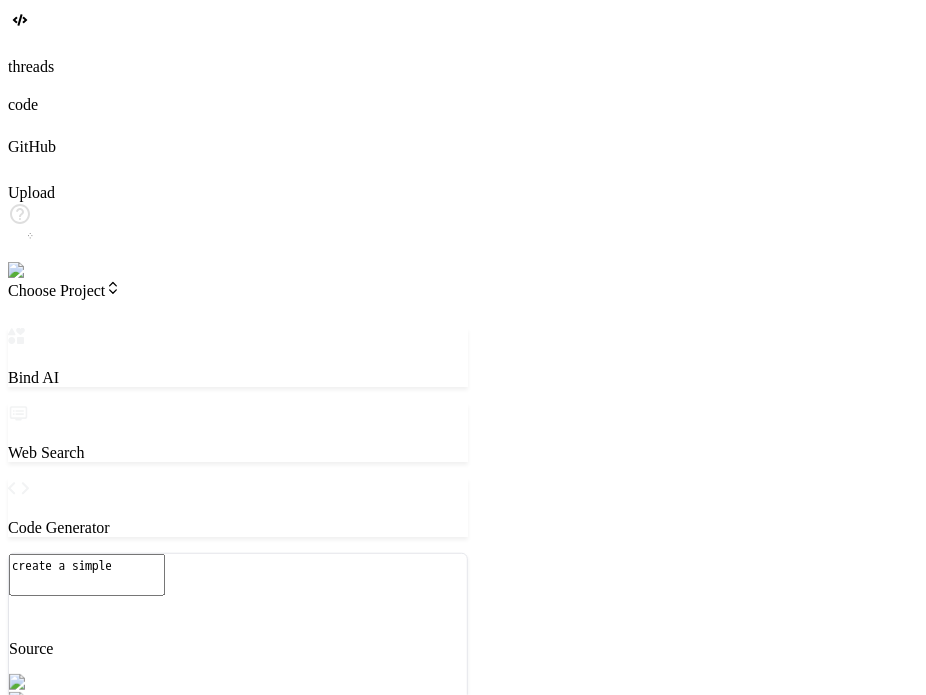 type on "x" 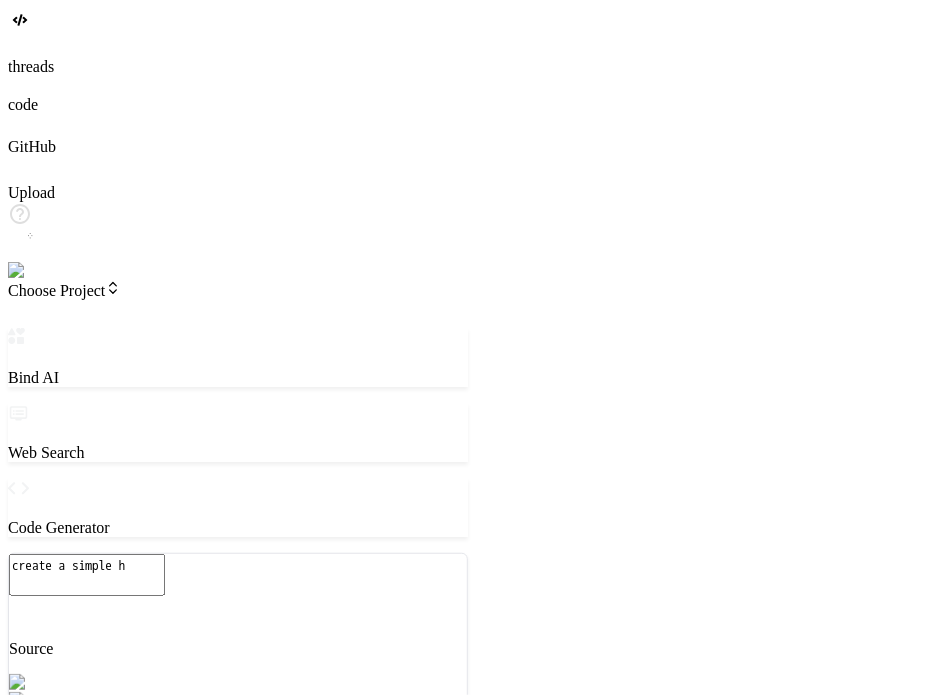 type on "x" 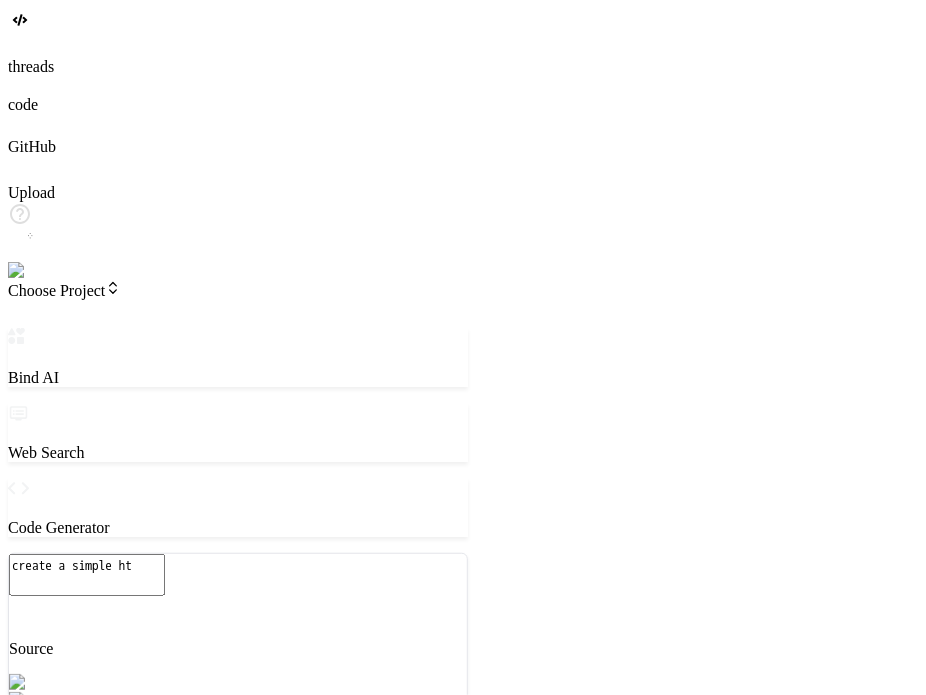 type on "x" 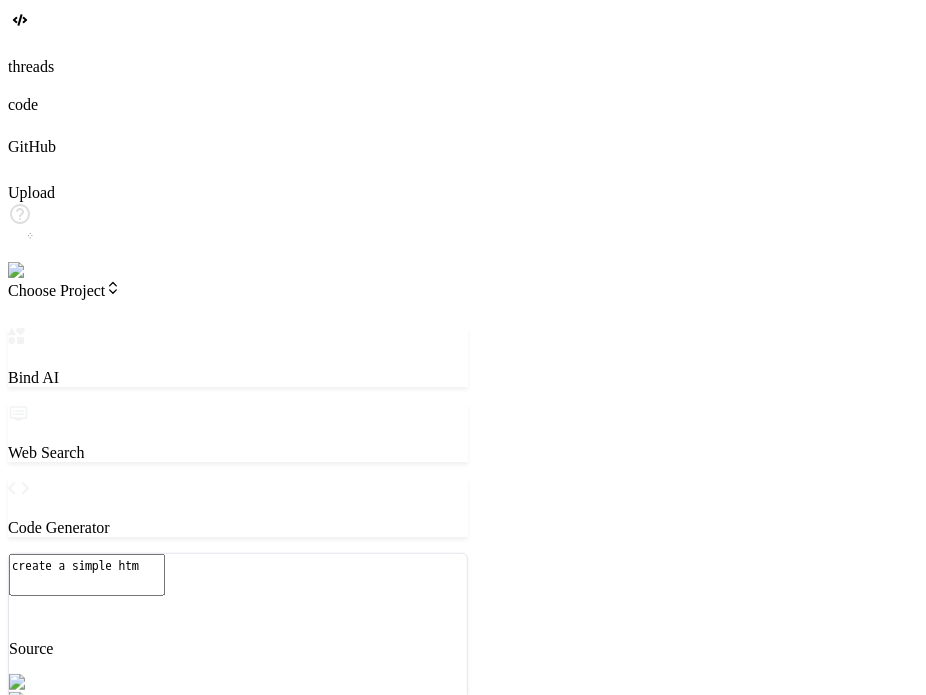 type on "x" 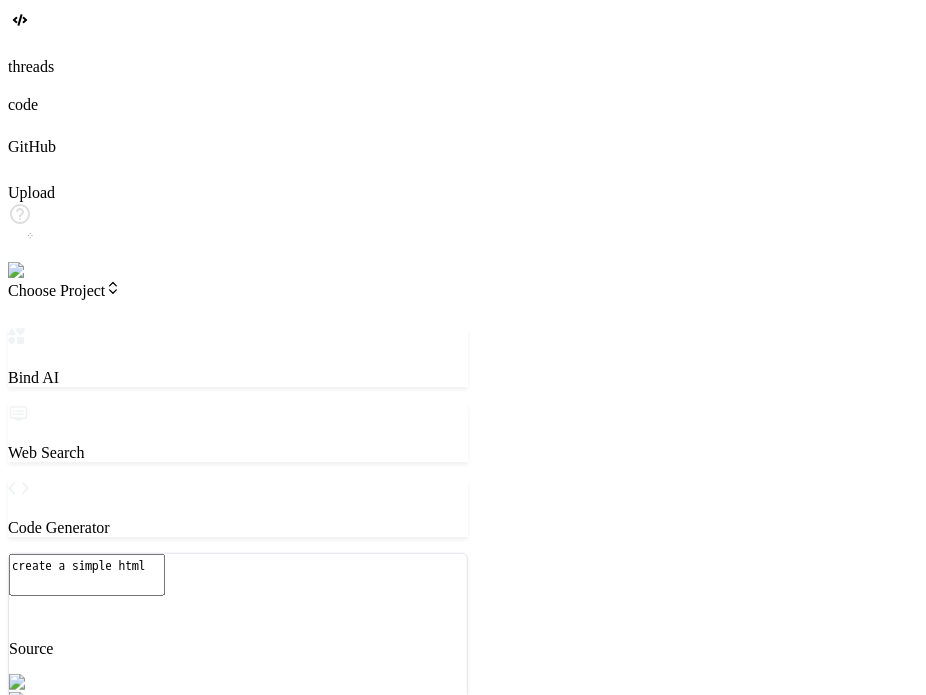 type on "x" 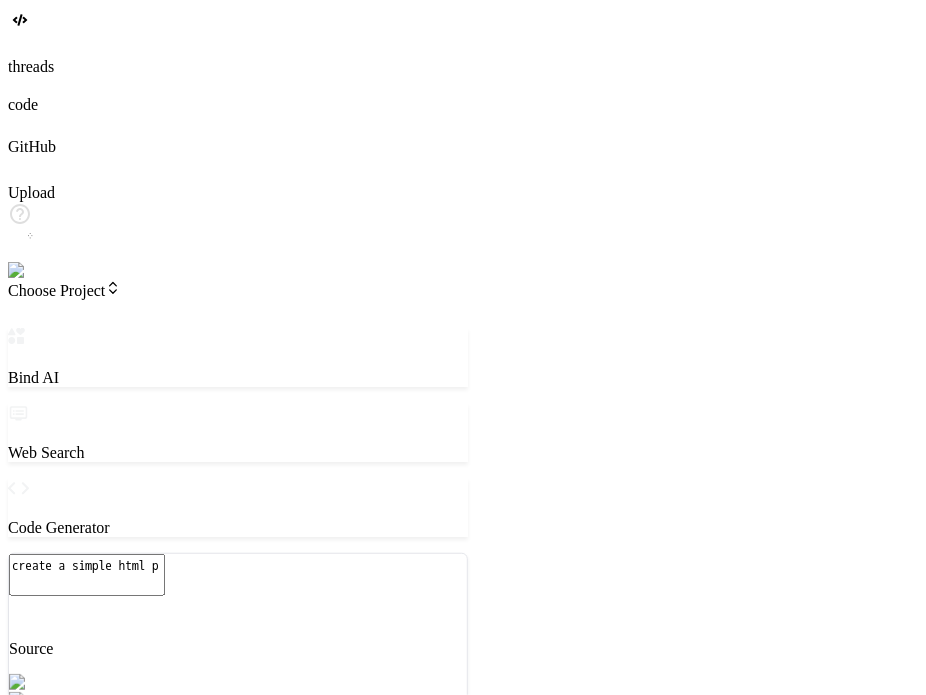 type on "x" 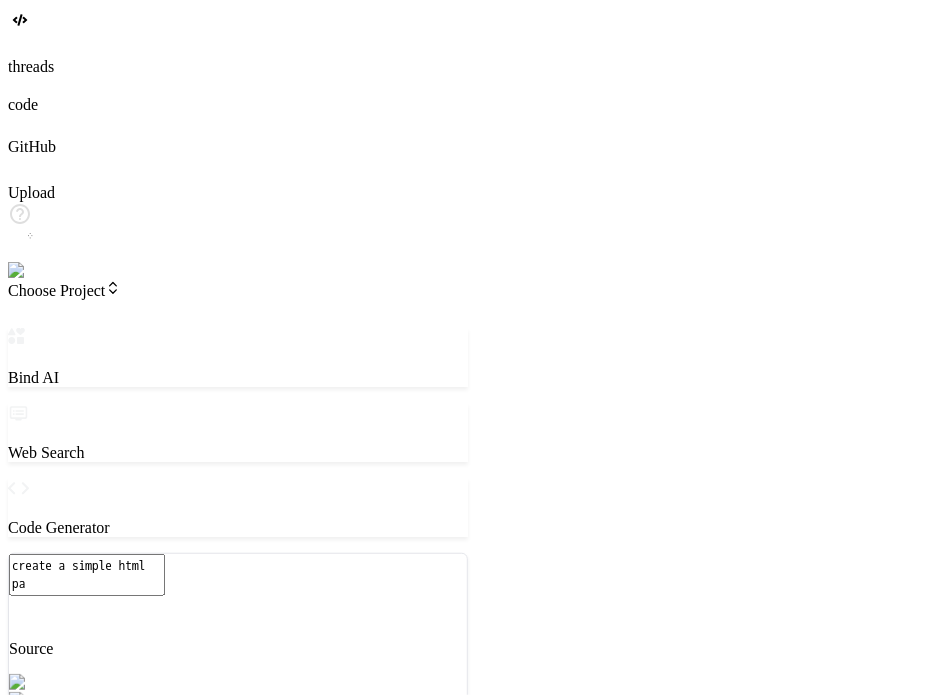 type on "x" 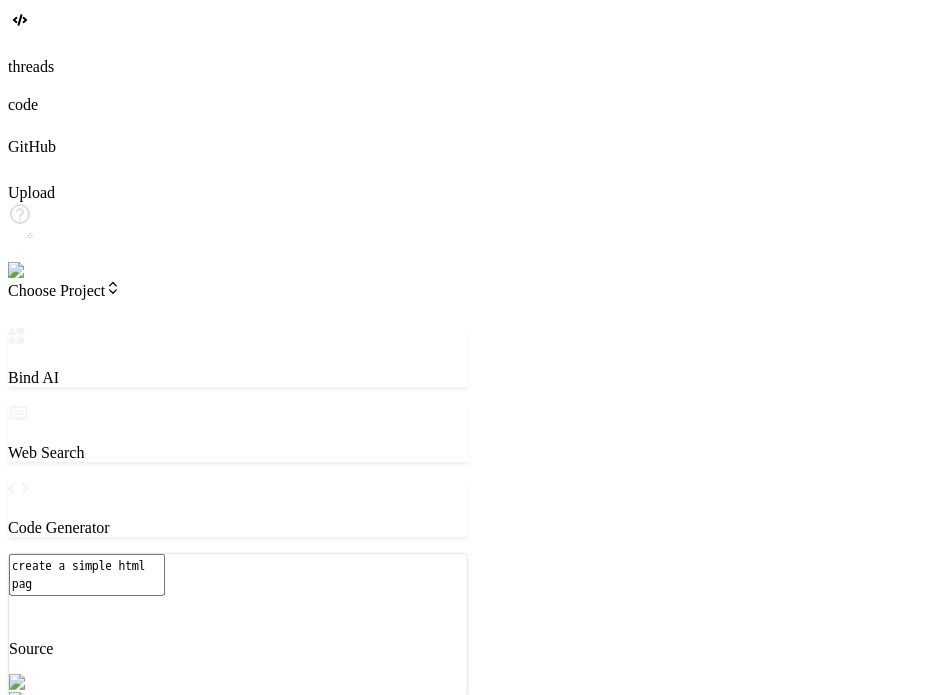 type on "x" 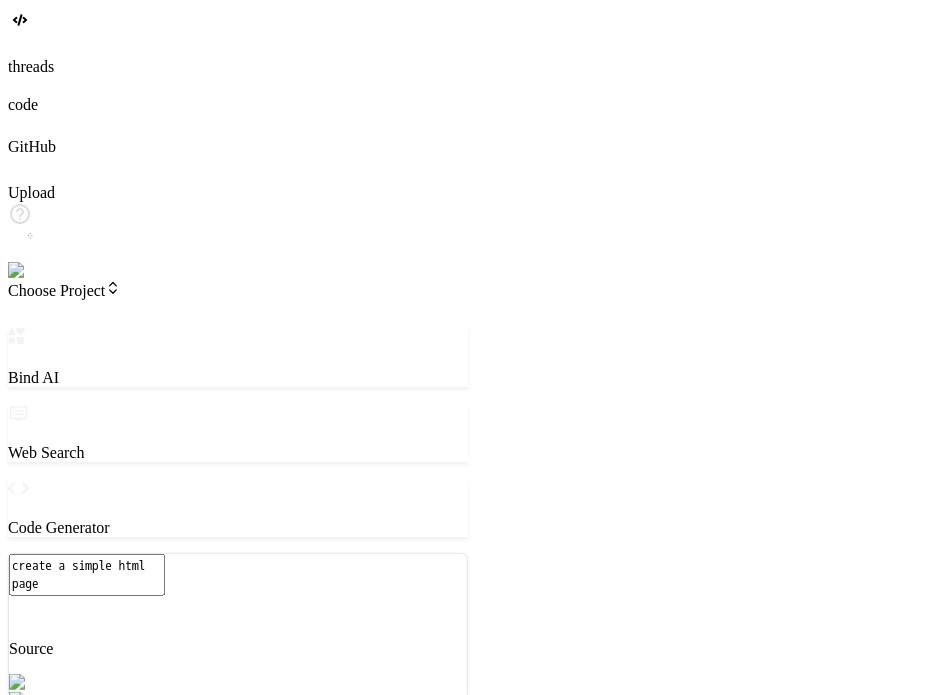 type on "x" 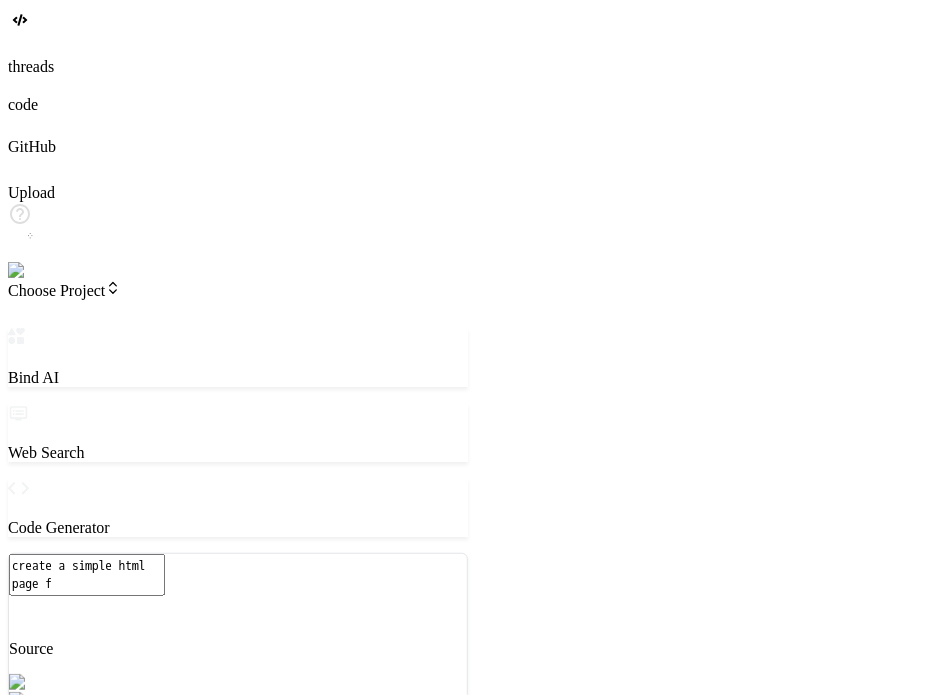 type on "x" 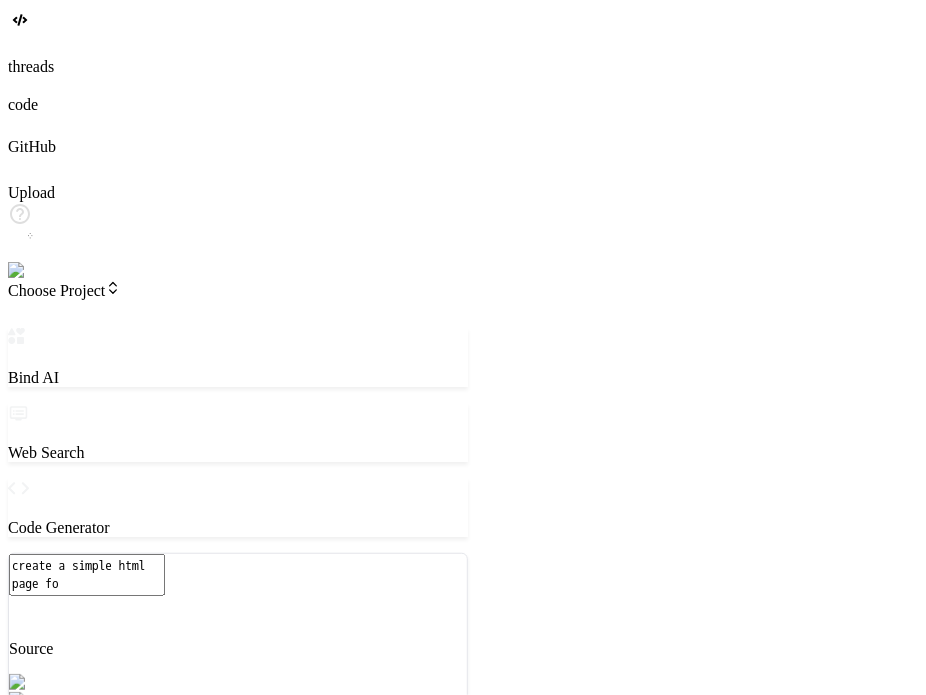 type on "x" 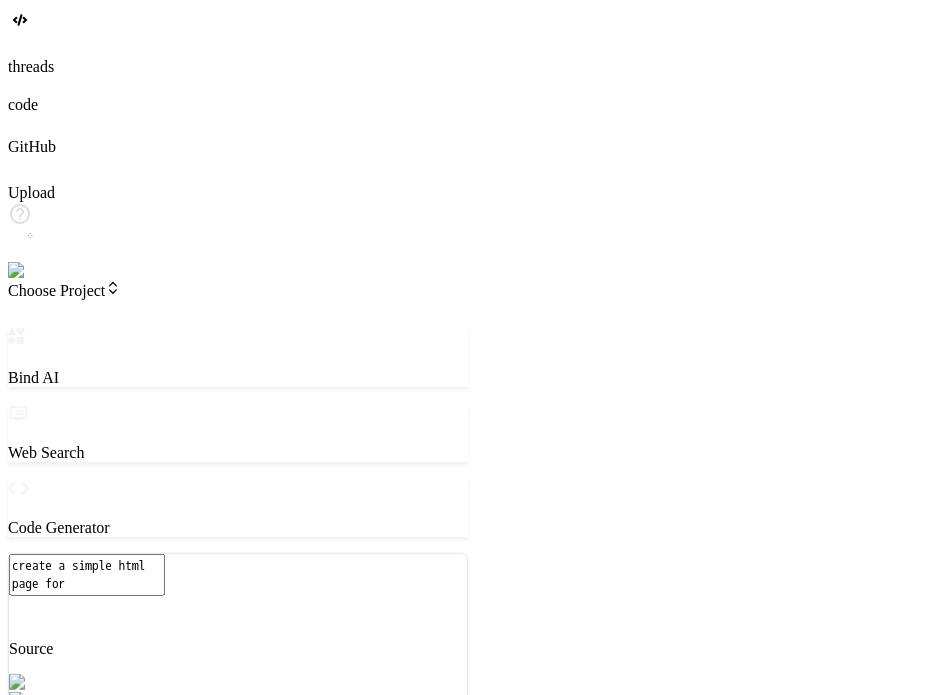 type on "x" 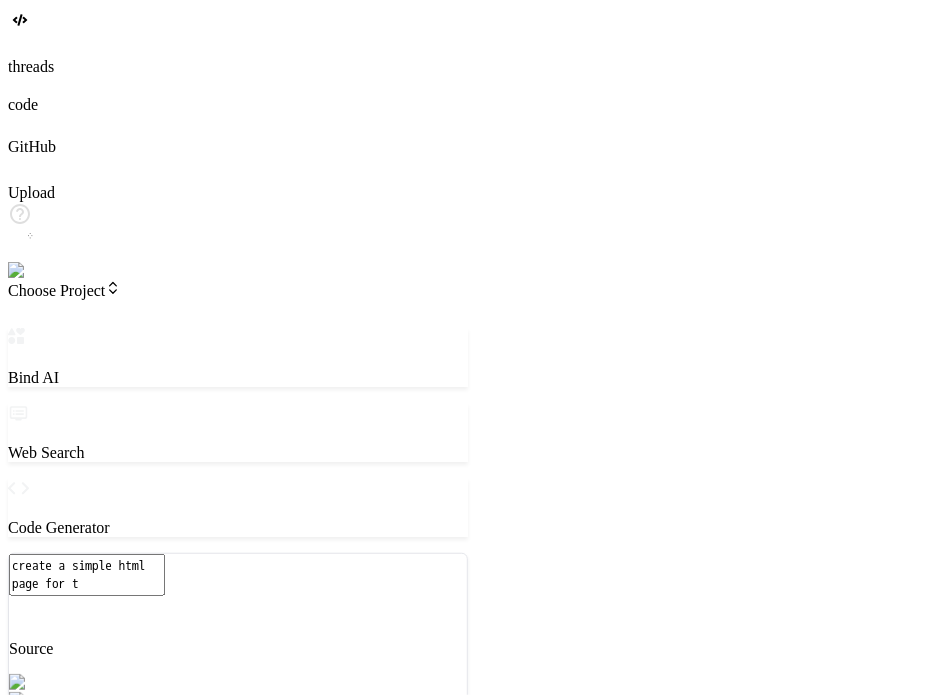 type on "x" 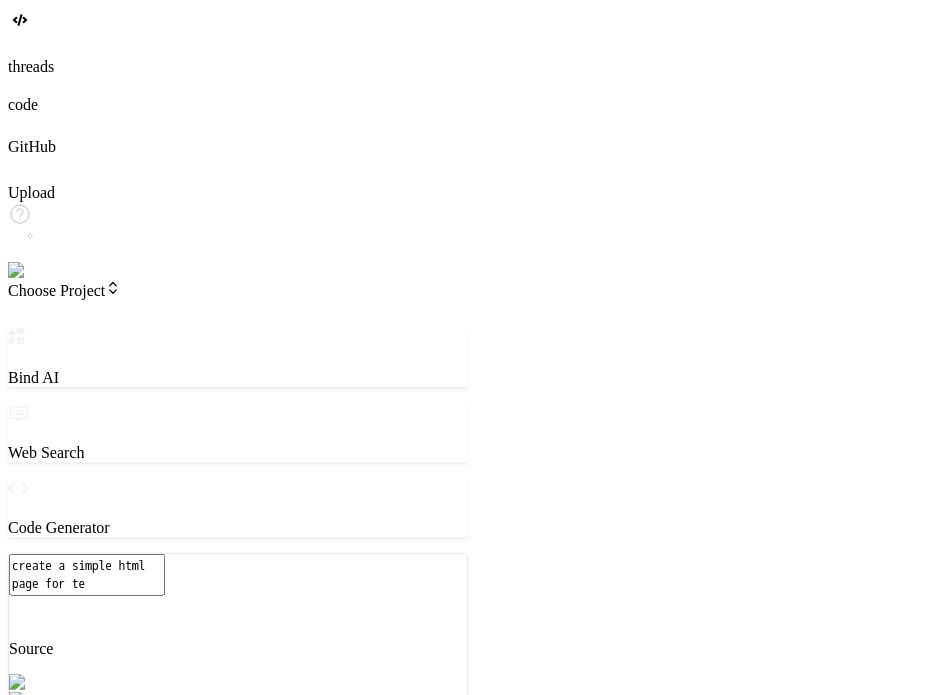 type on "x" 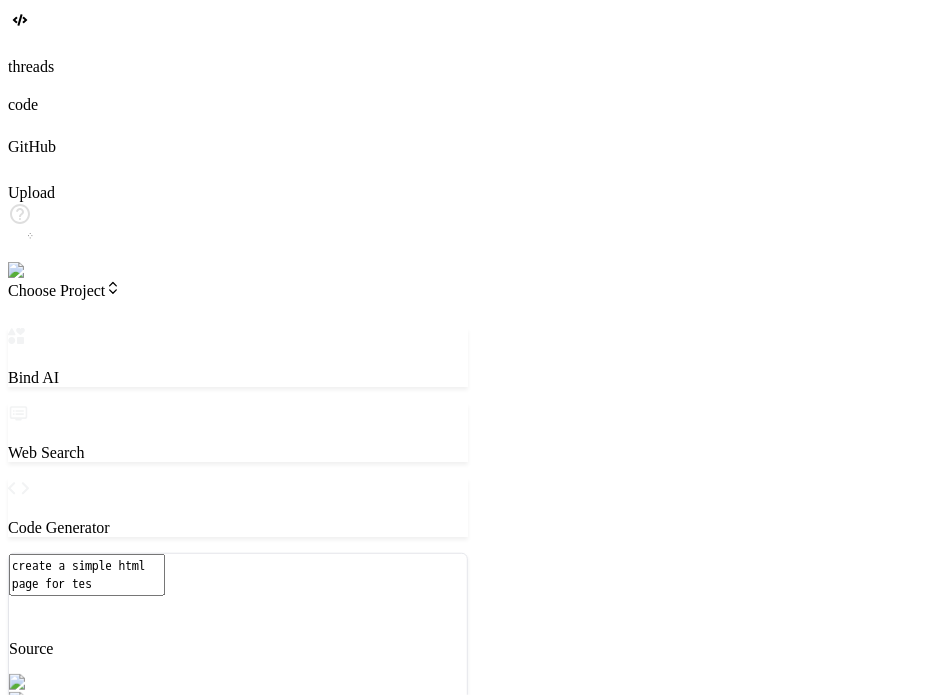 type on "x" 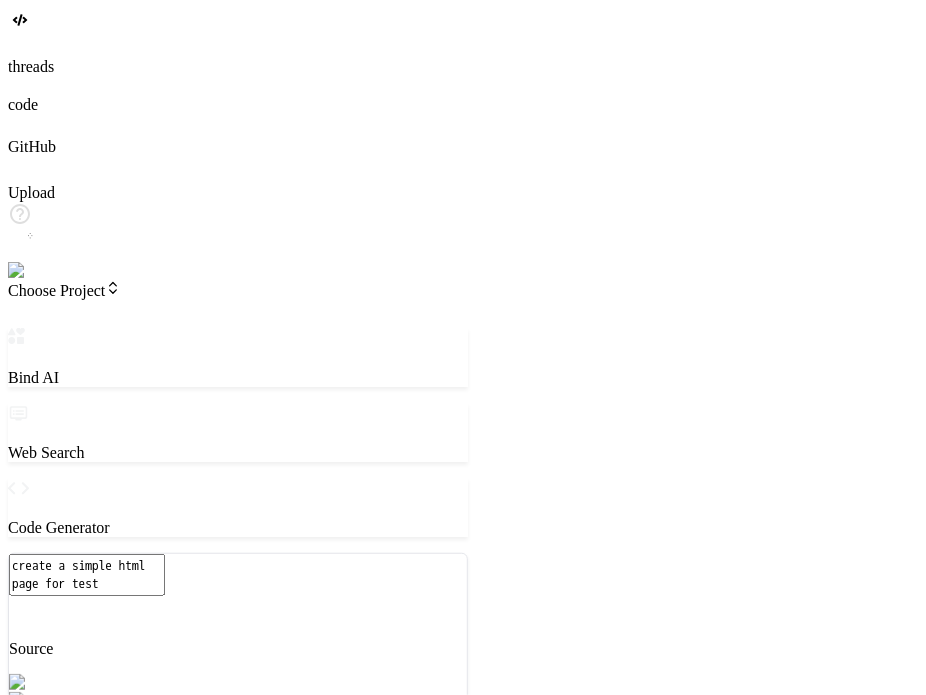 type on "x" 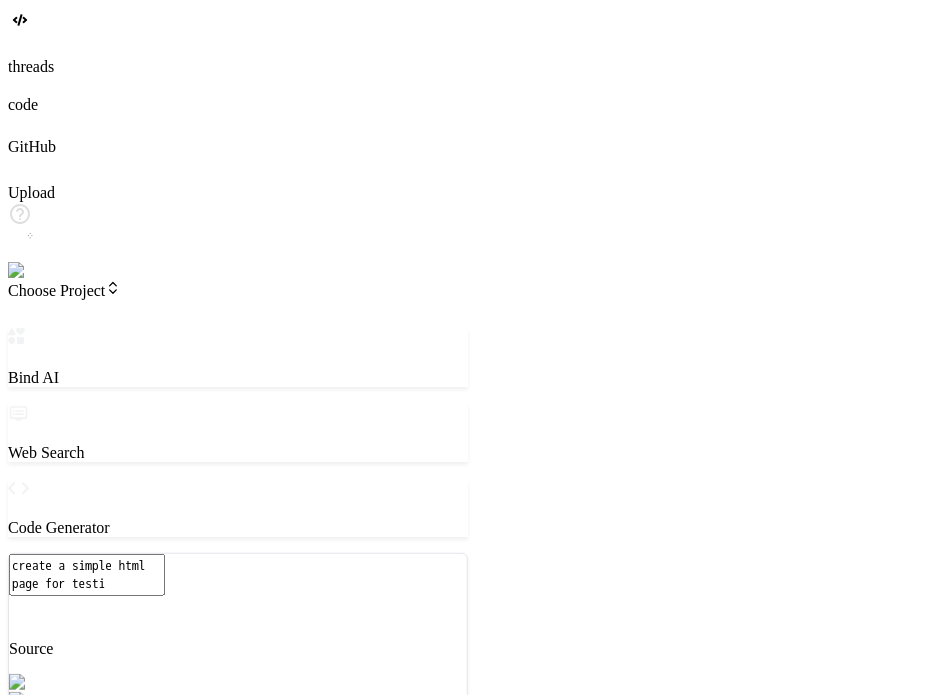 type on "x" 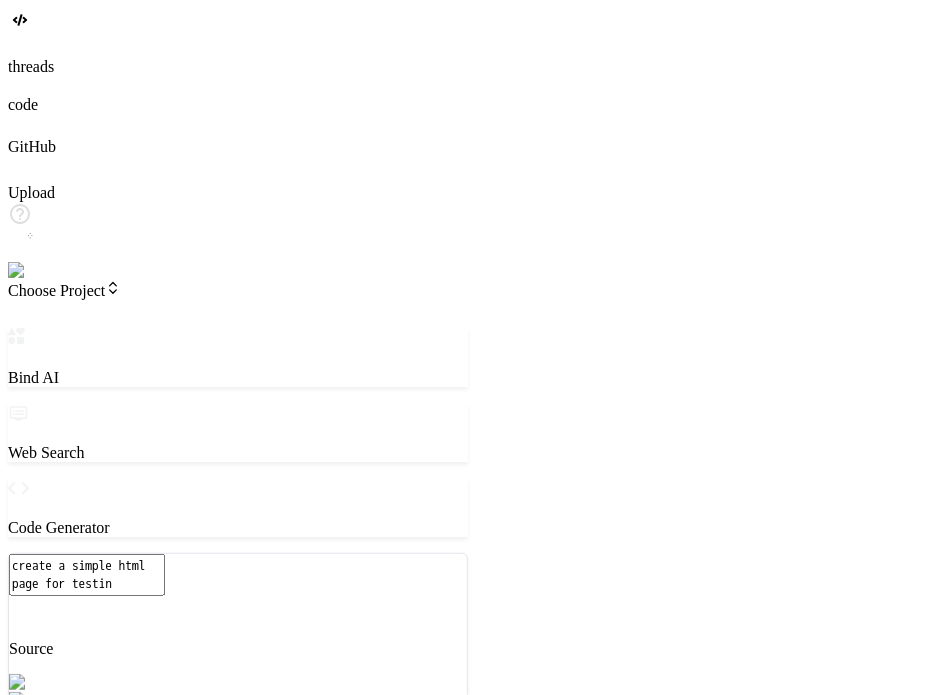 type on "x" 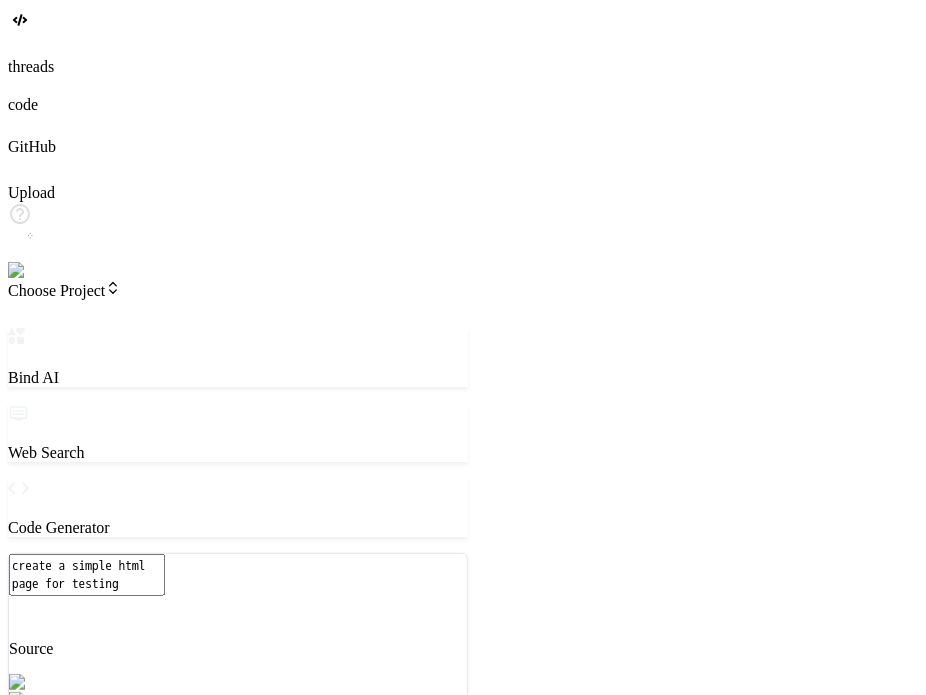 type on "x" 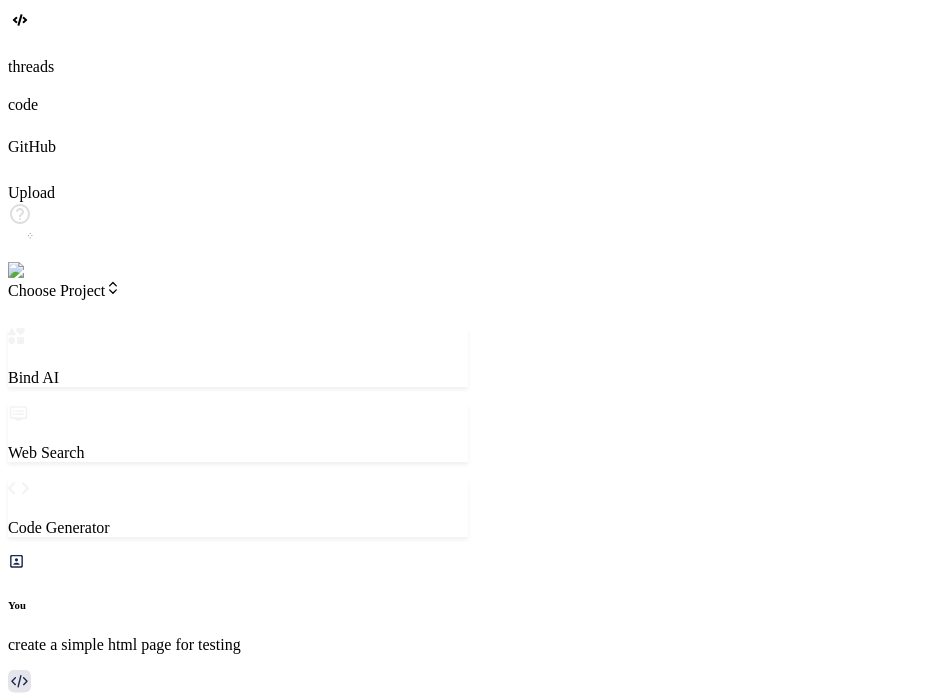 scroll, scrollTop: 2331, scrollLeft: 0, axis: vertical 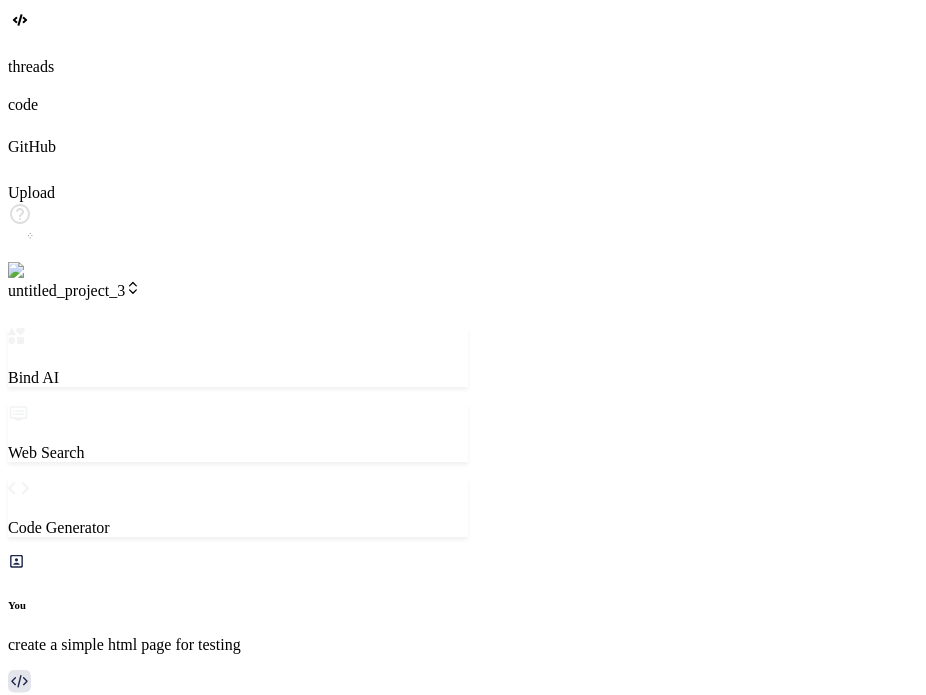 click on "Agent Flow" at bounding box center (57, 986) 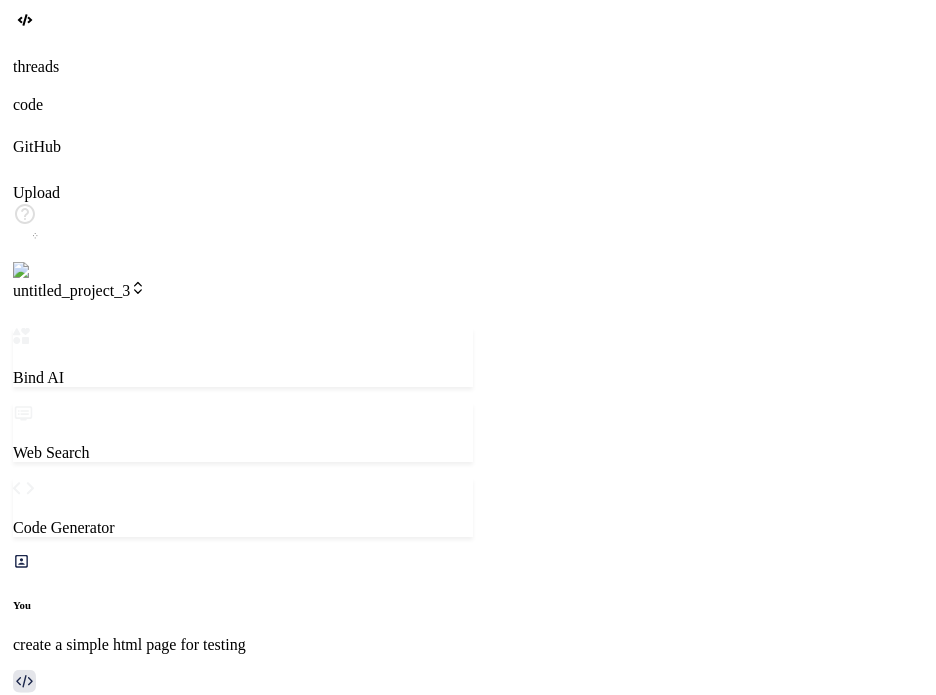 scroll, scrollTop: 4932, scrollLeft: 0, axis: vertical 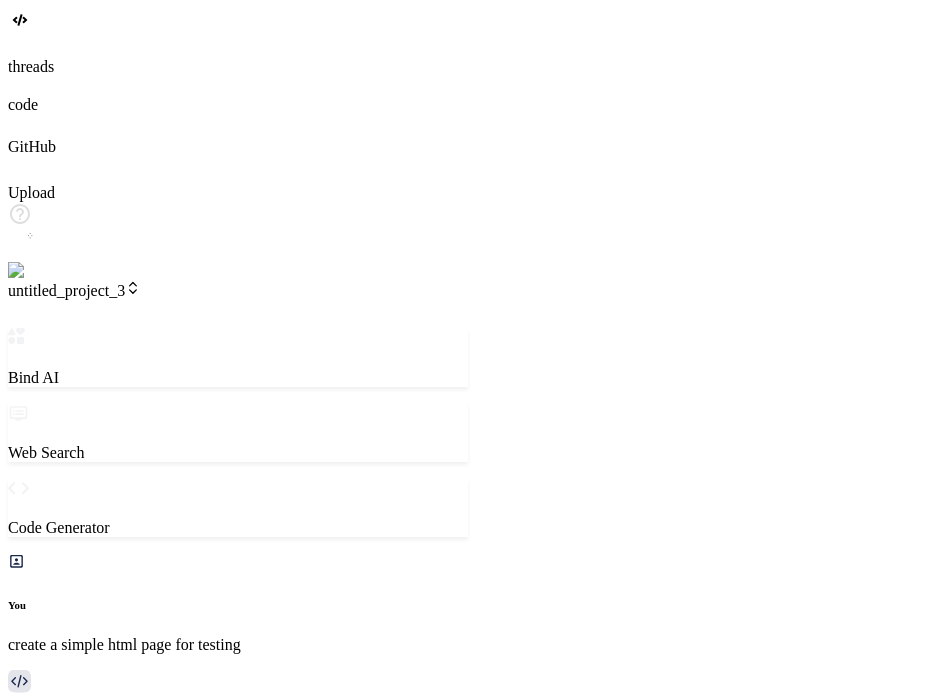 click at bounding box center (57, 1196) 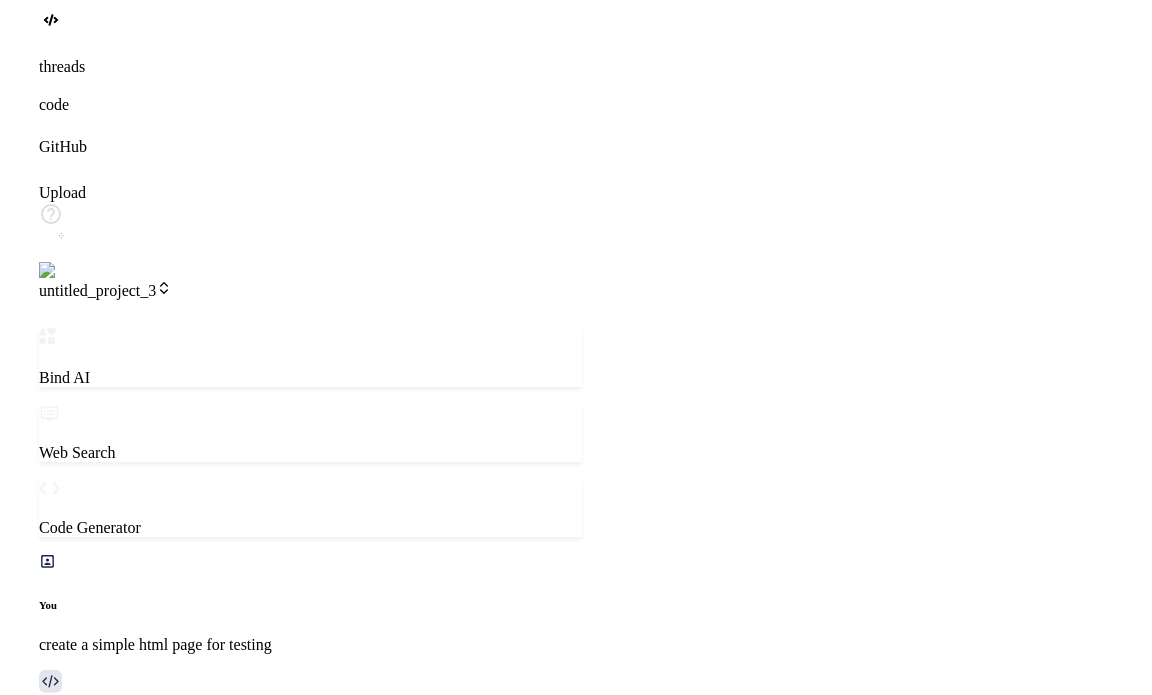 scroll, scrollTop: 940, scrollLeft: 0, axis: vertical 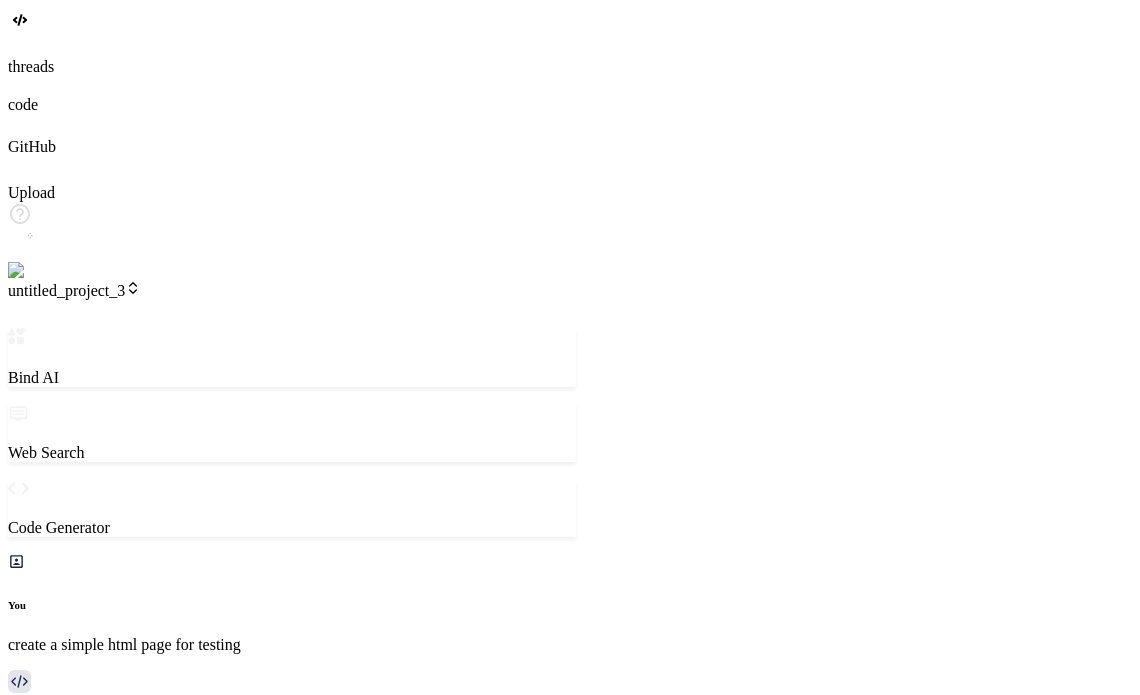 click on "Created with Pixso." at bounding box center (57, 1240) 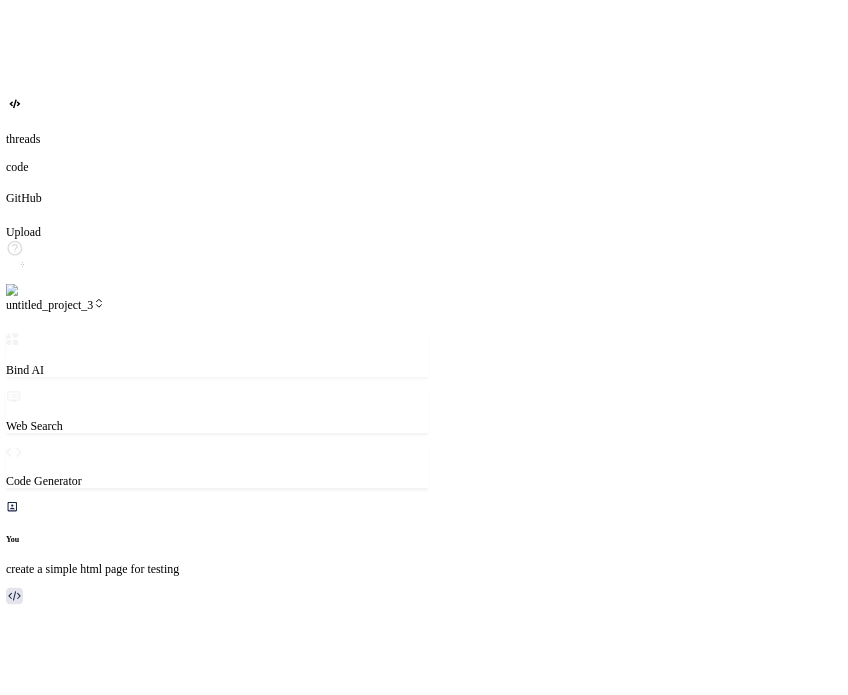 scroll, scrollTop: 1036, scrollLeft: 0, axis: vertical 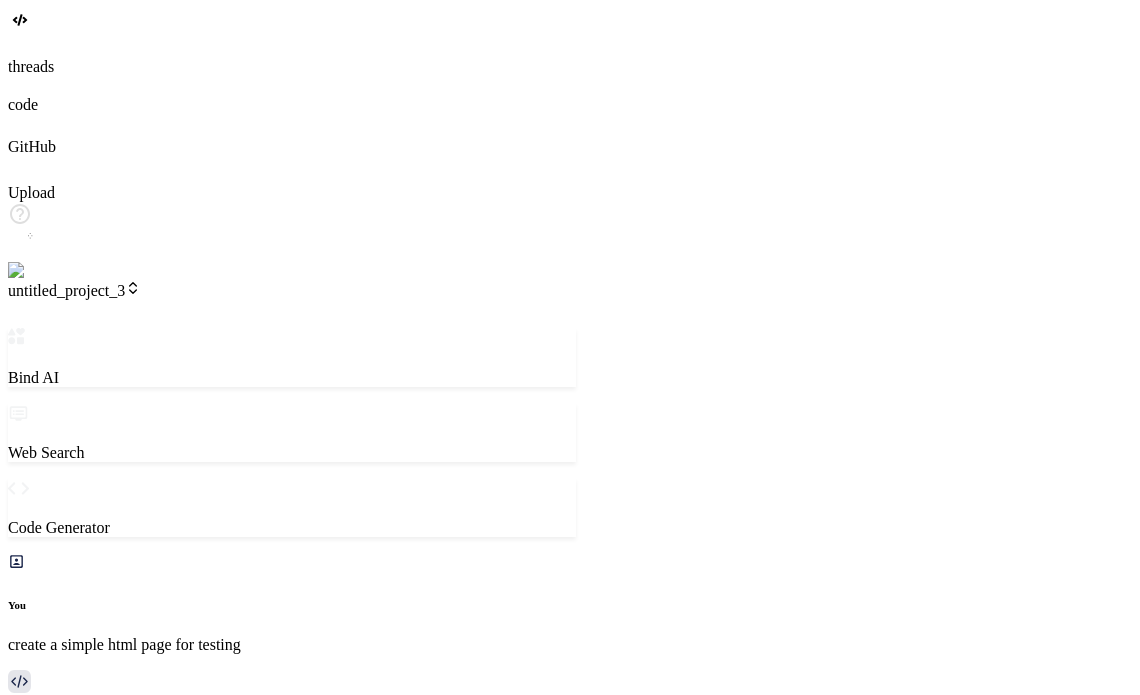 click on "Created with Pixso. Show preview" at bounding box center (161, 1573) 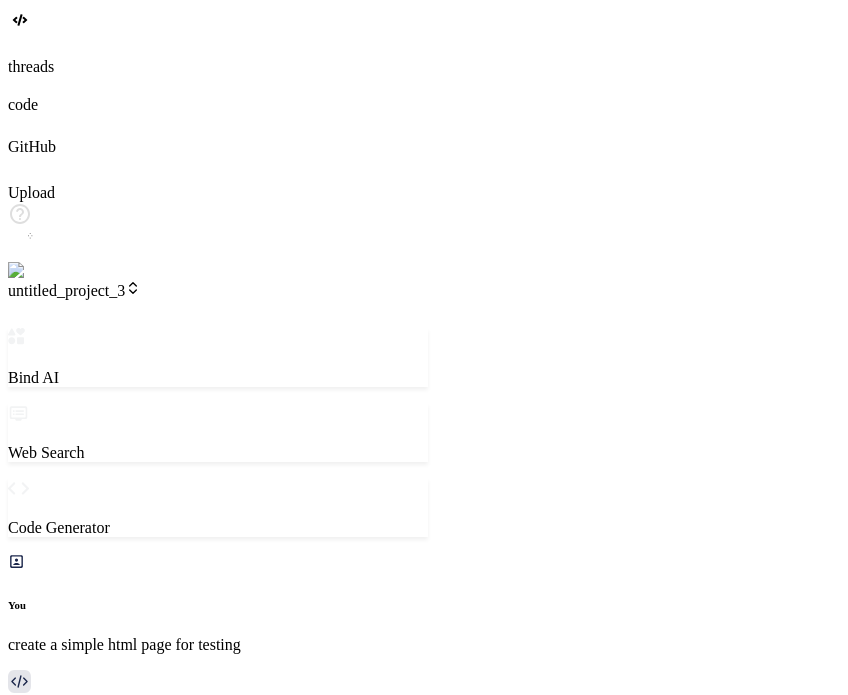 scroll, scrollTop: 2692, scrollLeft: 0, axis: vertical 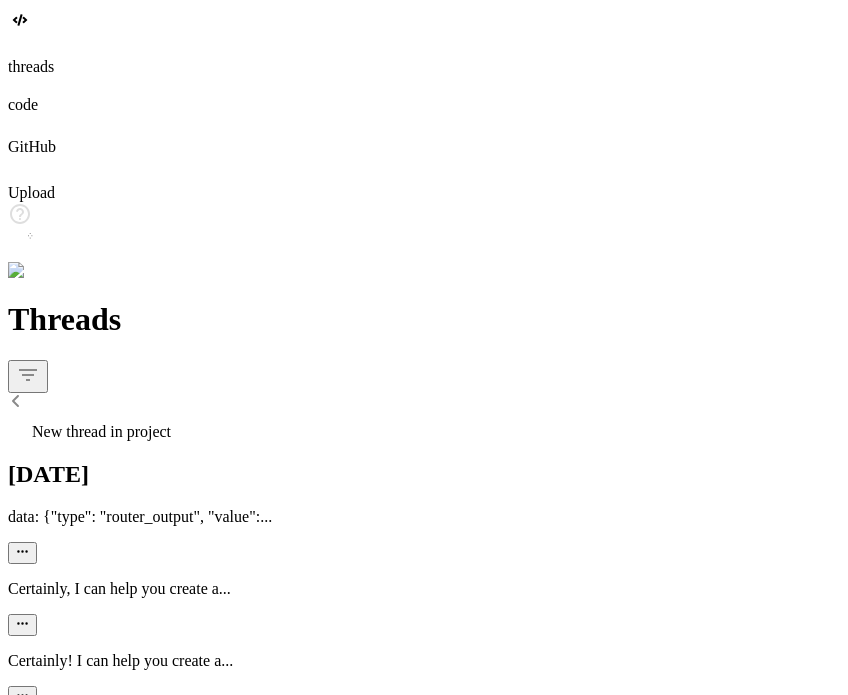 click on "New thread in project" at bounding box center [424, 427] 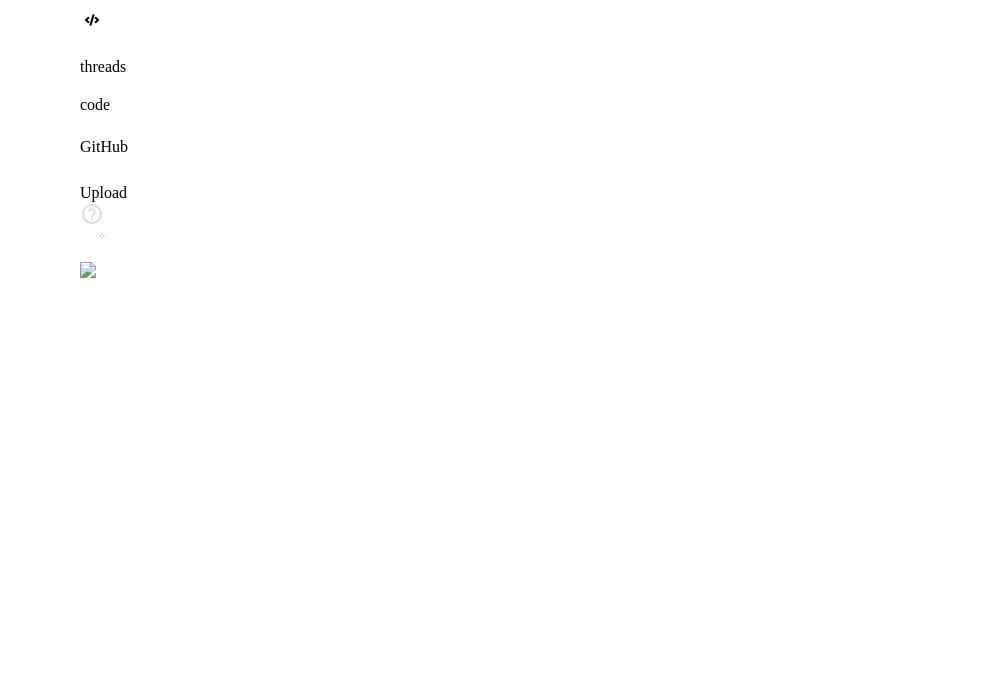 scroll, scrollTop: 1113, scrollLeft: 0, axis: vertical 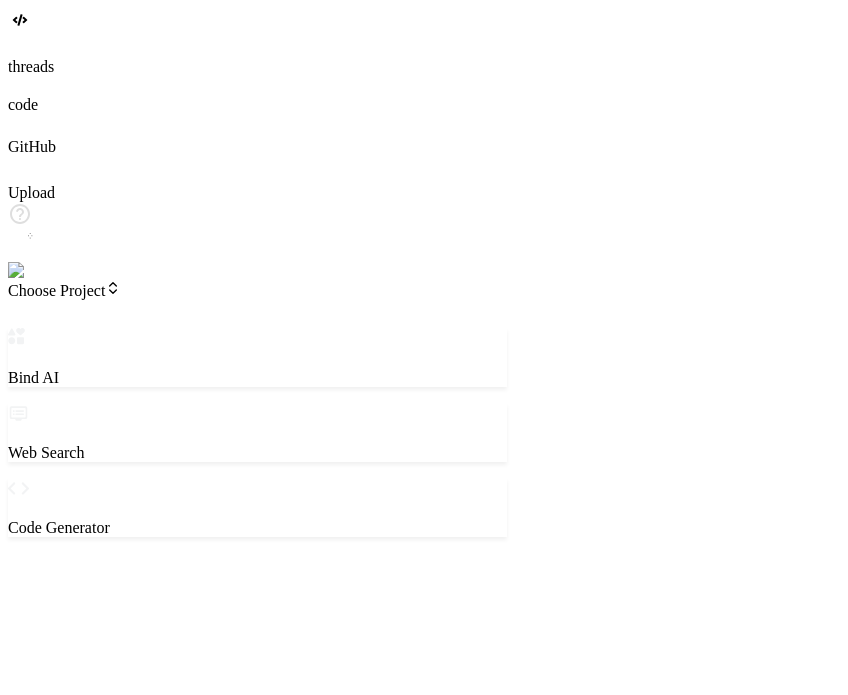 drag, startPoint x: 516, startPoint y: 274, endPoint x: 588, endPoint y: 251, distance: 75.58439 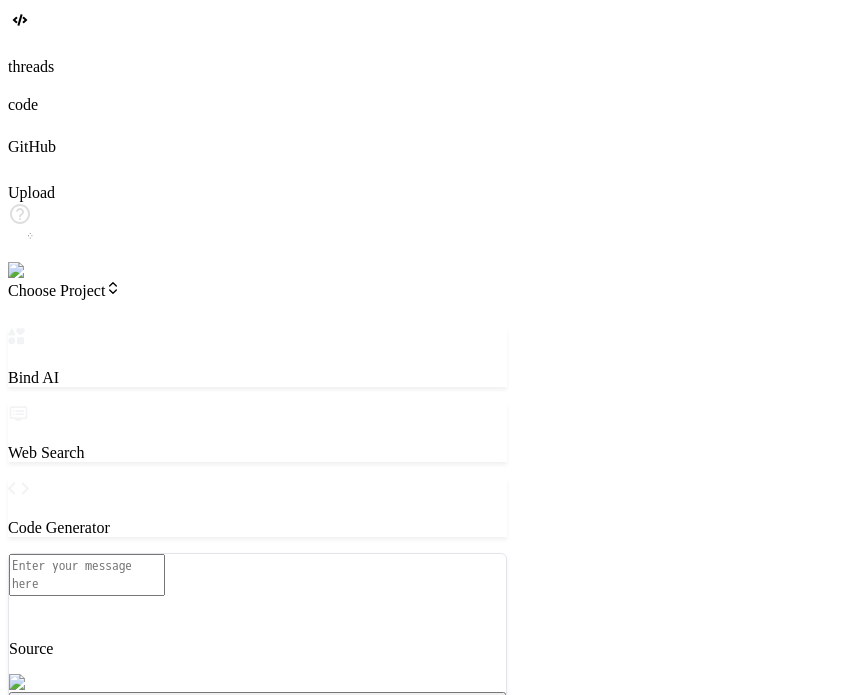 drag, startPoint x: 847, startPoint y: 427, endPoint x: 858, endPoint y: 420, distance: 13.038404 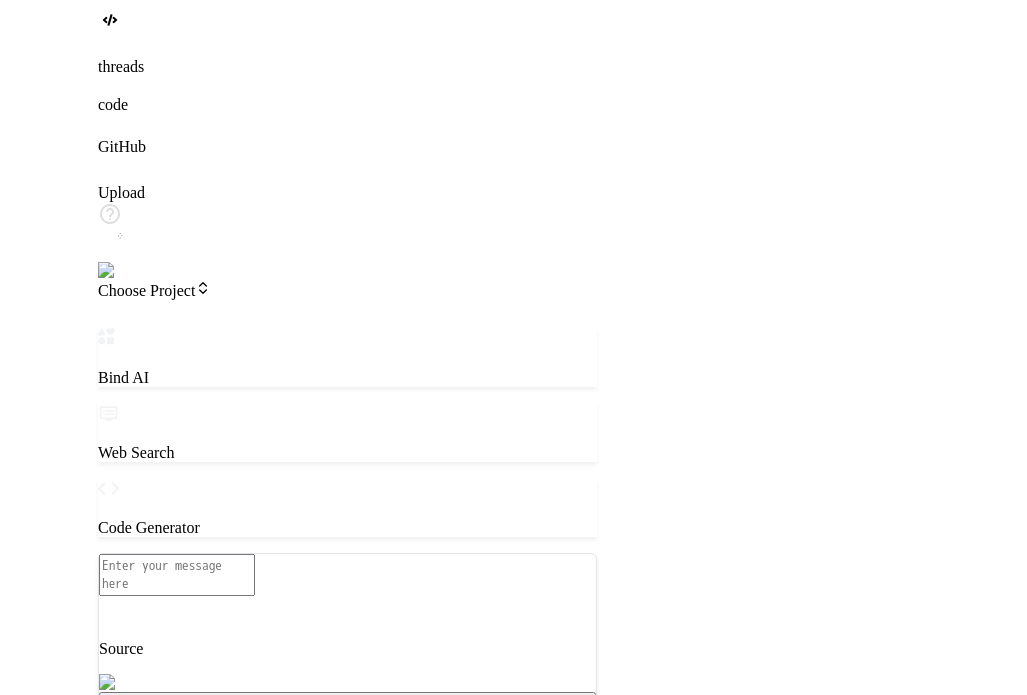 scroll, scrollTop: 1190, scrollLeft: 0, axis: vertical 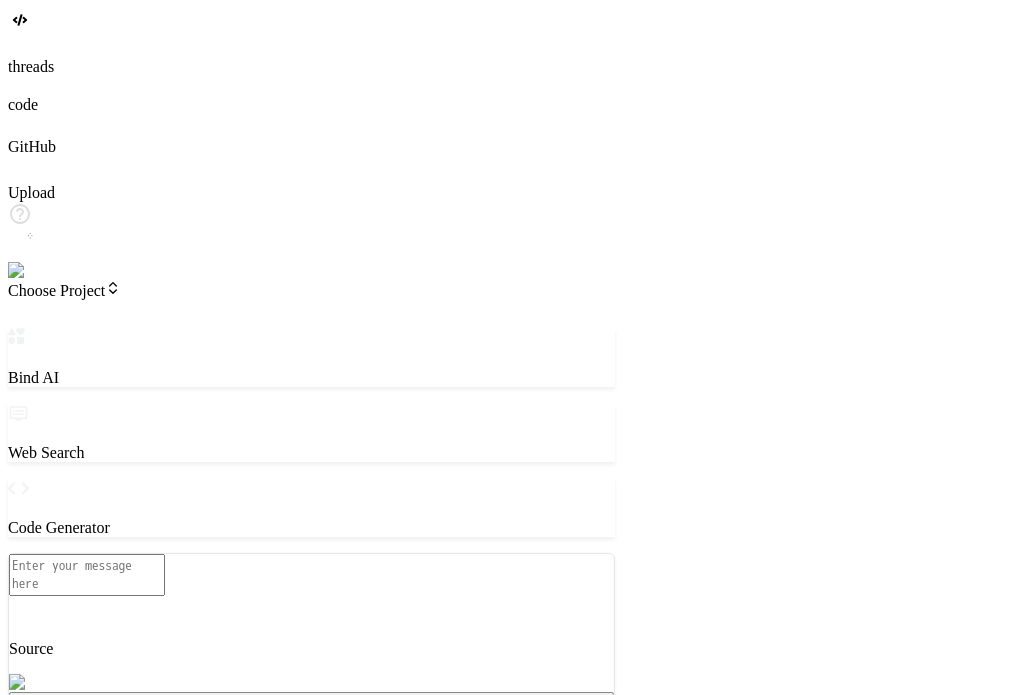 click on "Created with Pixso." 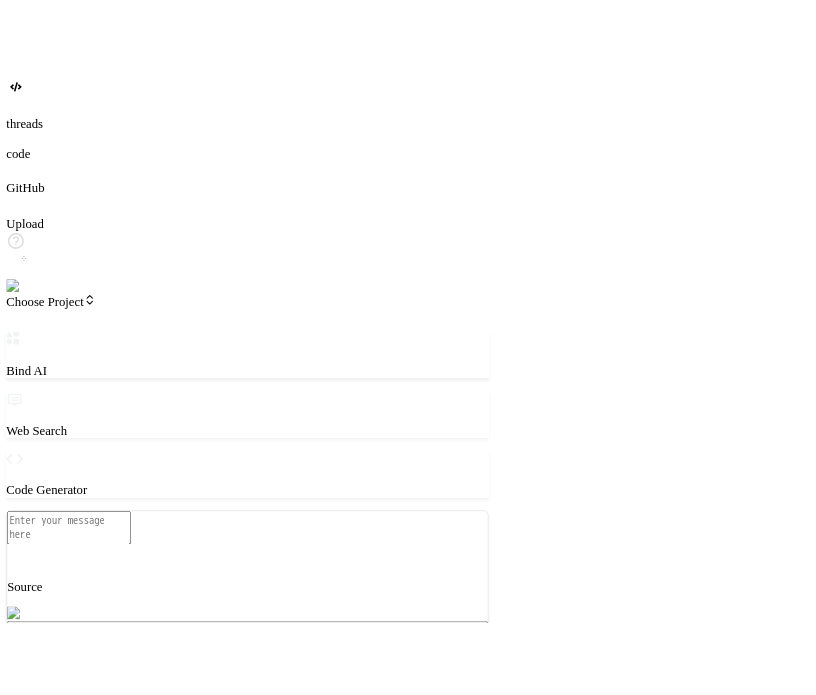 scroll, scrollTop: 0, scrollLeft: 0, axis: both 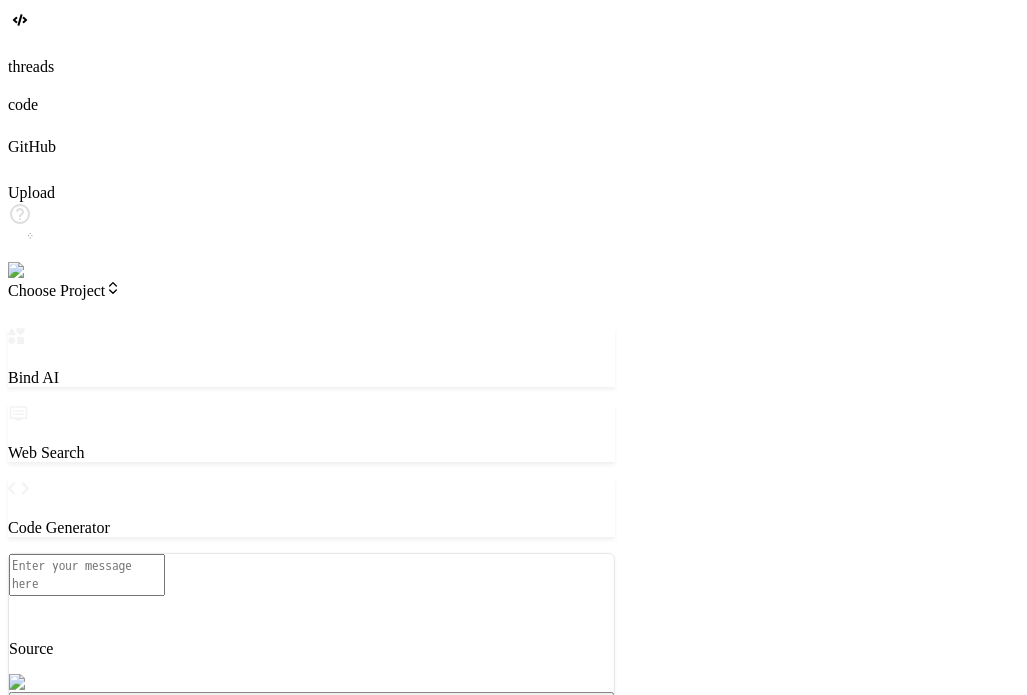 click at bounding box center (311, 553) 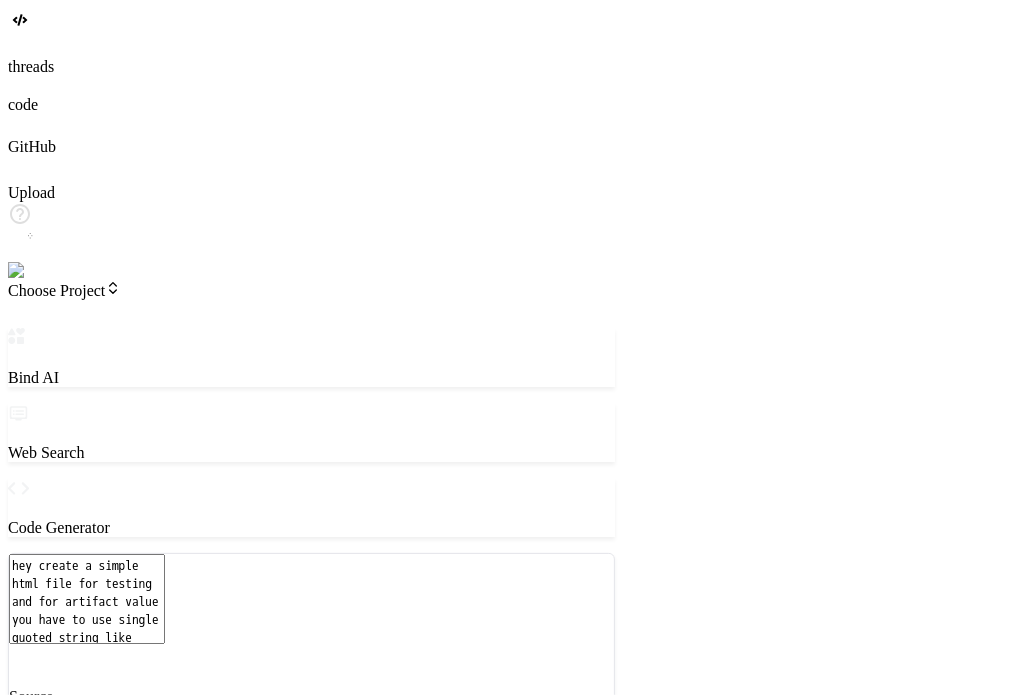 paste on "<bindArtifact id='simple-html-test-page' title='Simple HTML Test Page'>" 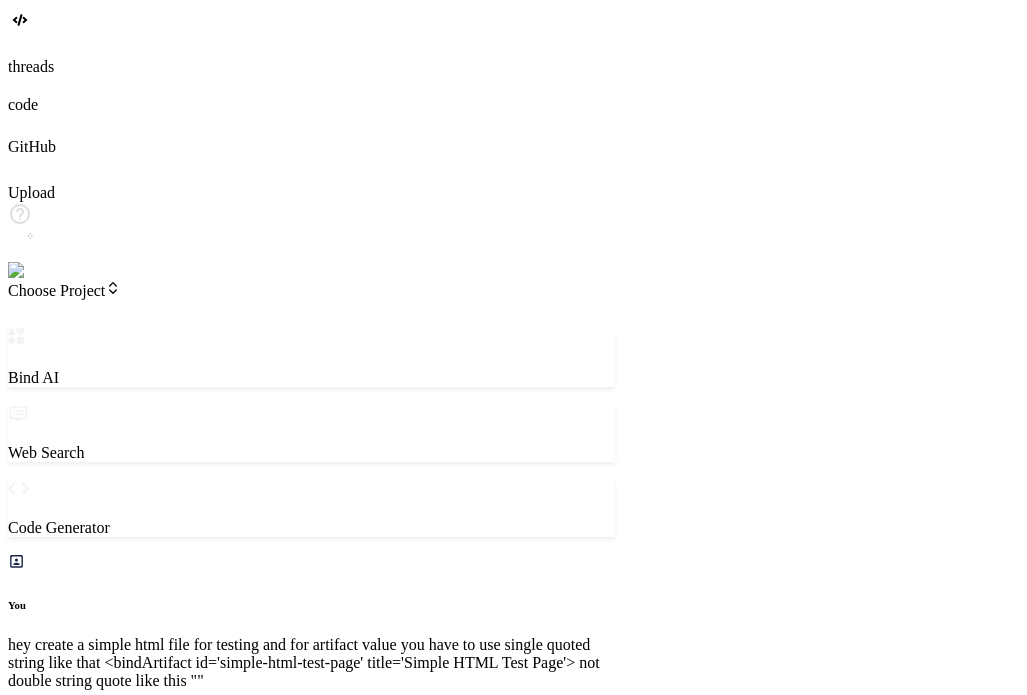 drag, startPoint x: 638, startPoint y: 372, endPoint x: 518, endPoint y: 355, distance: 121.19818 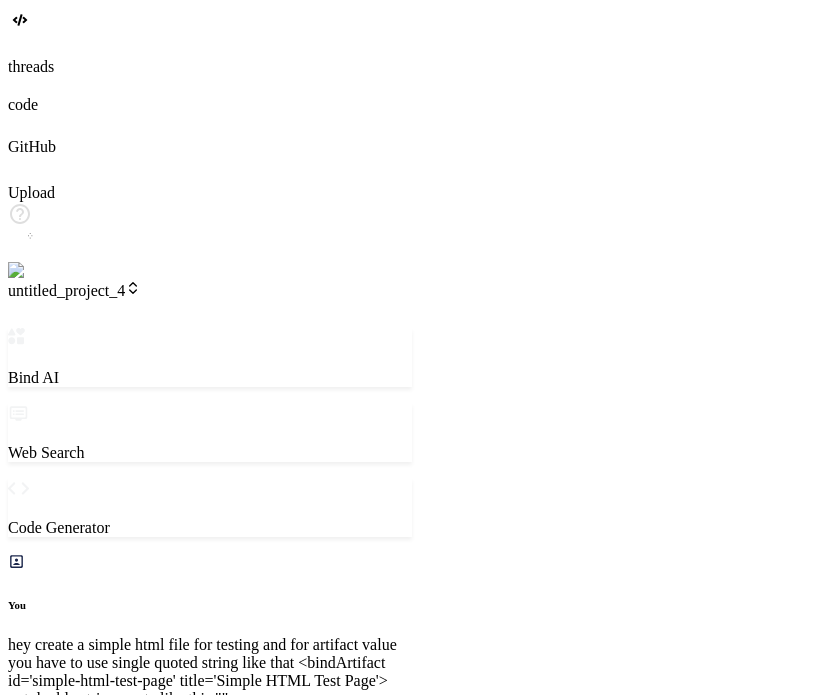 click on "Click to open Workbench" at bounding box center [90, 924] 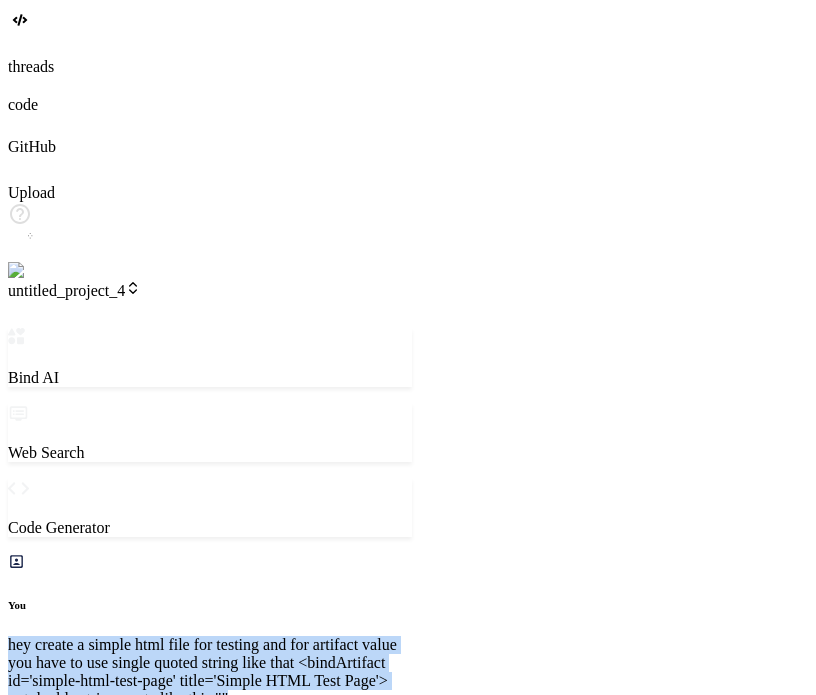 drag, startPoint x: 211, startPoint y: 207, endPoint x: 84, endPoint y: 110, distance: 159.80614 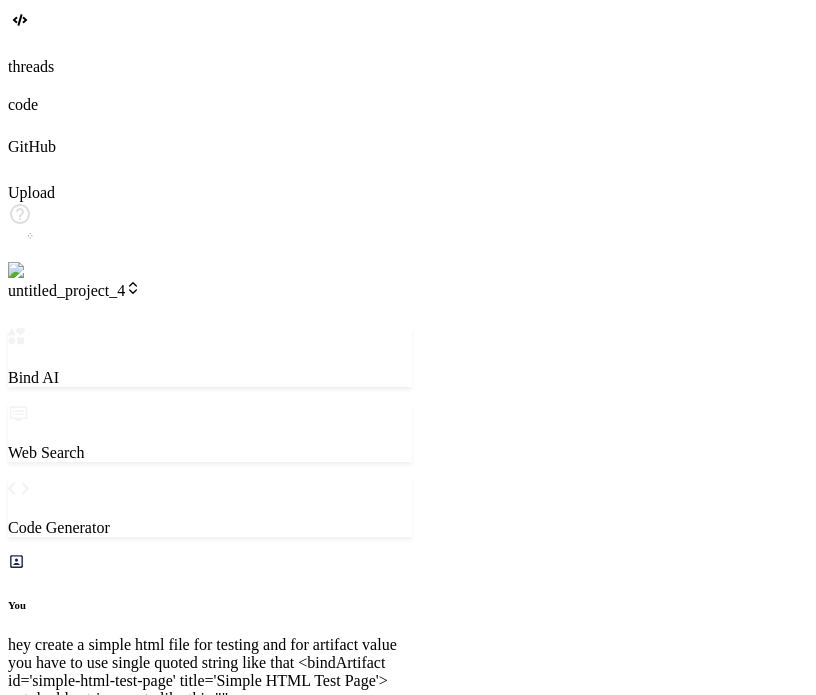 click at bounding box center [408, 47] 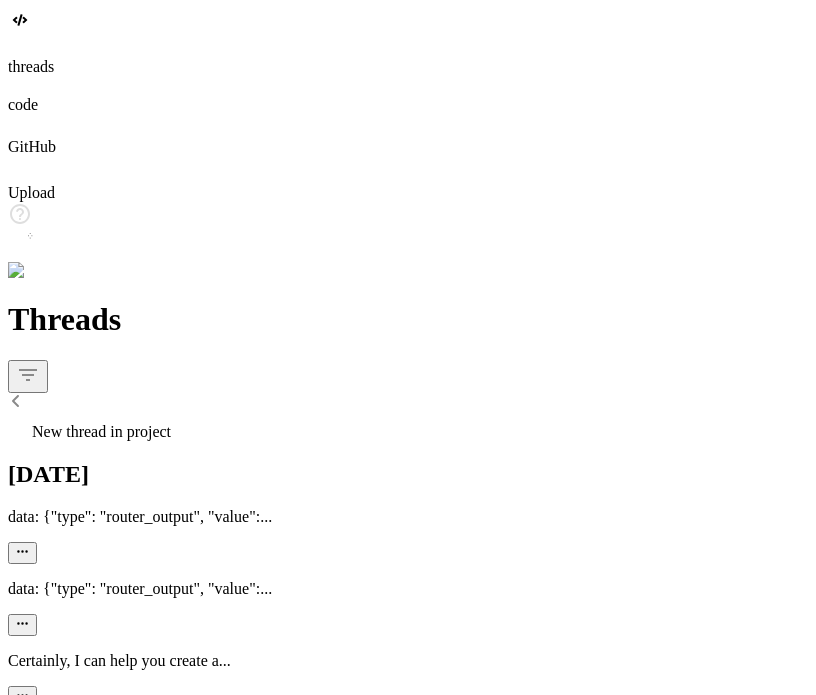 click on "New thread in project" at bounding box center [101, 431] 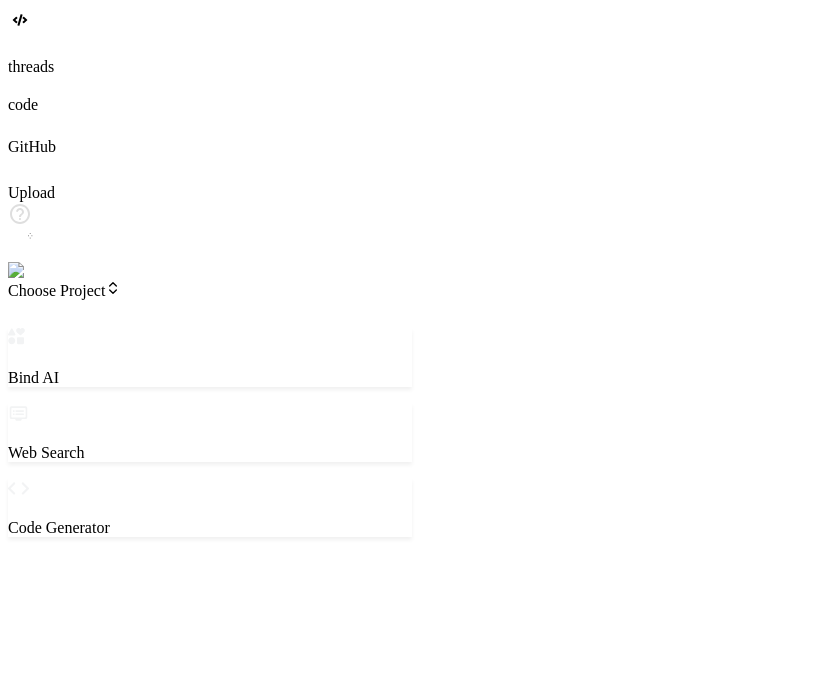 click at bounding box center (209, 2084) 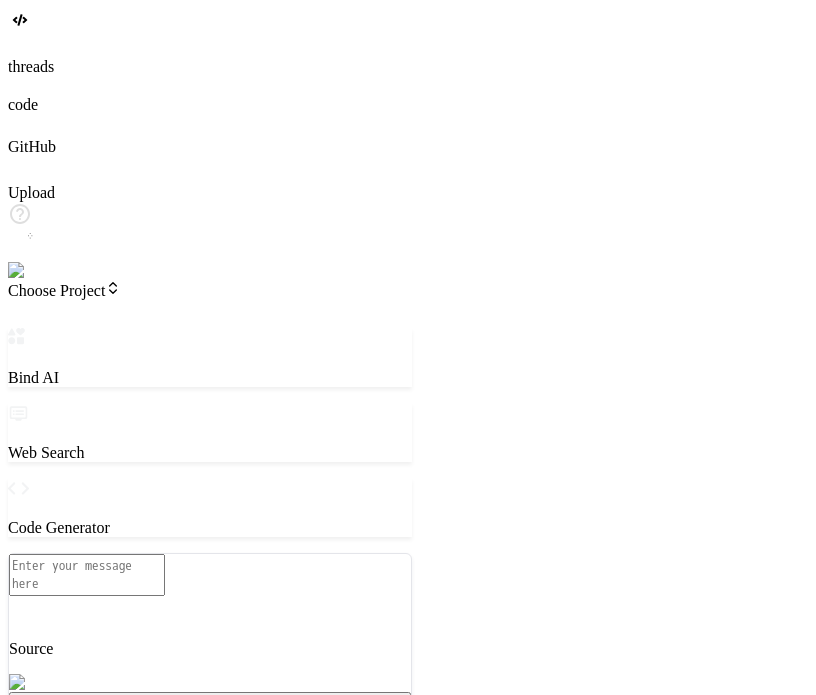click at bounding box center [87, 575] 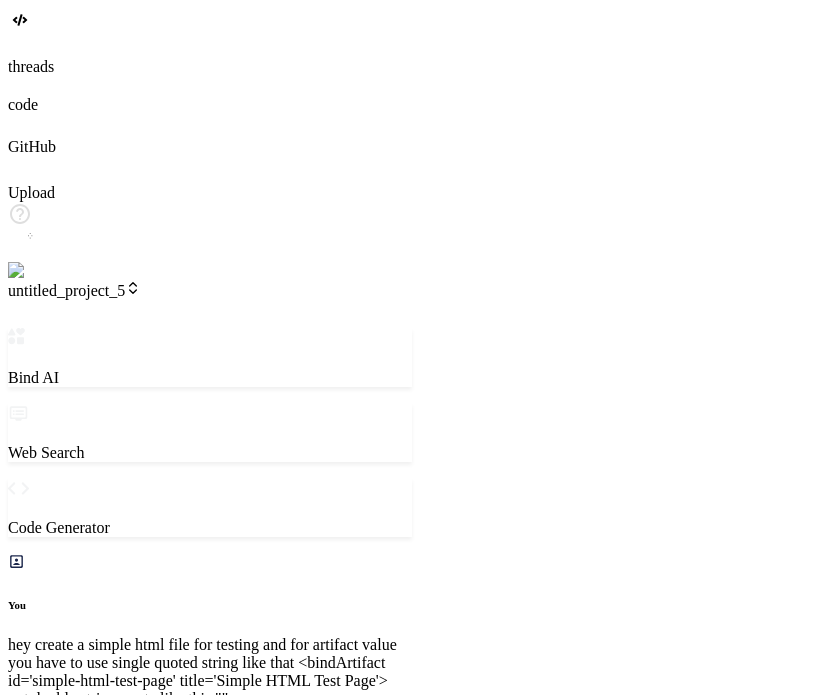 click at bounding box center (87, 2525) 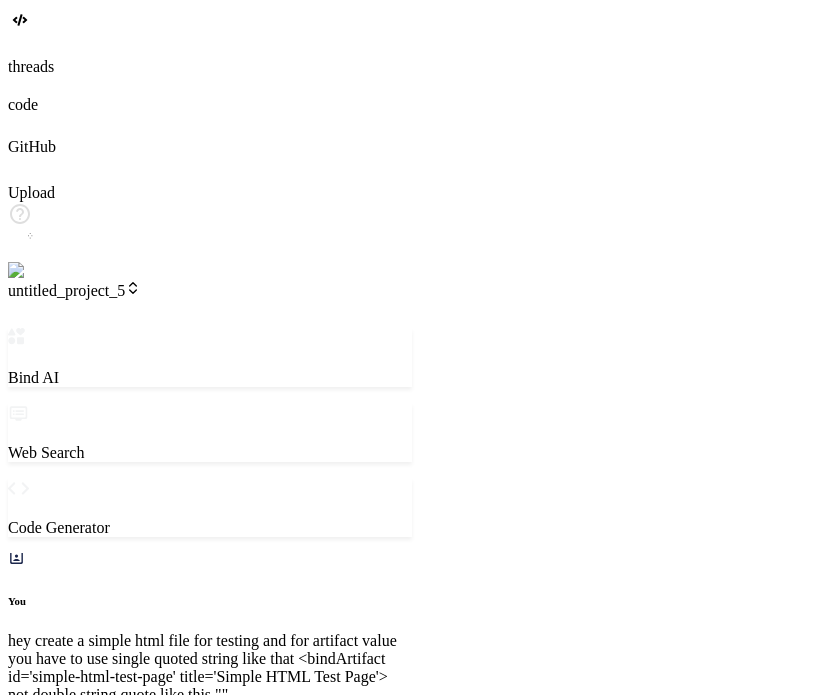 scroll, scrollTop: 0, scrollLeft: 217, axis: horizontal 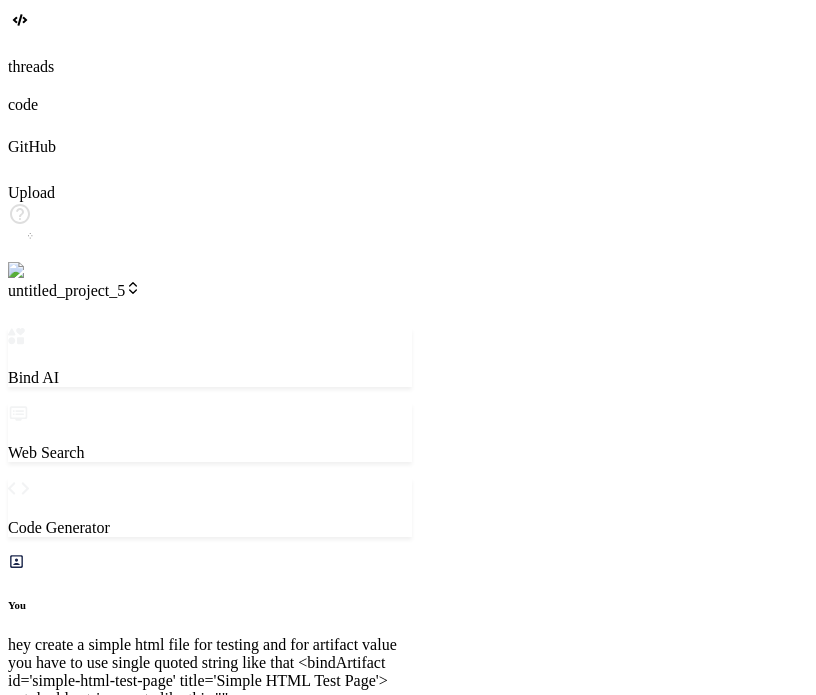 click 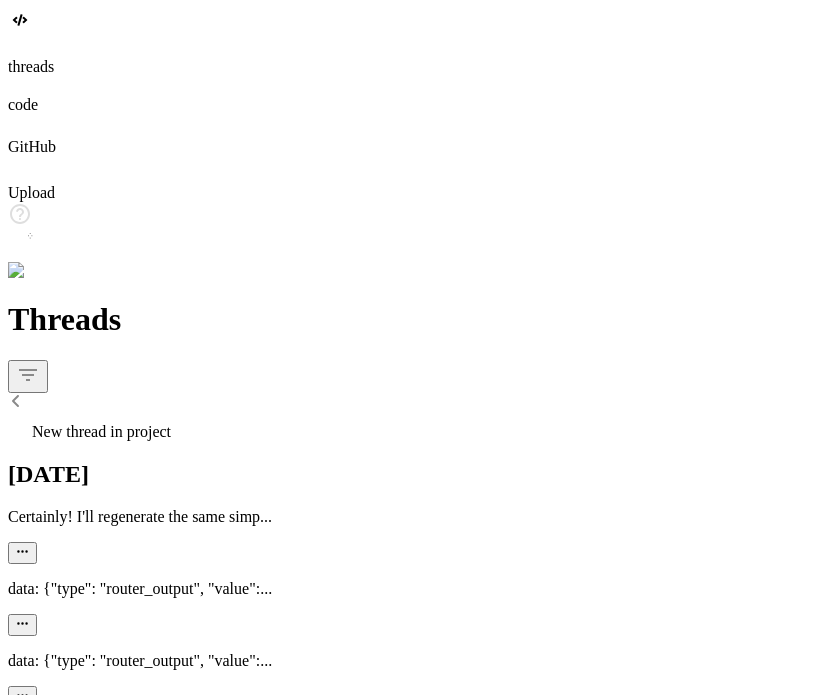 click on "New thread in project" at bounding box center (101, 431) 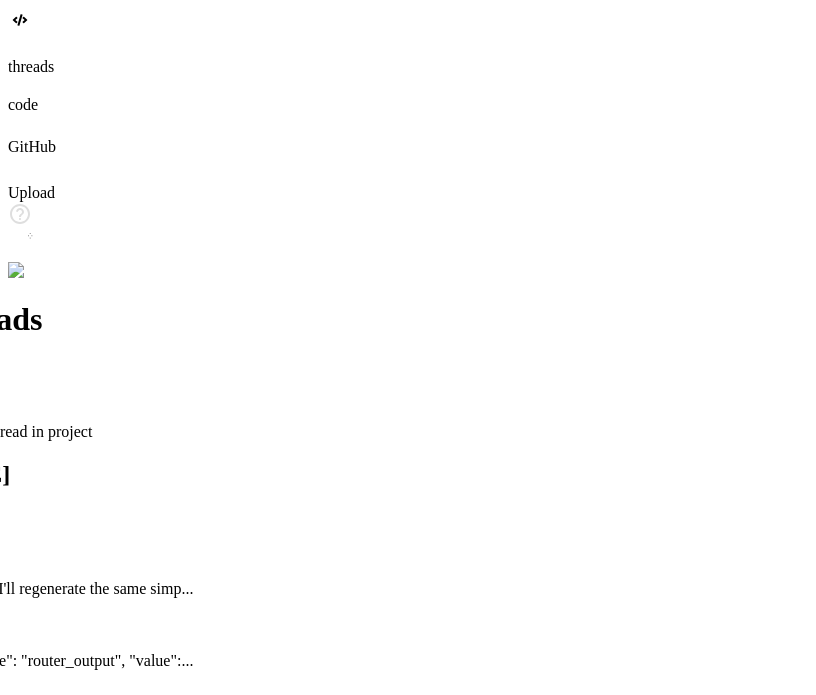 scroll, scrollTop: 0, scrollLeft: 0, axis: both 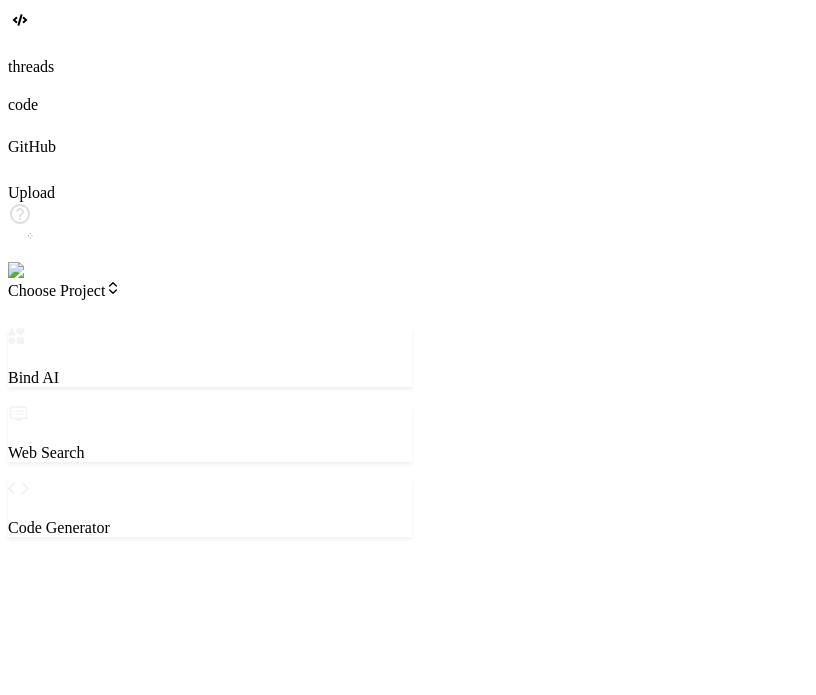 click at bounding box center [87, 827] 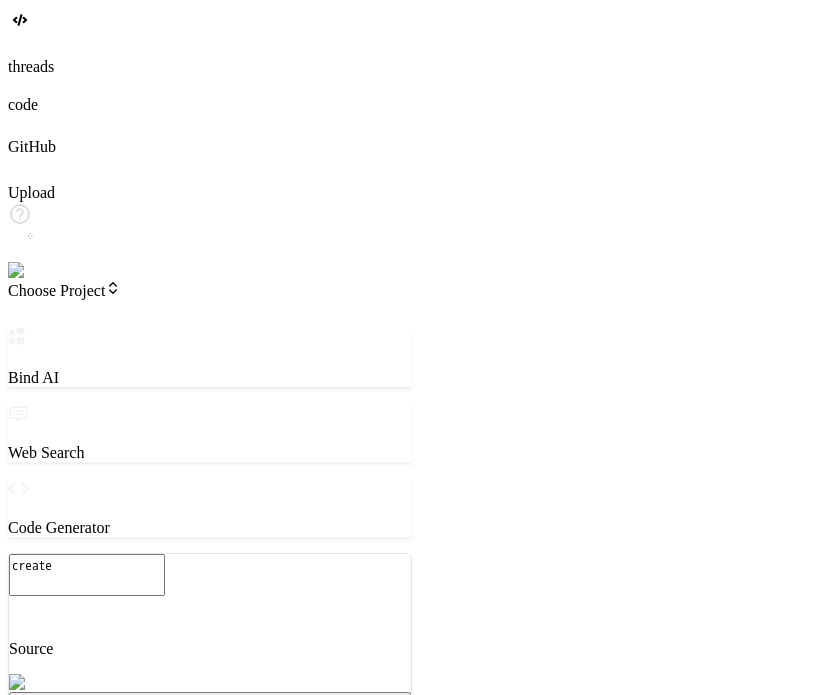 click on "Normal Flow" at bounding box center (53, 988) 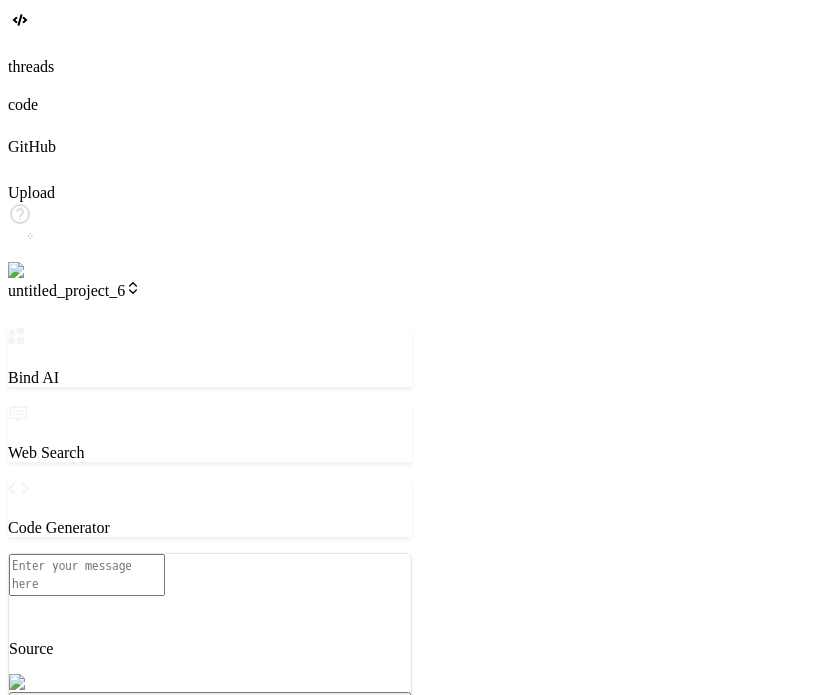 scroll, scrollTop: 0, scrollLeft: 0, axis: both 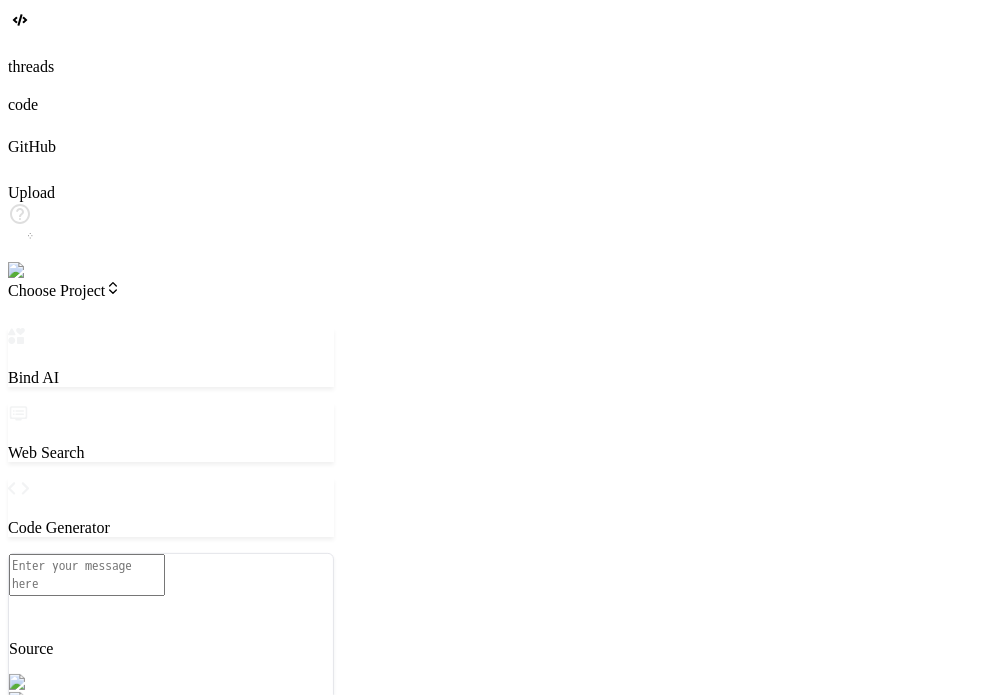 click 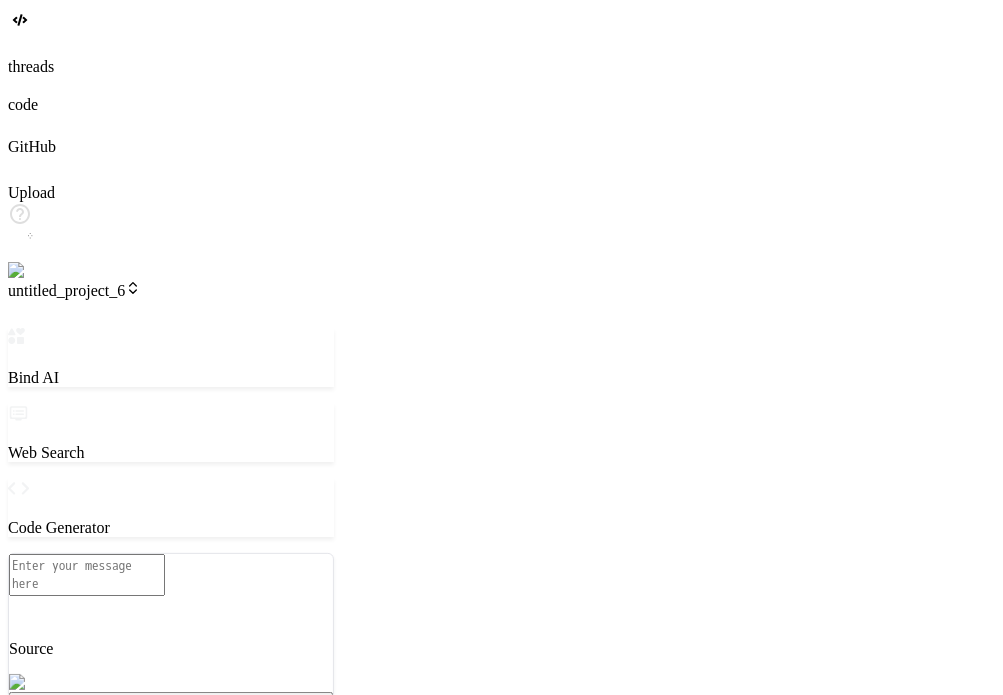 click on "Normal Flow" at bounding box center [53, 988] 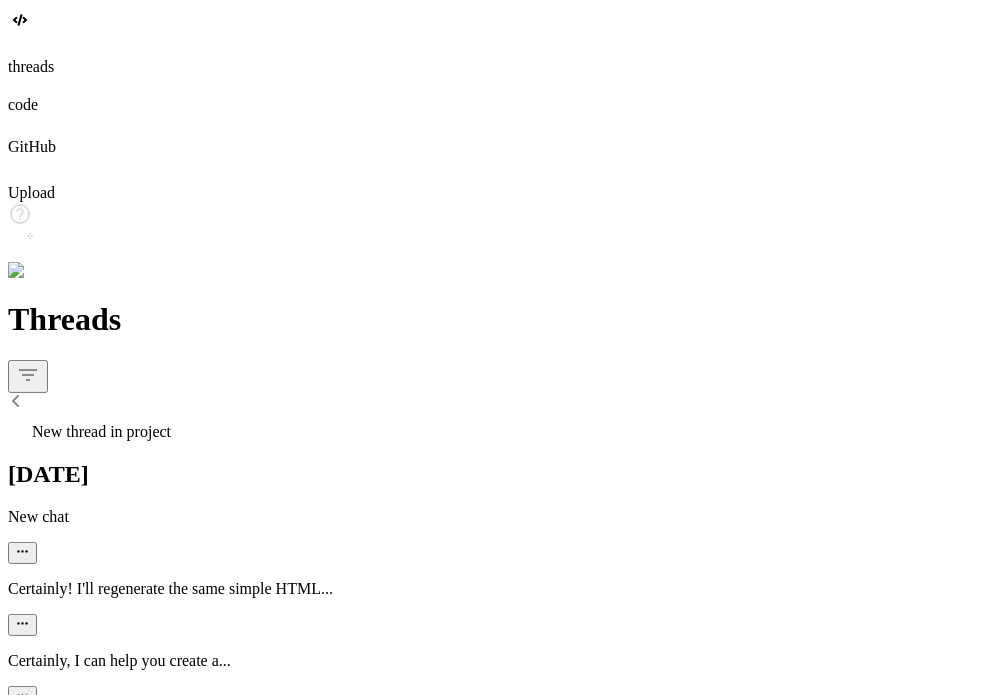 click on "New thread in project" at bounding box center (501, 427) 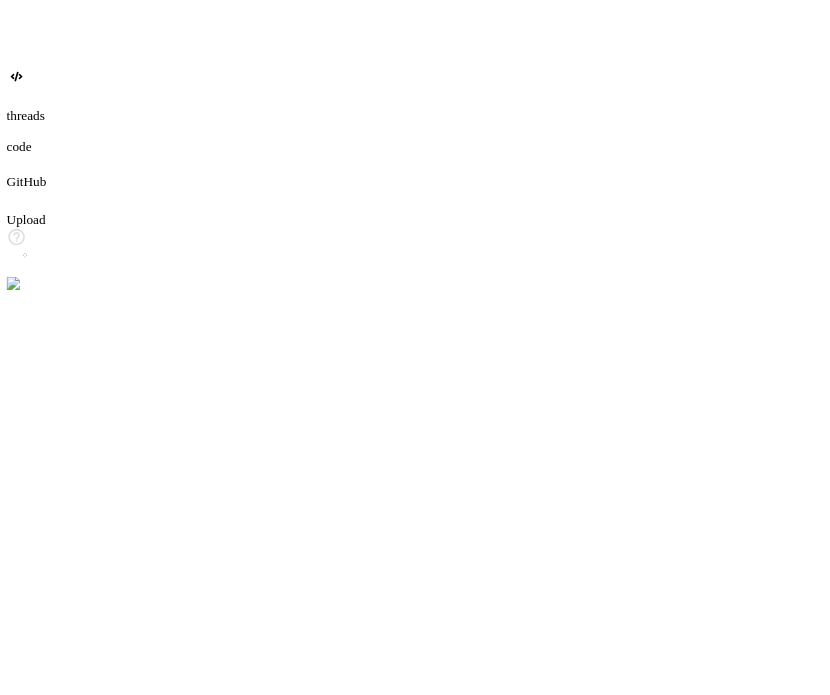 scroll, scrollTop: 19, scrollLeft: 0, axis: vertical 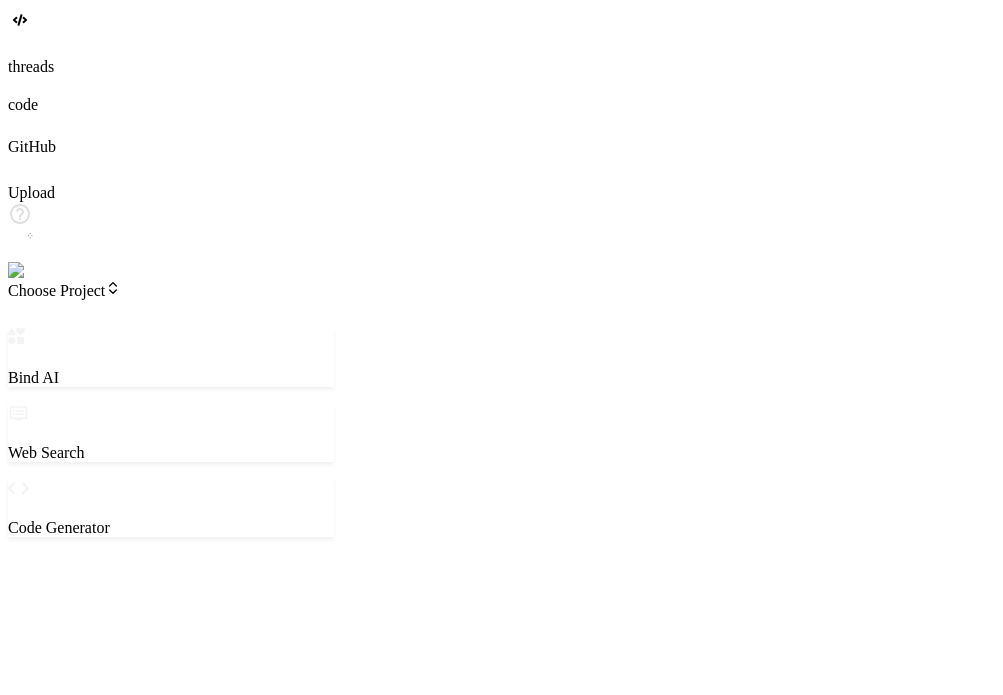 click at bounding box center (87, 827) 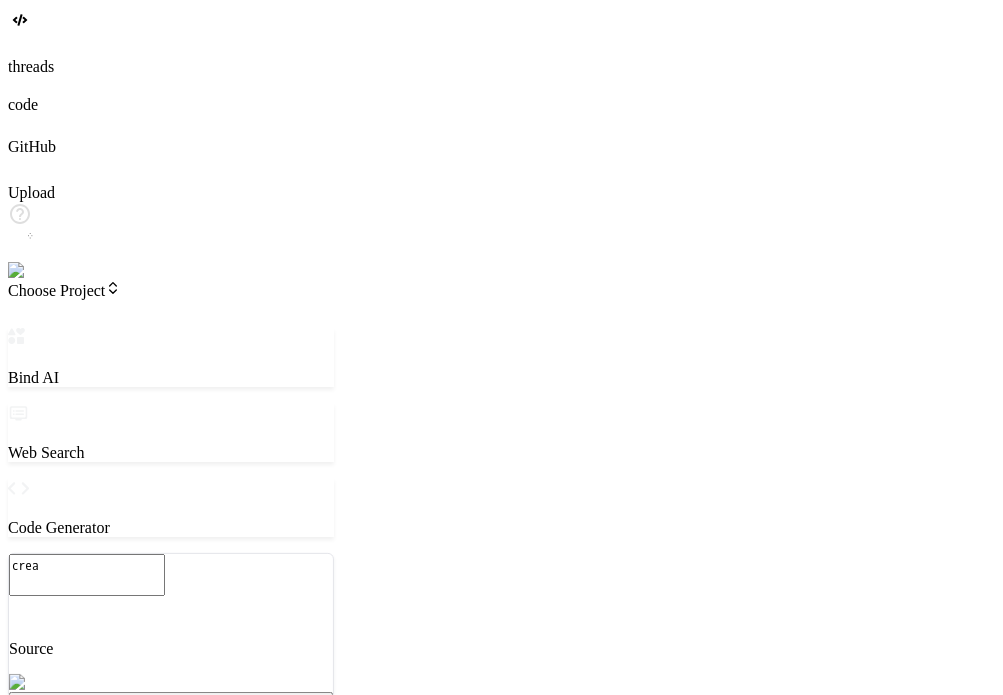 type on "creat" 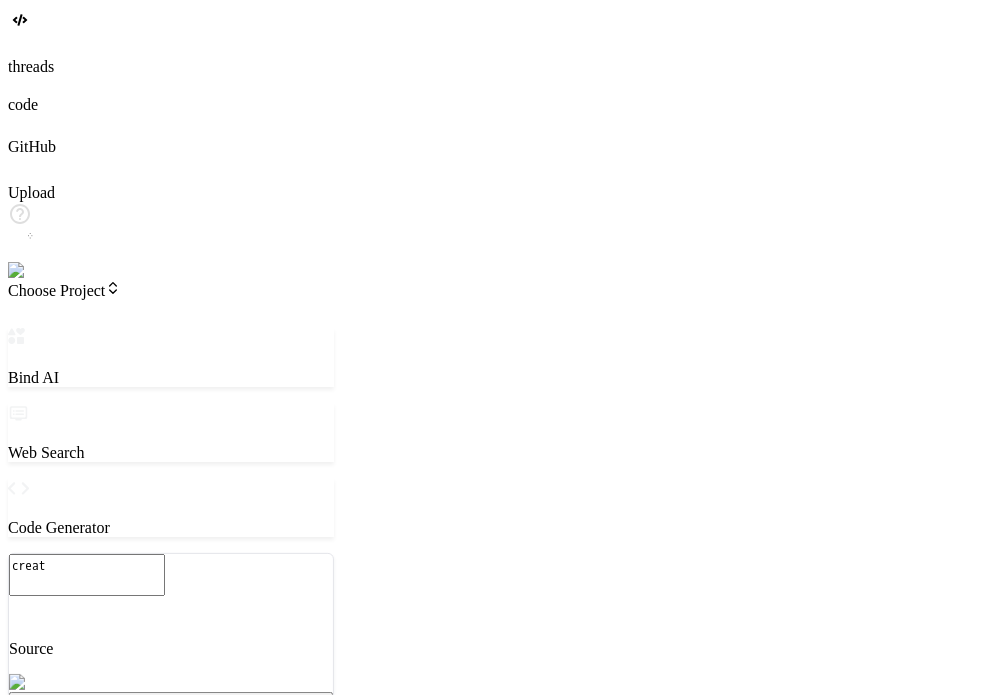 type on "create" 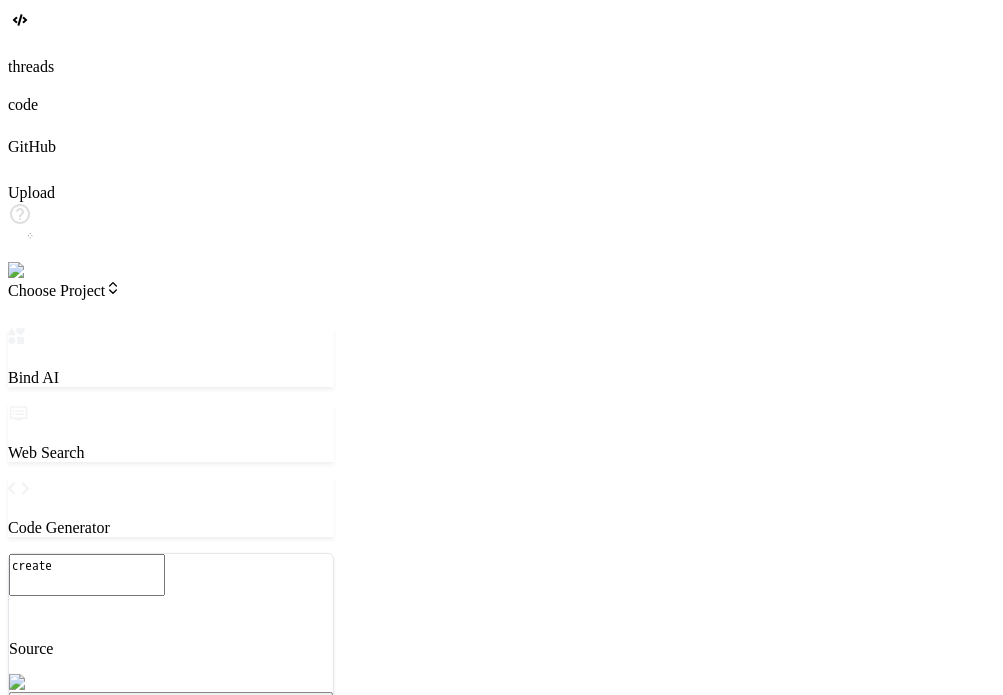 type on "x" 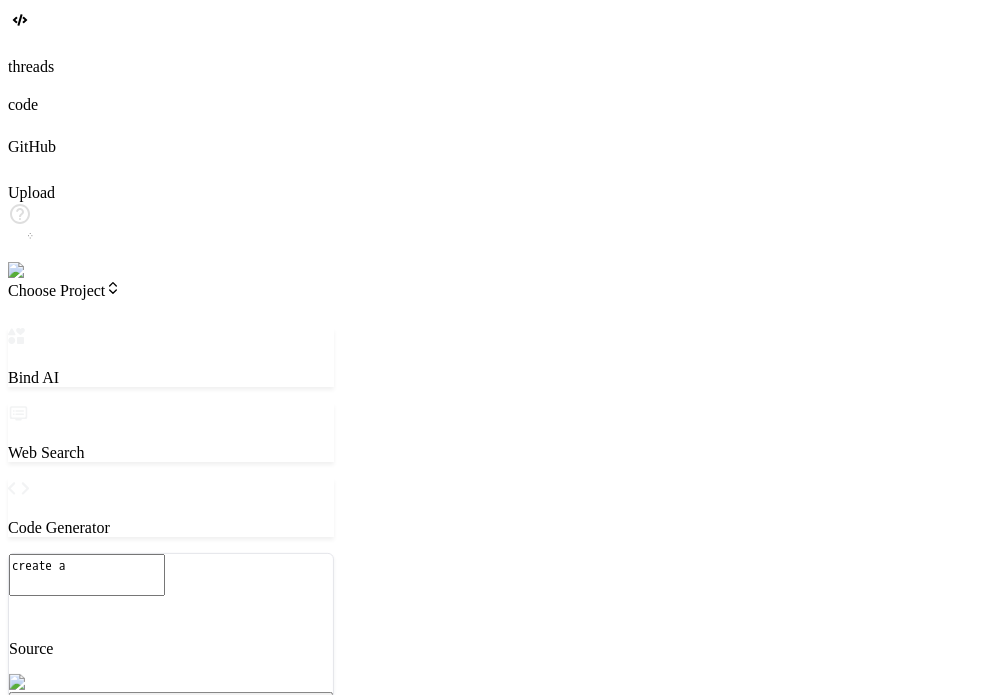 type on "create a" 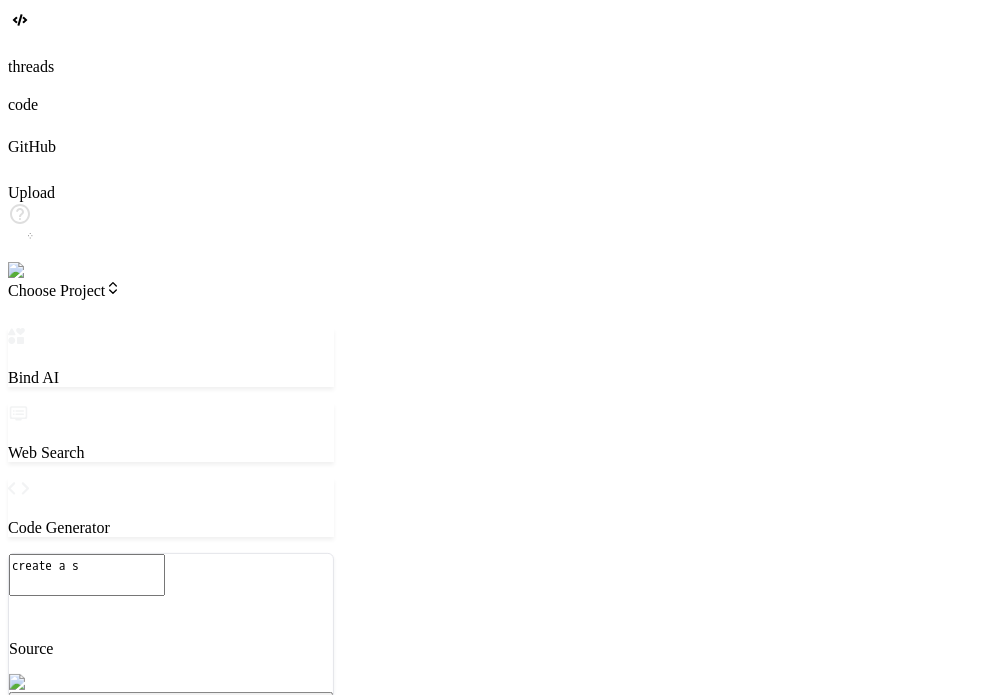 type on "create a si" 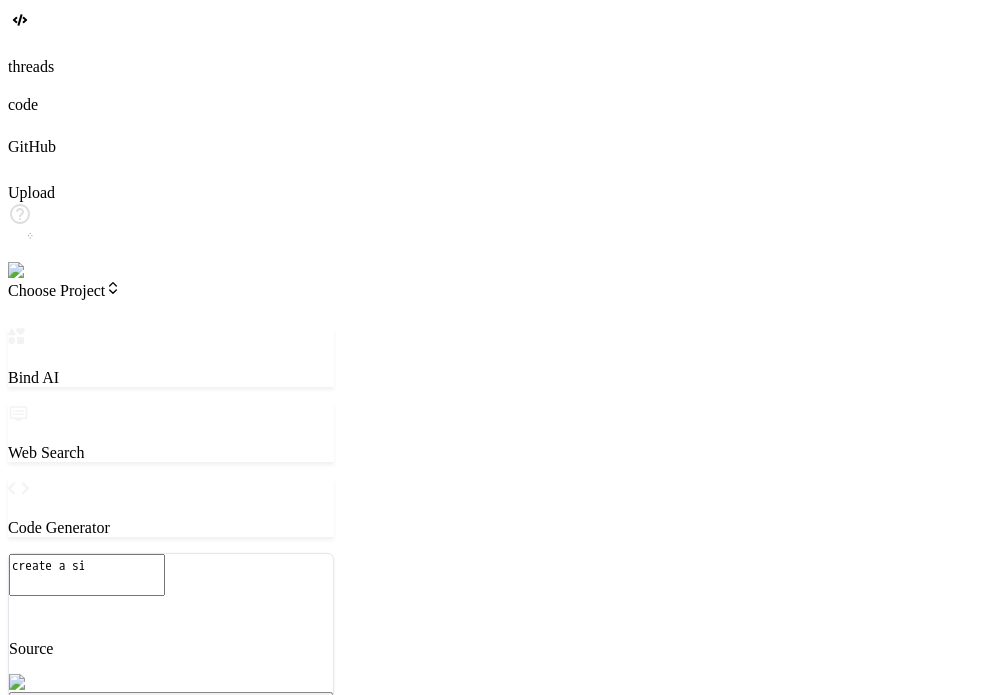 type on "create a sin" 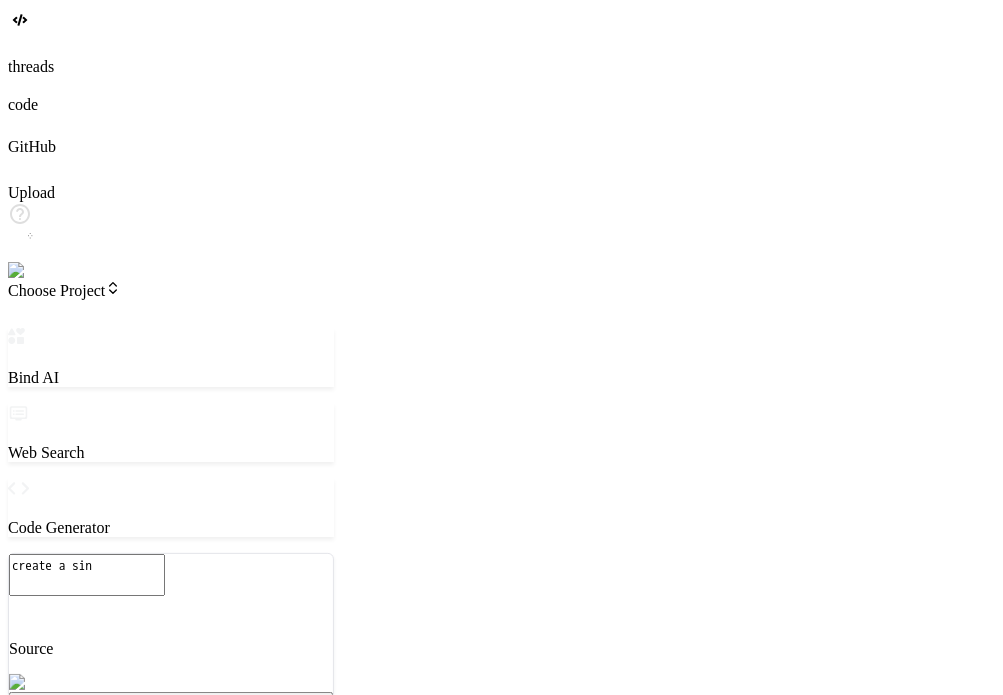 type on "create a si" 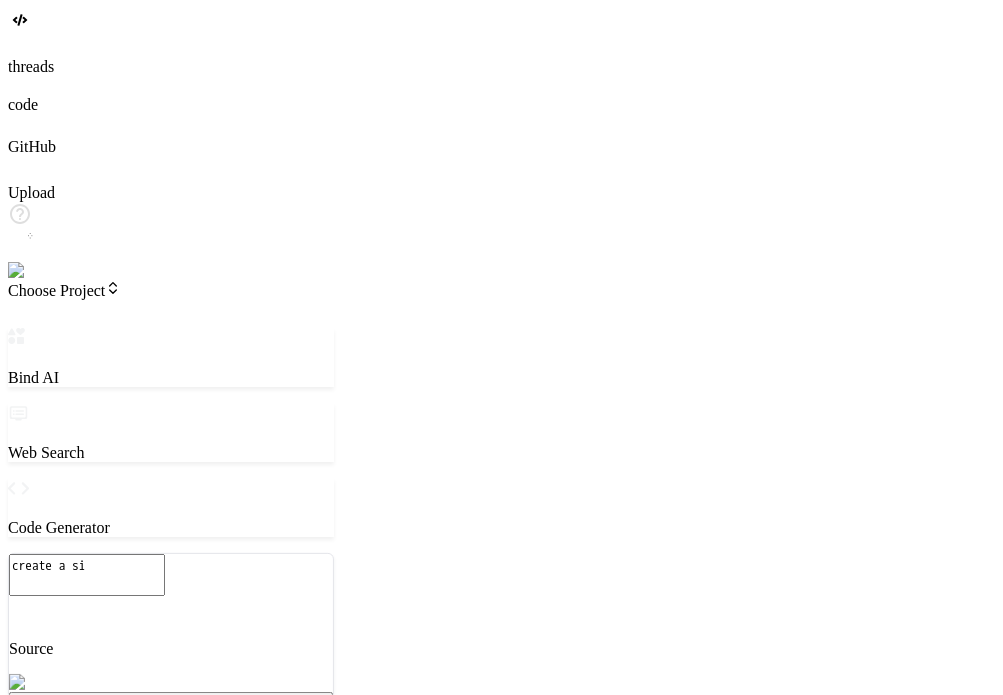 type on "x" 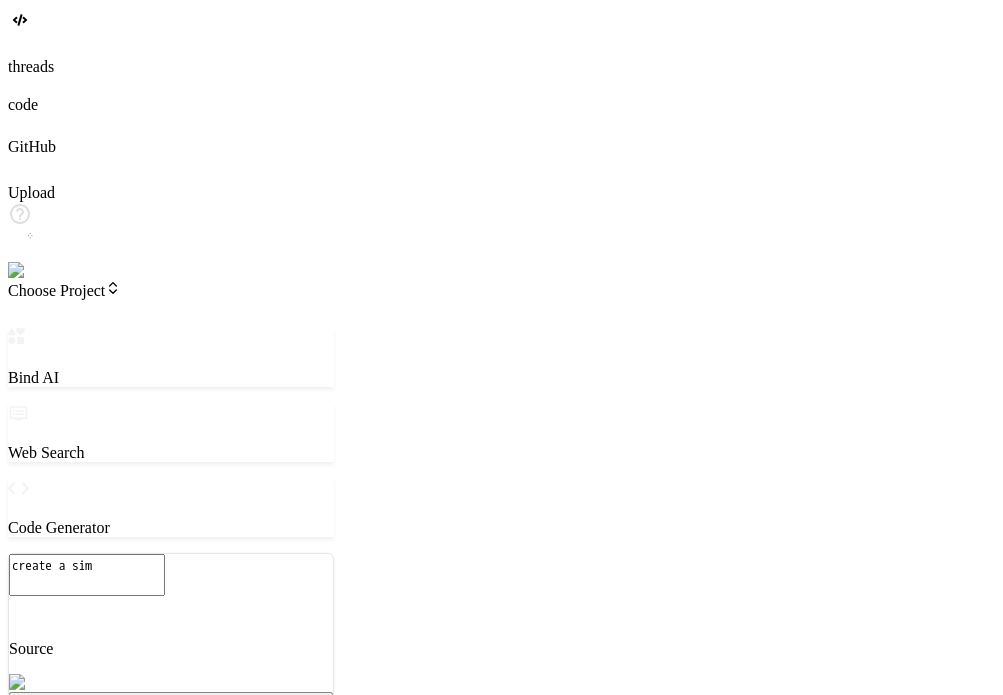 type on "x" 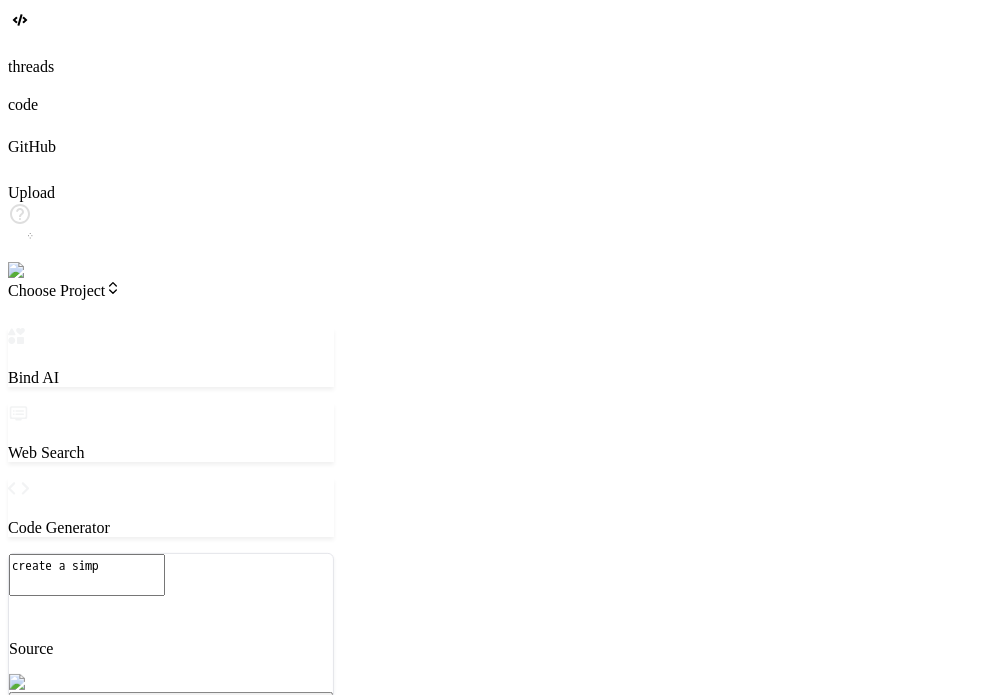 type on "create a simpl" 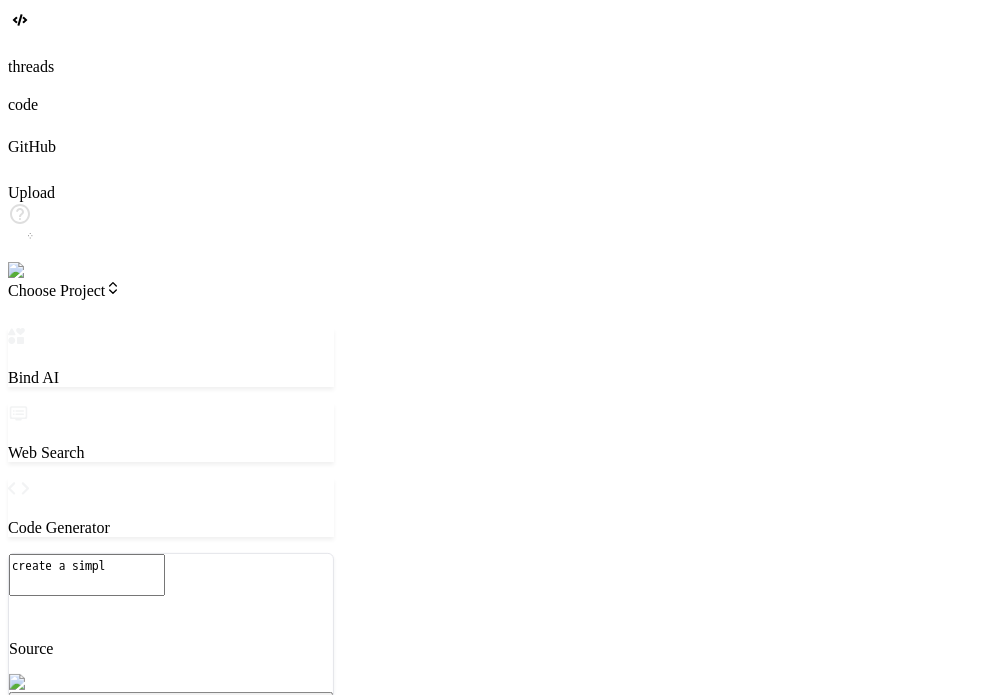 type on "create a simple" 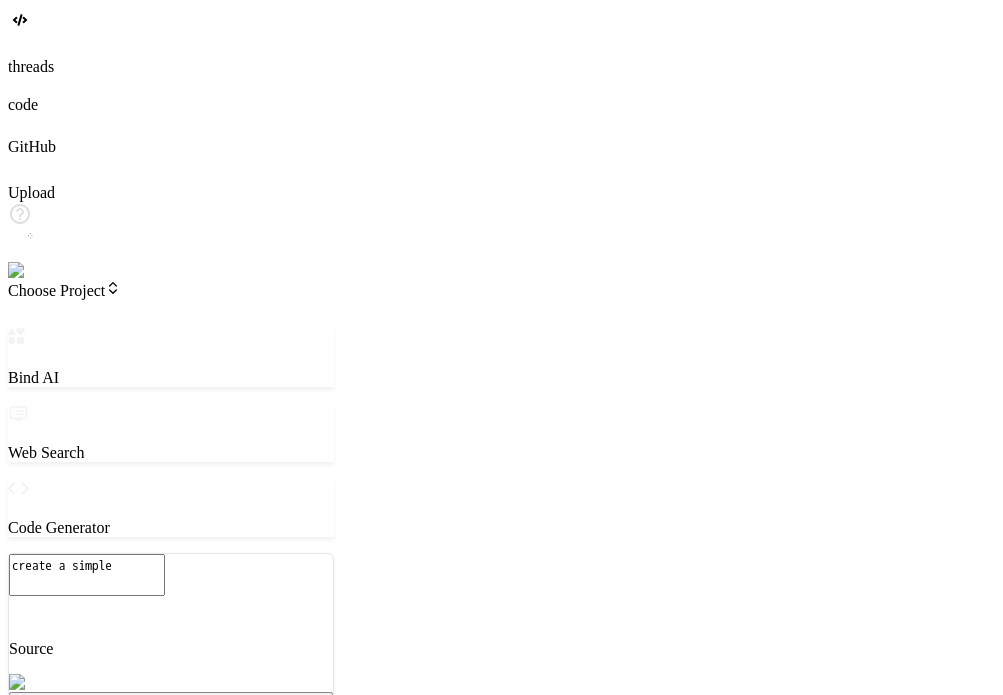 type on "create a simple" 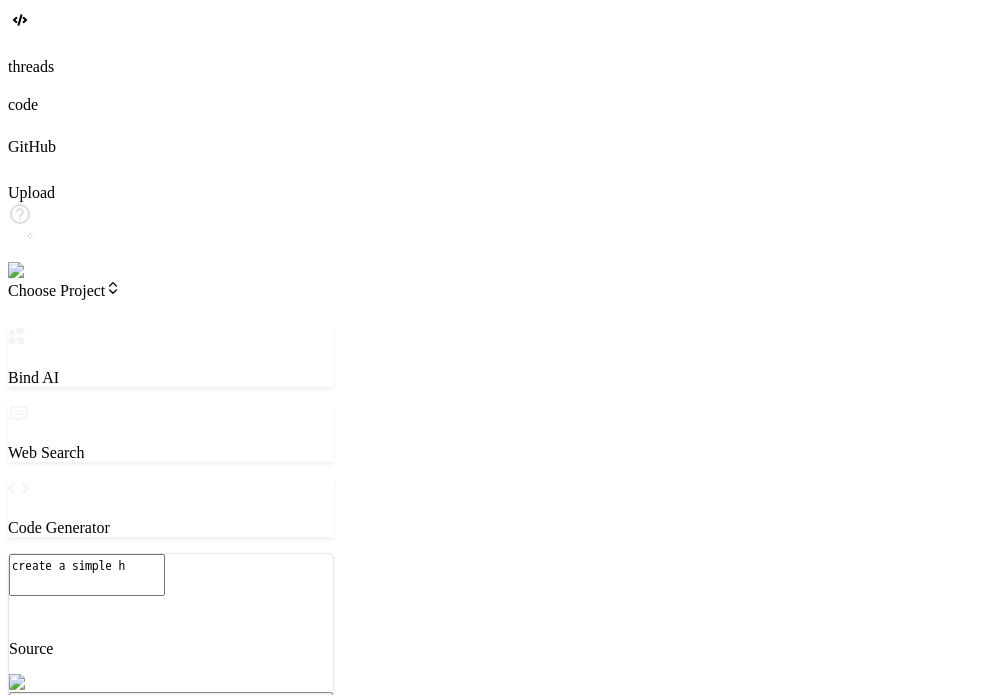 type on "create a simple ht" 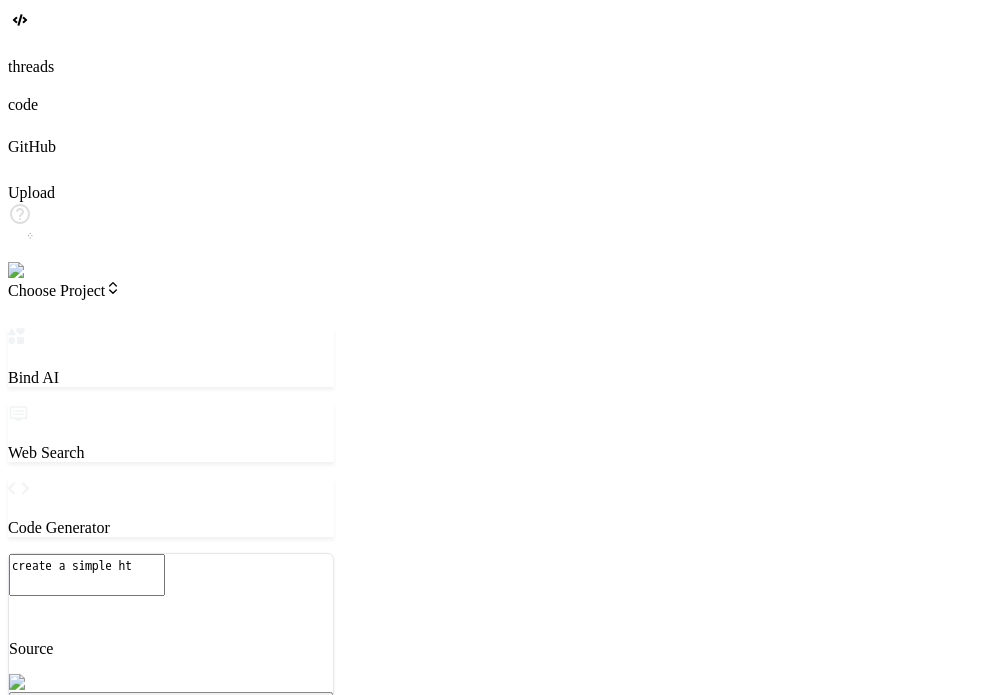 type on "create a simple htm" 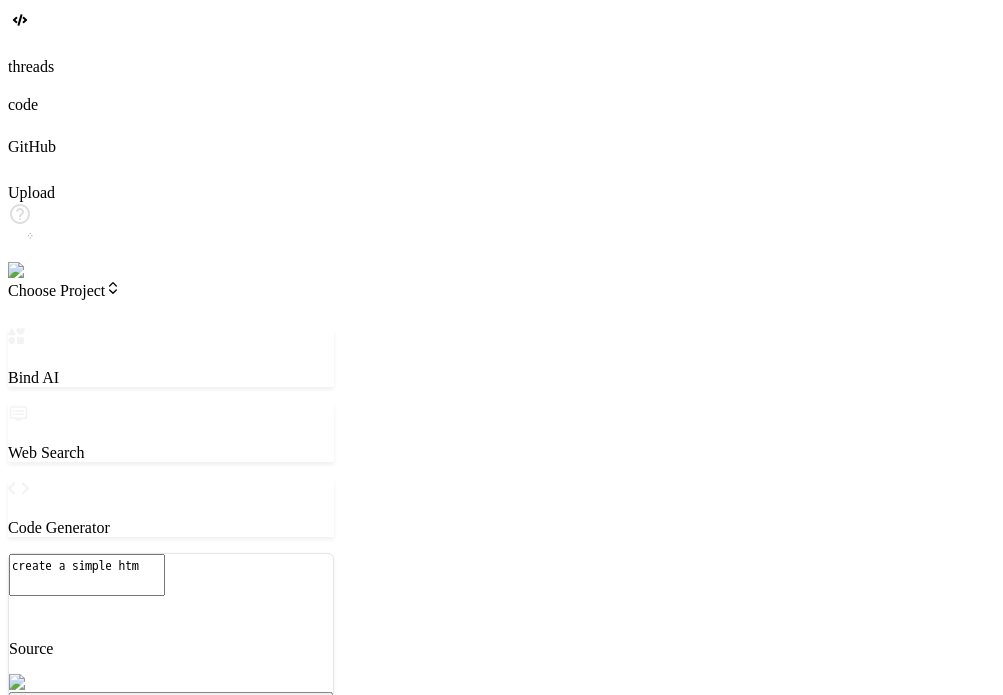 type on "create a simple html" 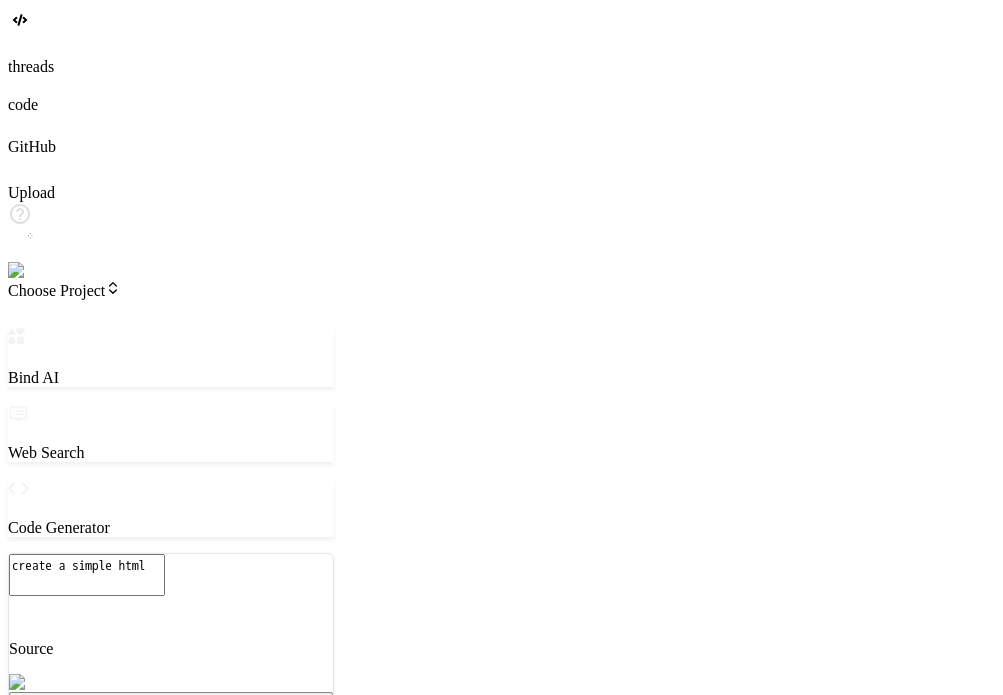type on "create a simple html" 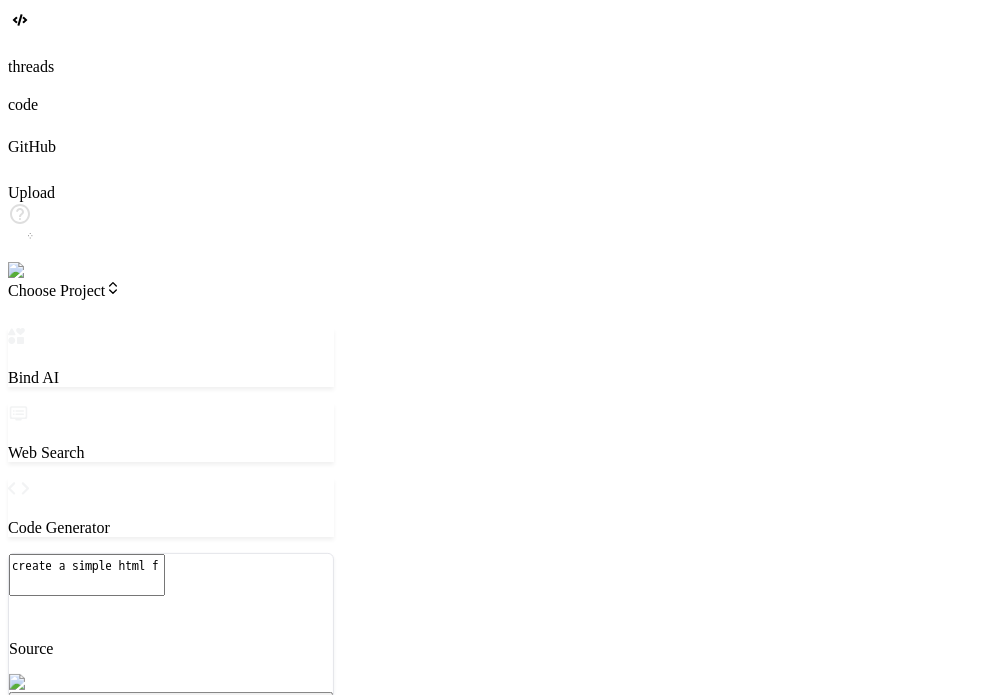 type on "create a simple html fi" 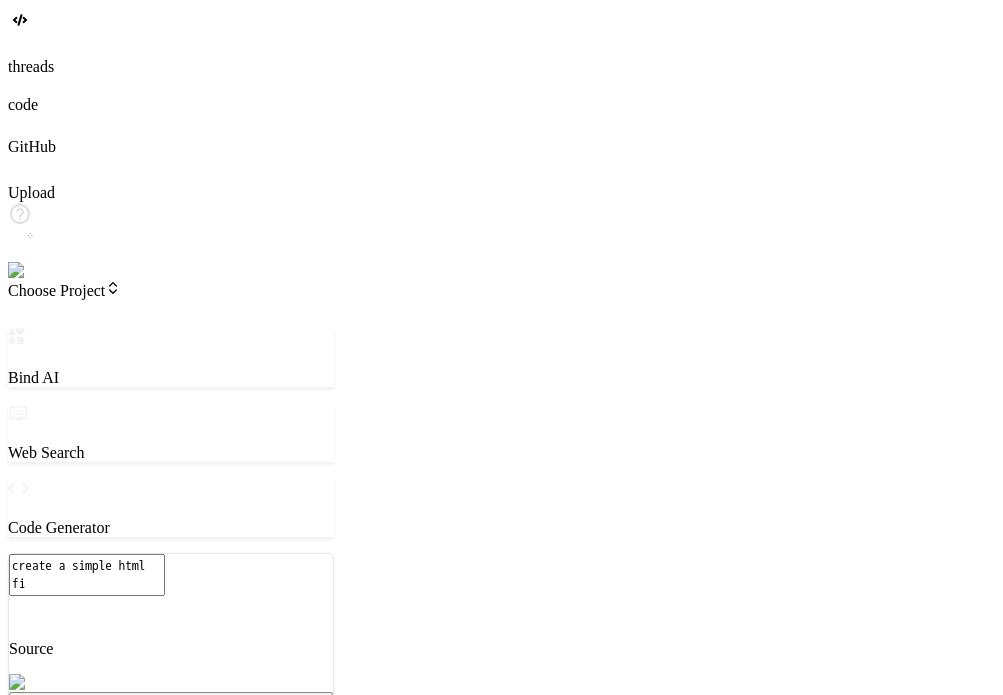 type on "create a simple html fil" 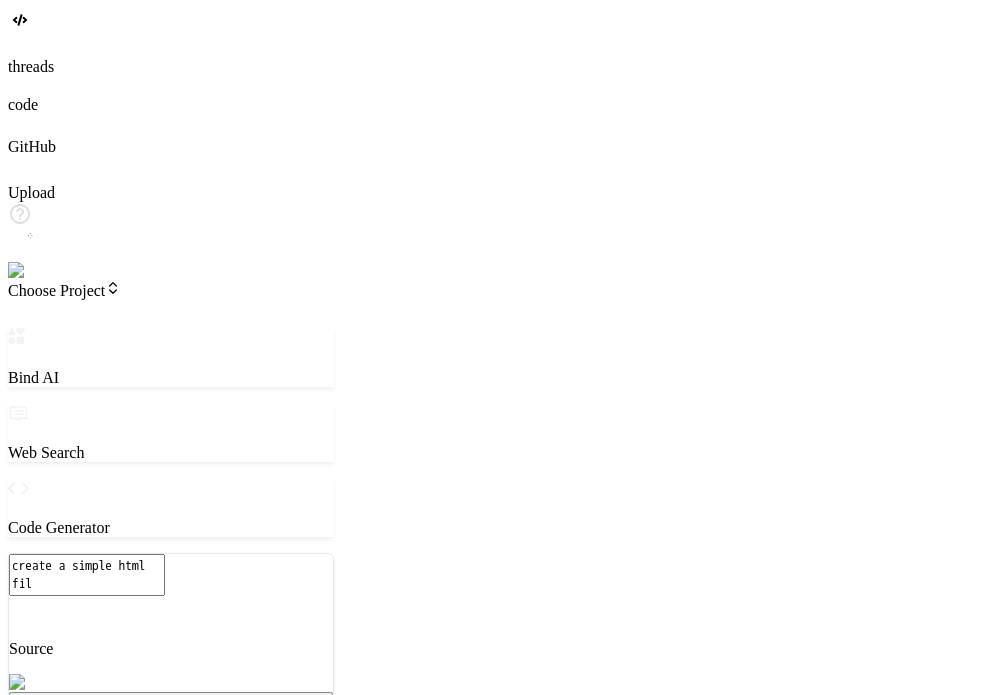 type on "create a simple html file" 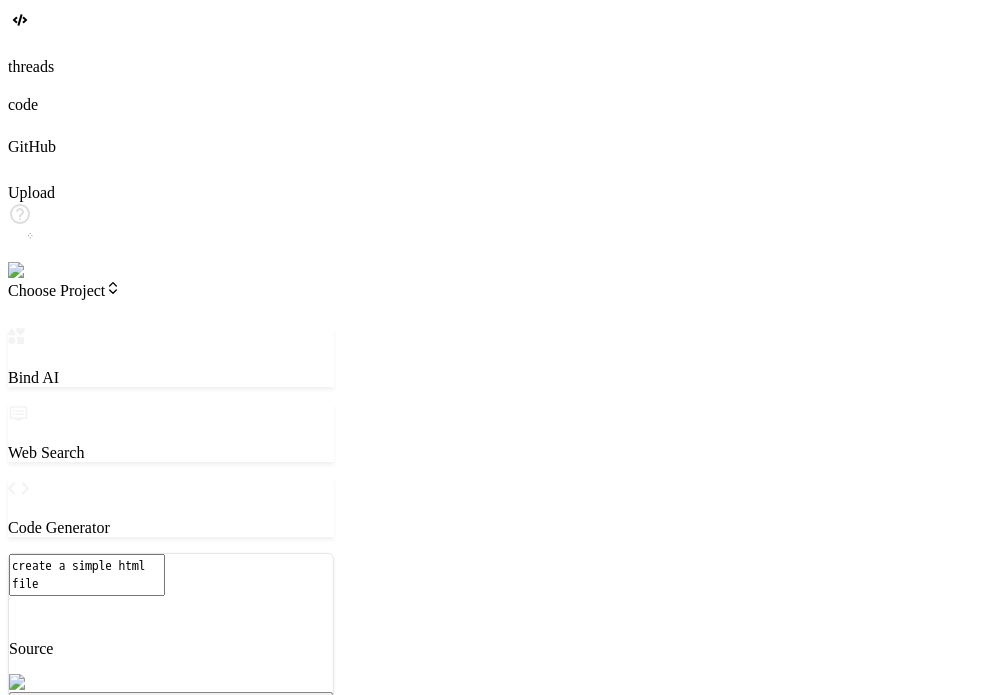 type on "create a simple html file" 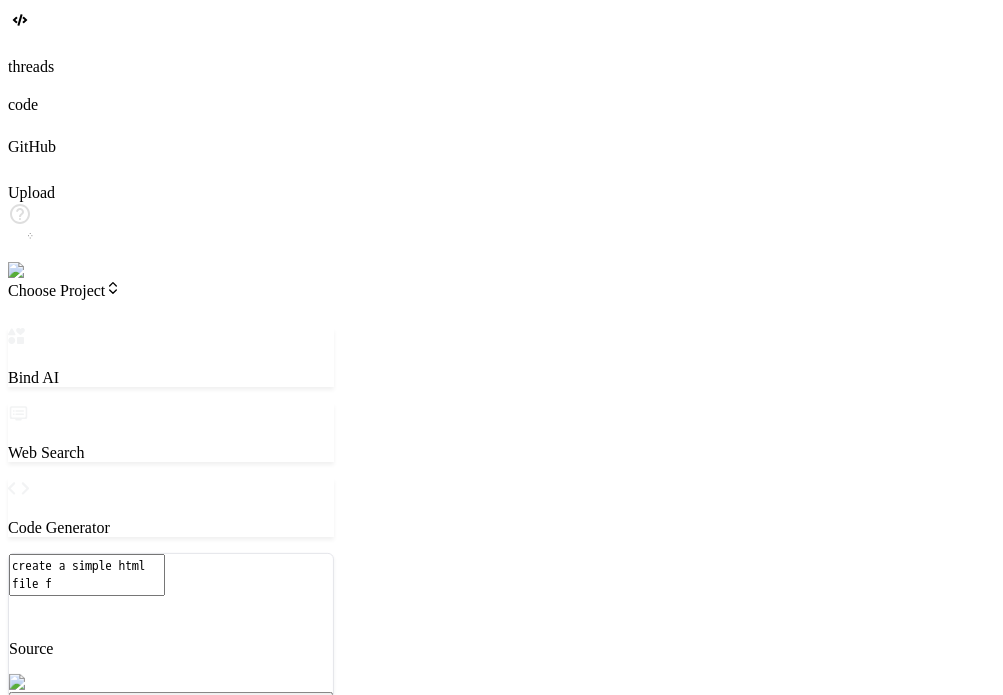 type on "create a simple html file fo" 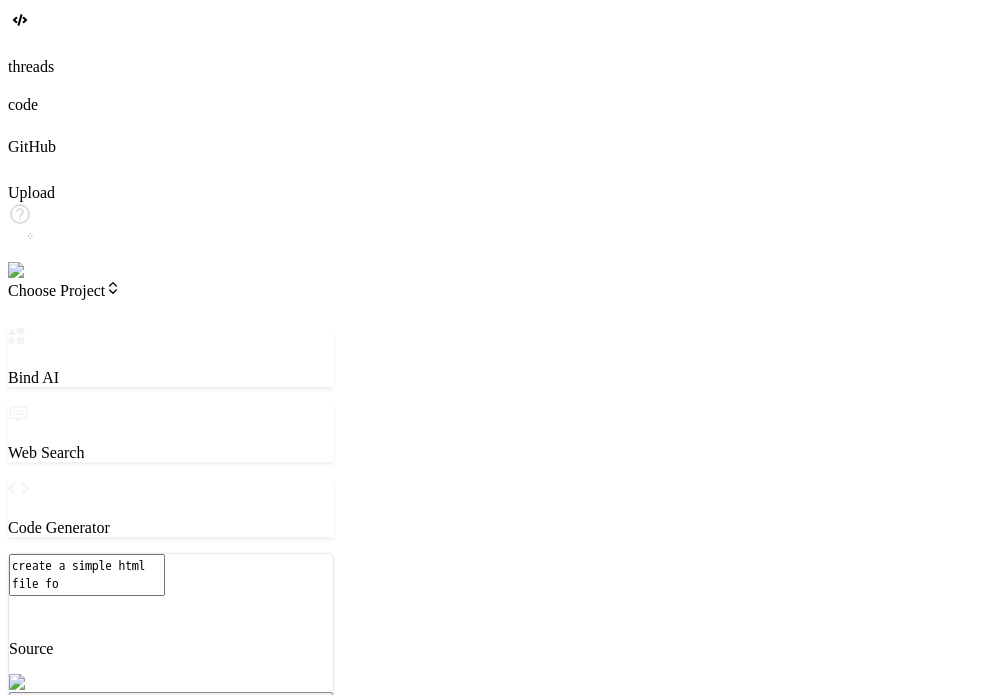 type on "create a simple html file for" 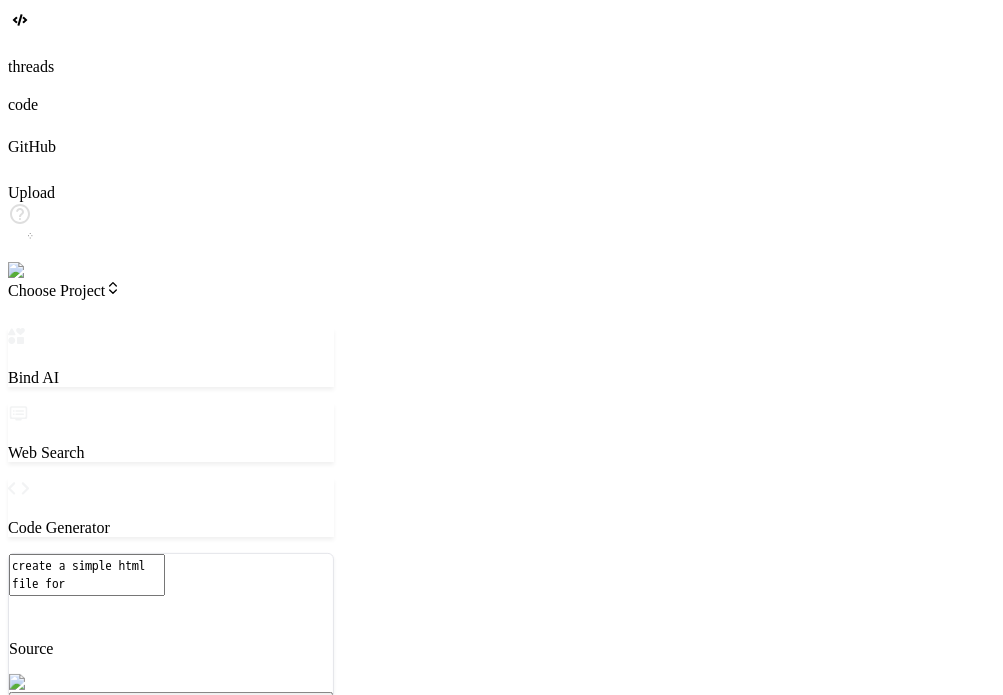 type on "create a simple html file for" 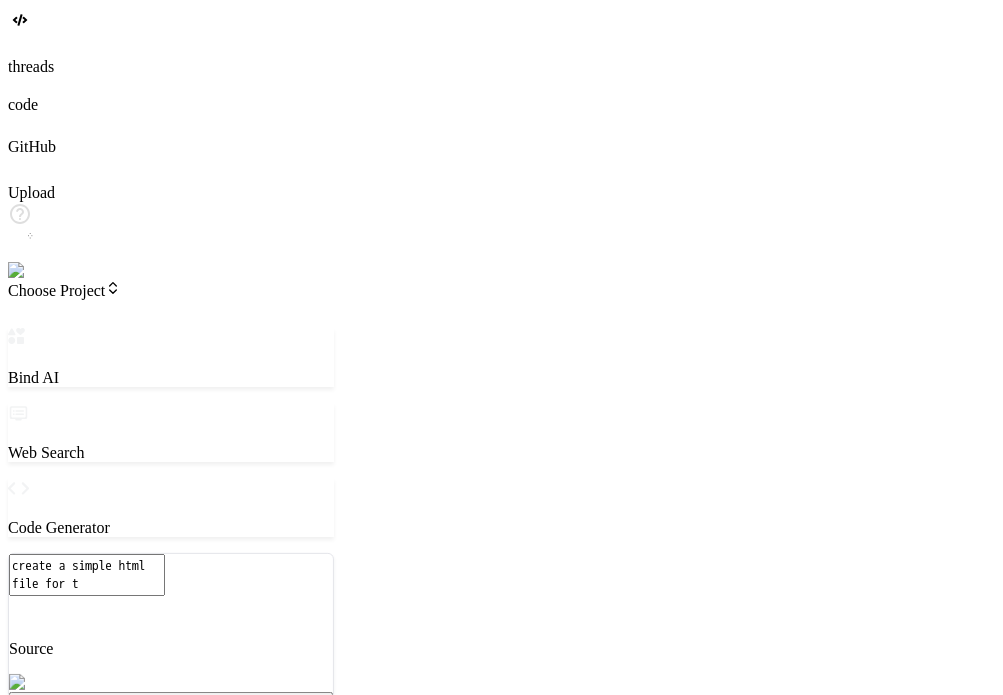 type on "create a simple html file for te" 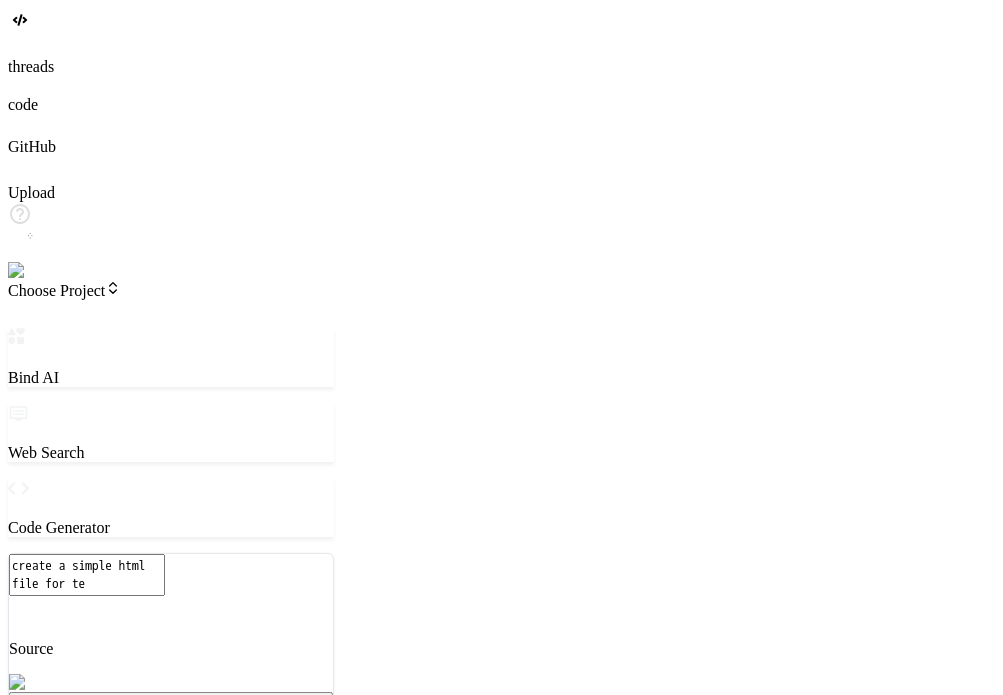 type on "create a simple html file for tes" 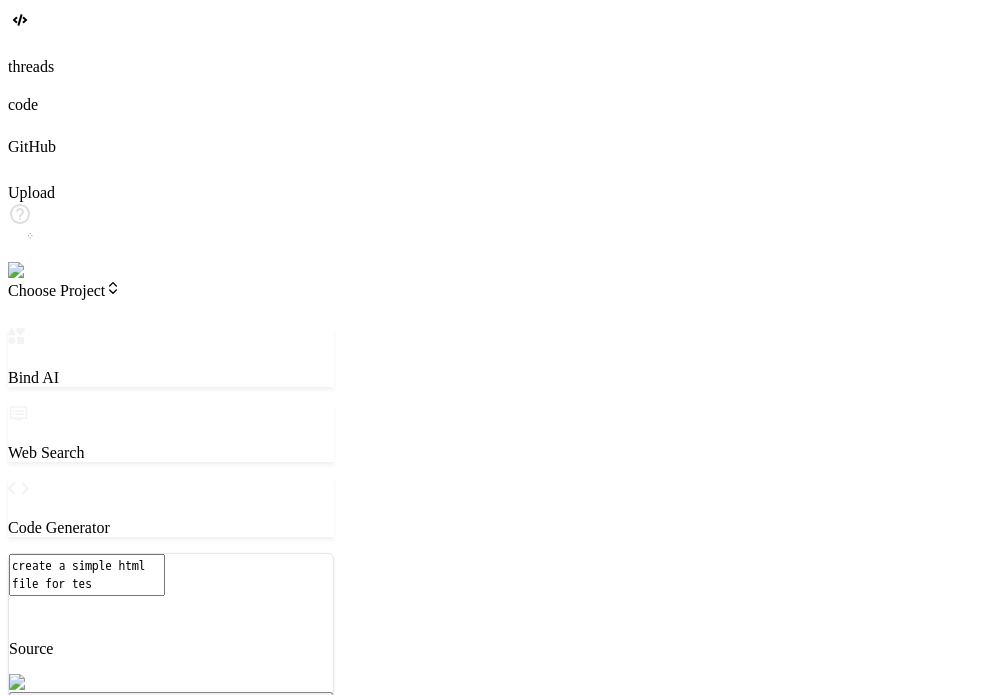 type on "create a simple html file for test" 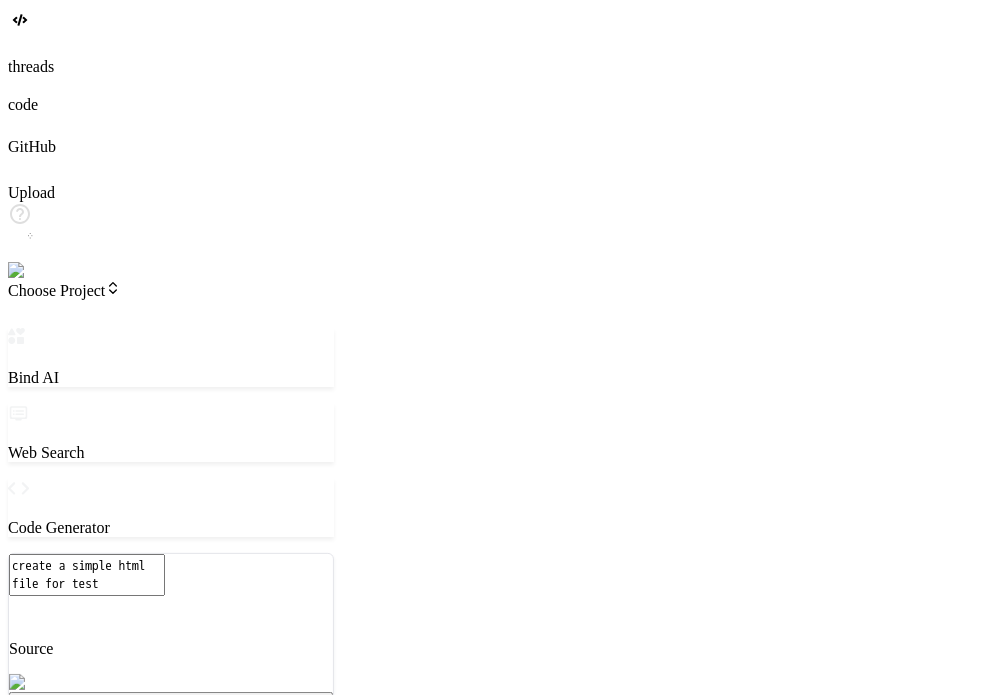 type on "create a simple html file for testi" 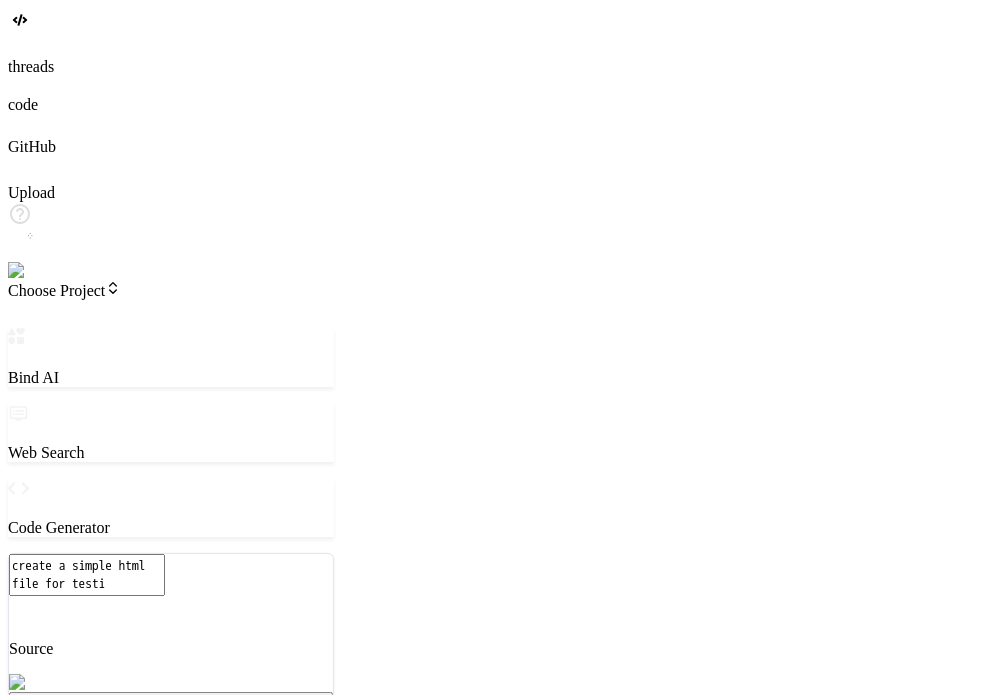 type on "create a simple html file for testin" 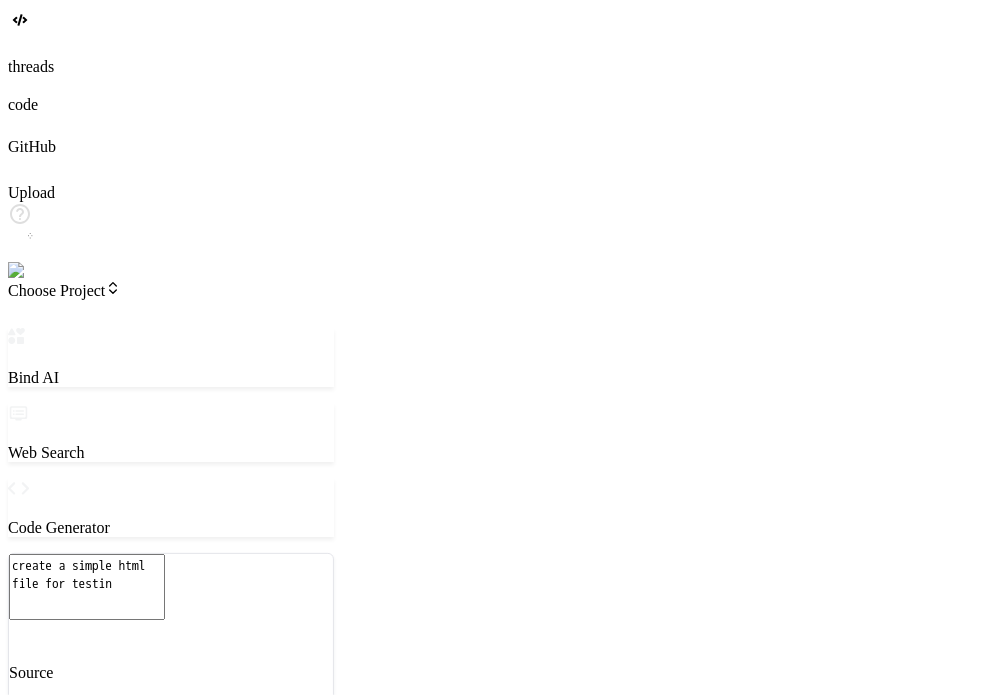 type on "create a simple html file for testing" 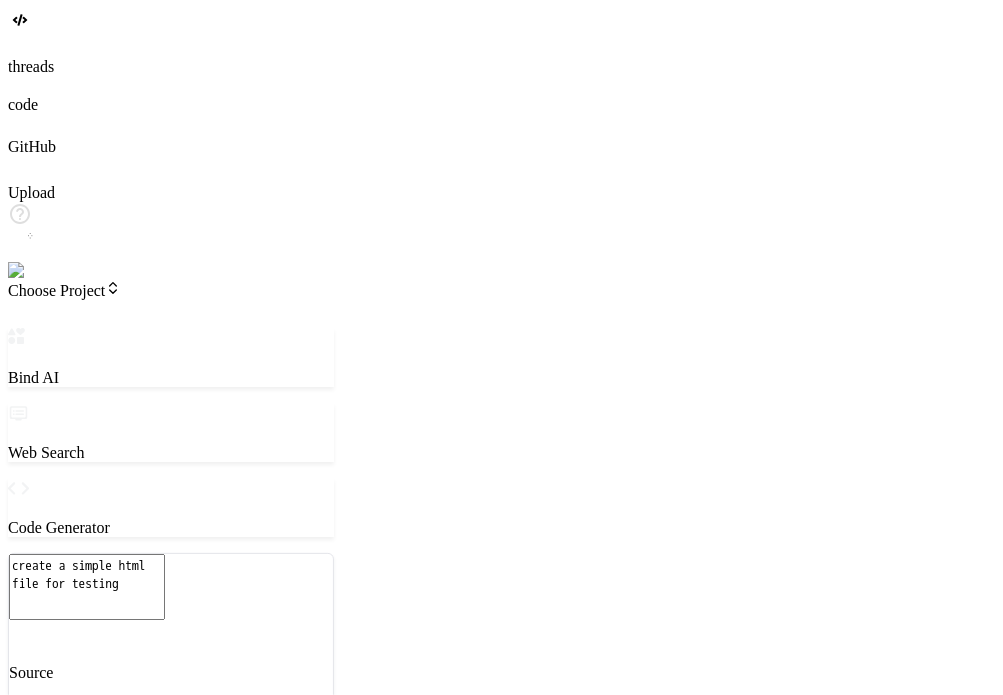 type on "x" 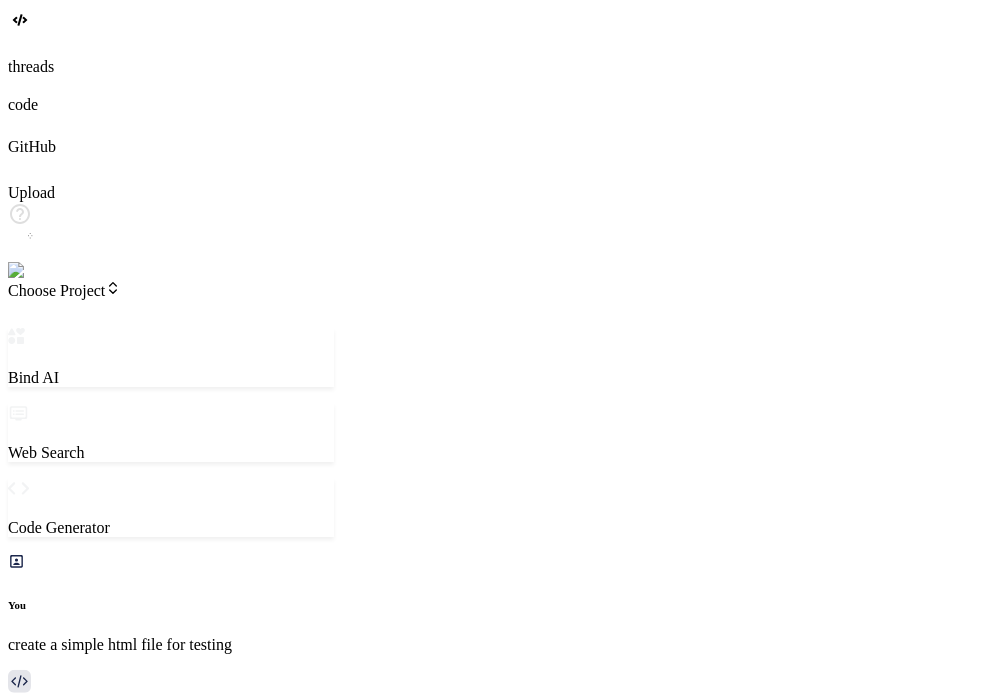type 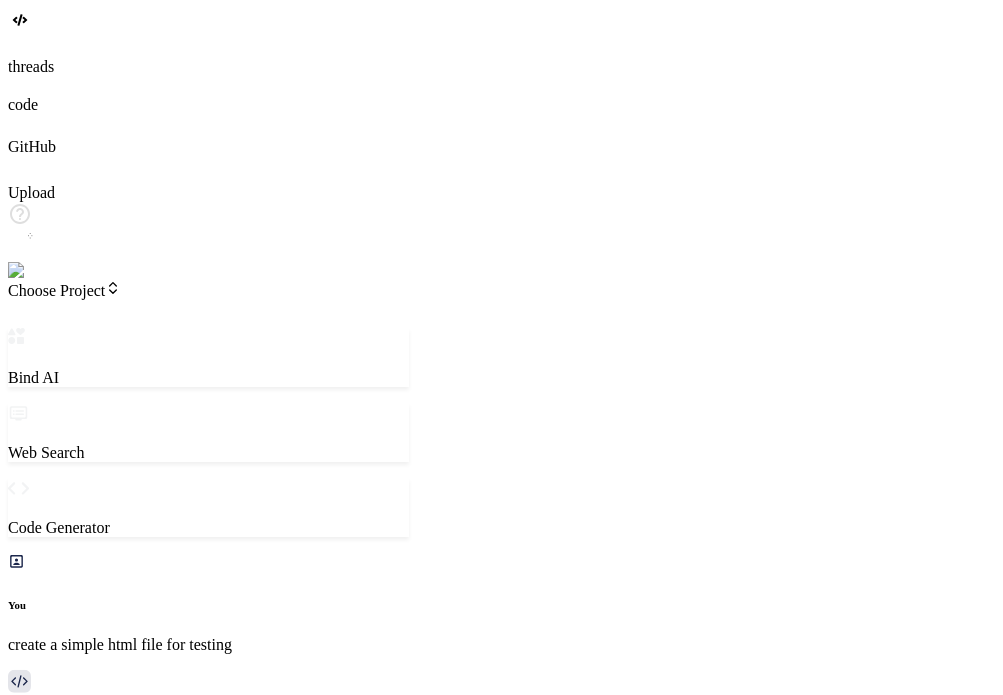 drag, startPoint x: 371, startPoint y: 219, endPoint x: 463, endPoint y: 219, distance: 92 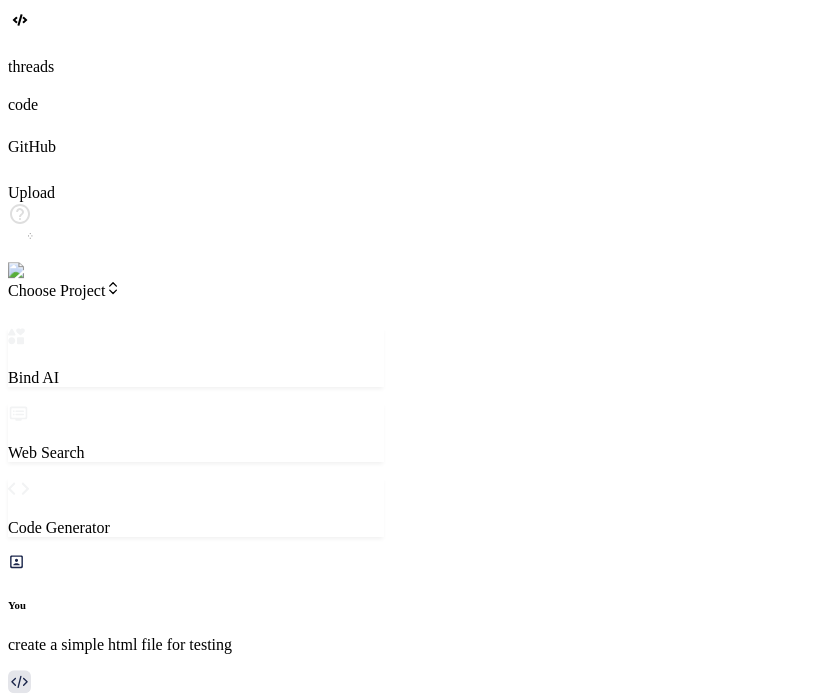 type on "x" 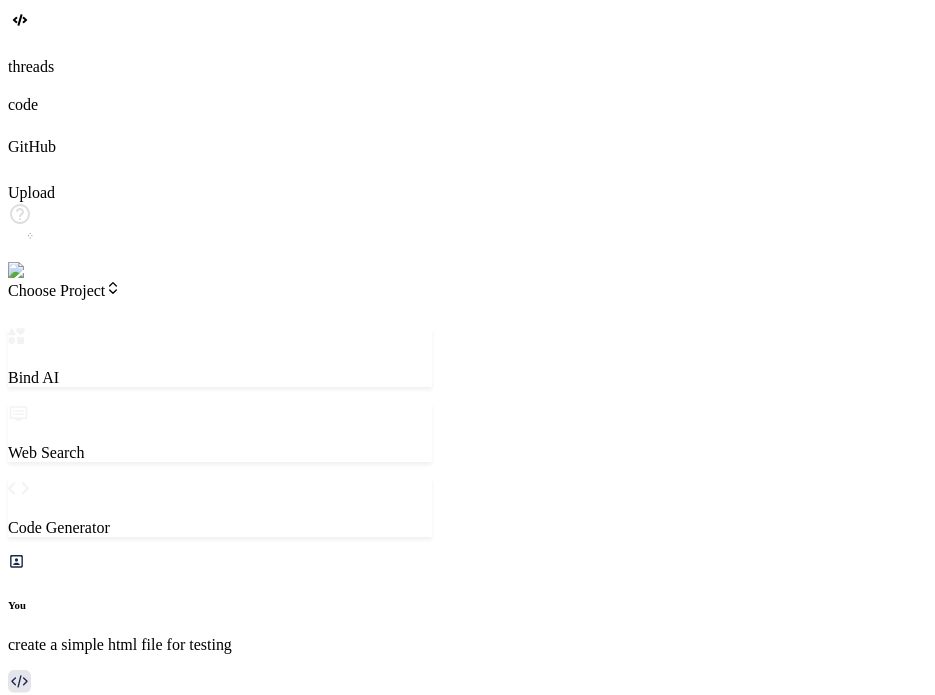 scroll, scrollTop: 2666, scrollLeft: 0, axis: vertical 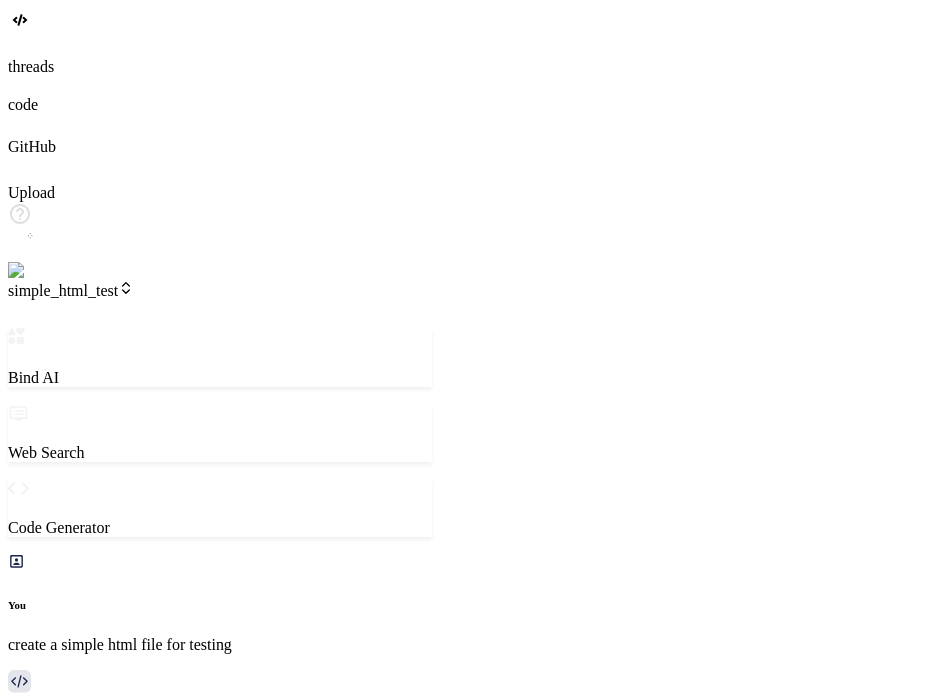 type on "x" 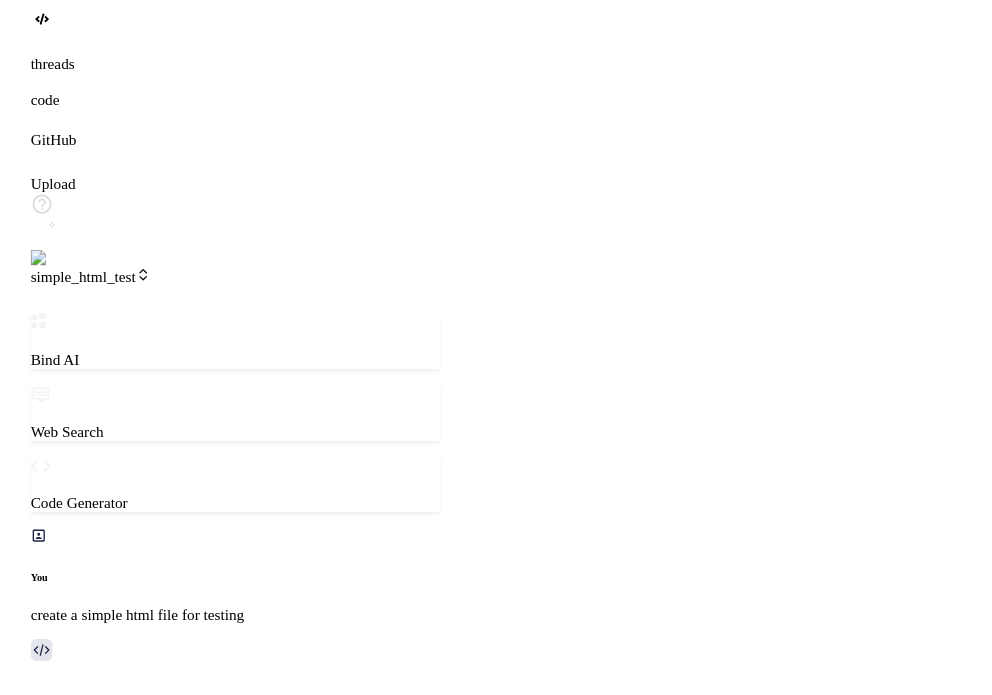 scroll, scrollTop: 672, scrollLeft: 0, axis: vertical 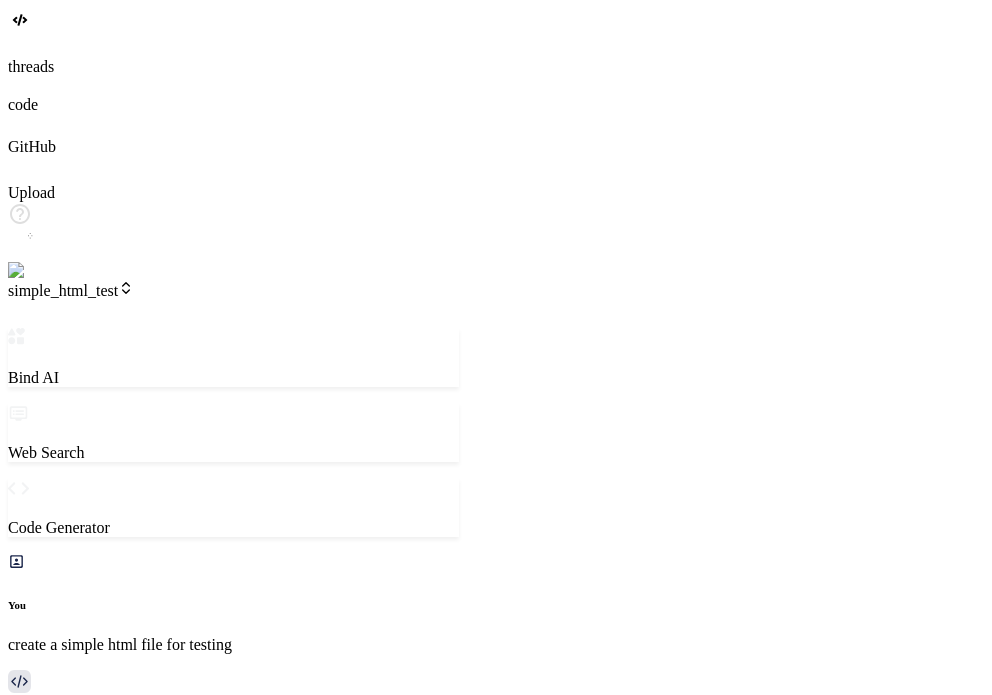 type on "x" 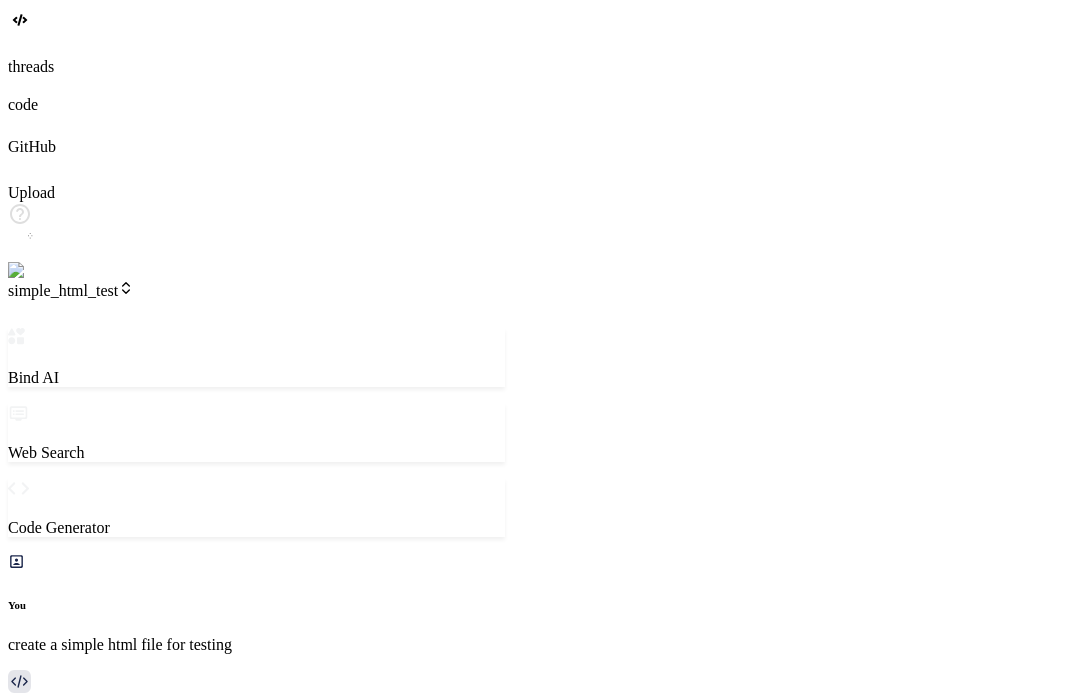 scroll, scrollTop: 0, scrollLeft: 104, axis: horizontal 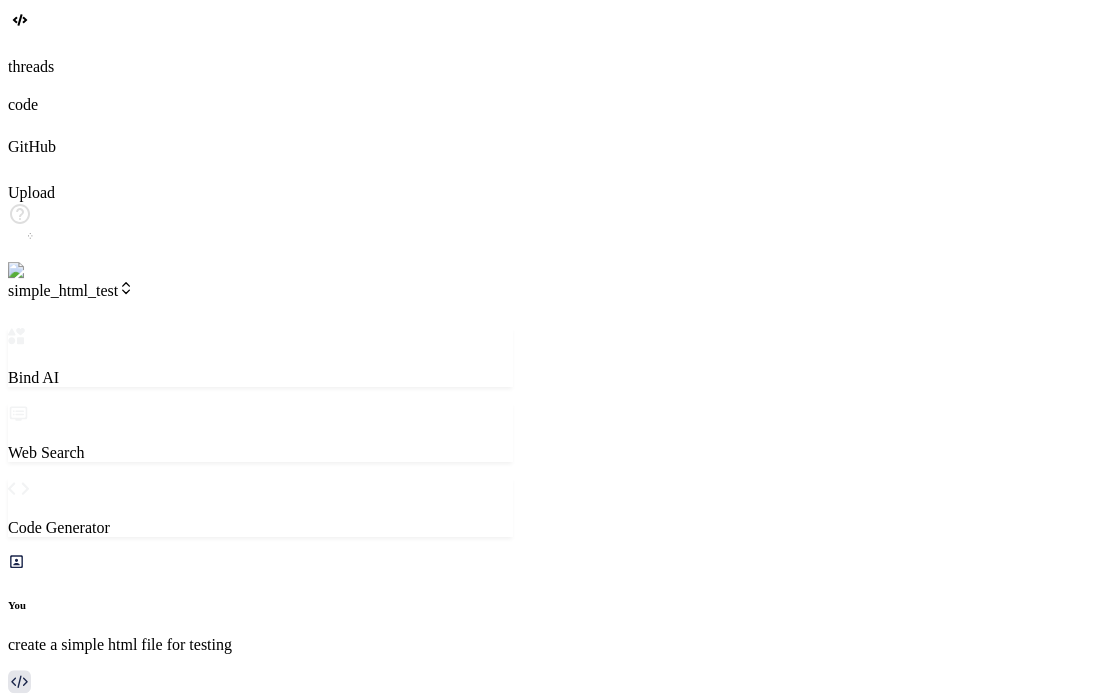 type on "x" 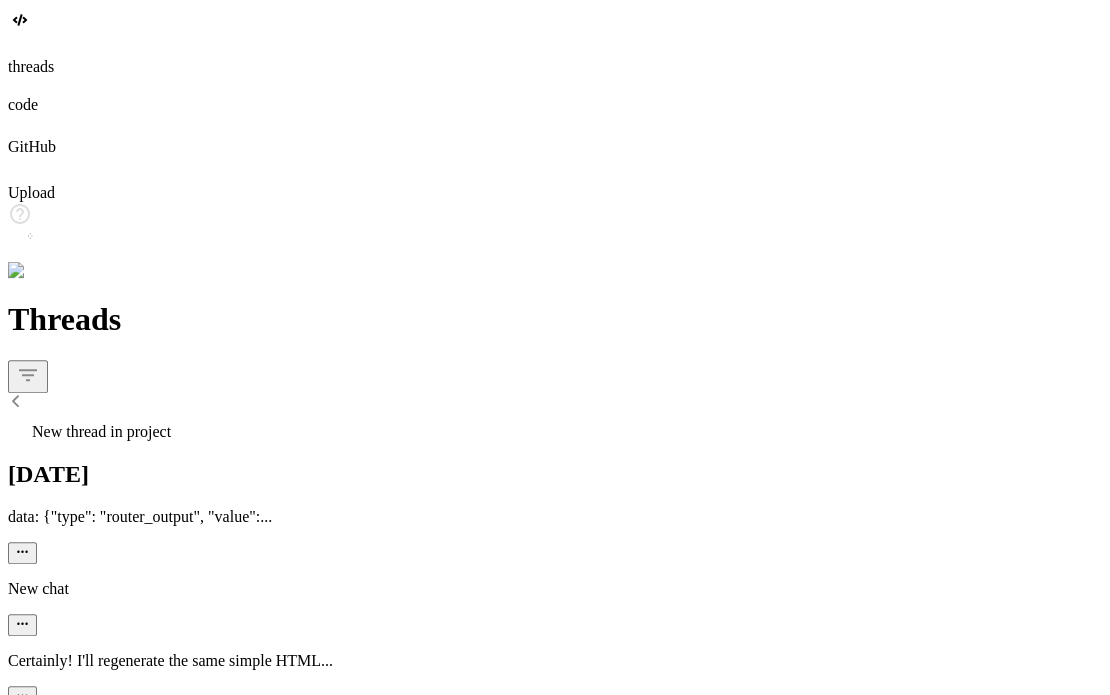 click on "New thread in project" at bounding box center [101, 431] 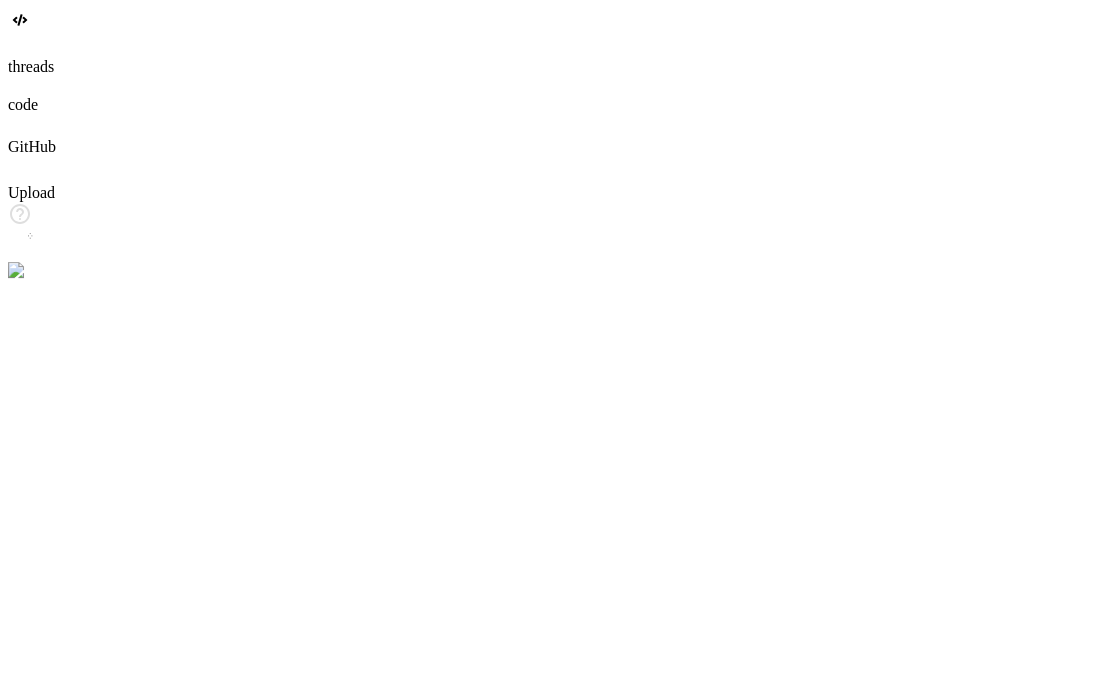 scroll, scrollTop: 0, scrollLeft: 0, axis: both 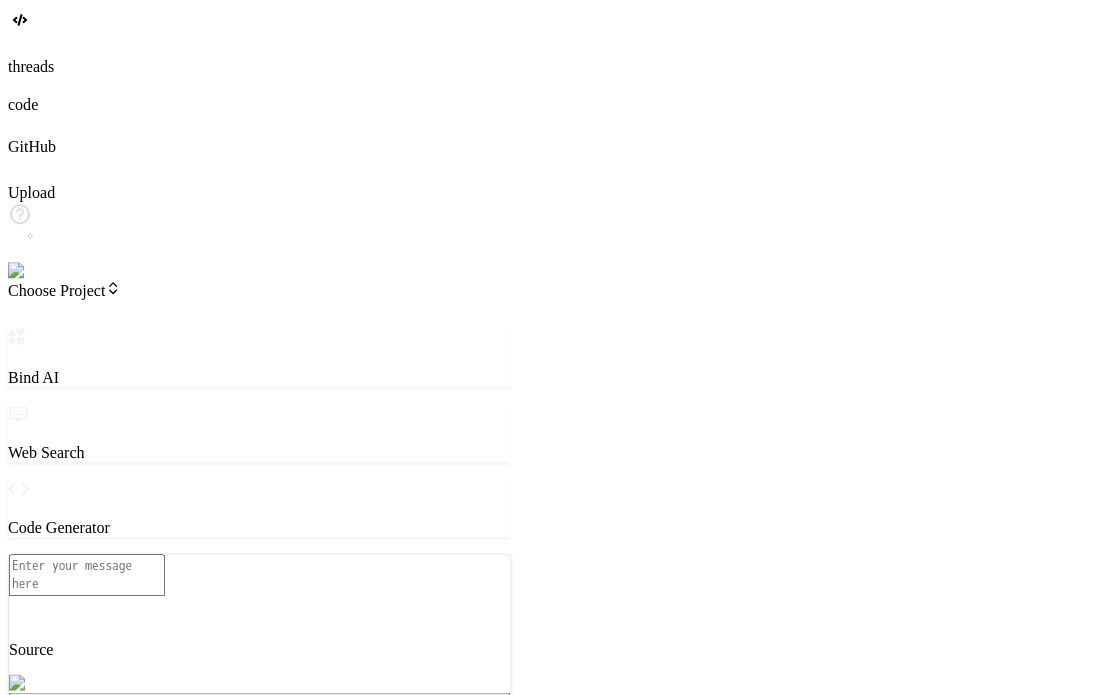 type on "x" 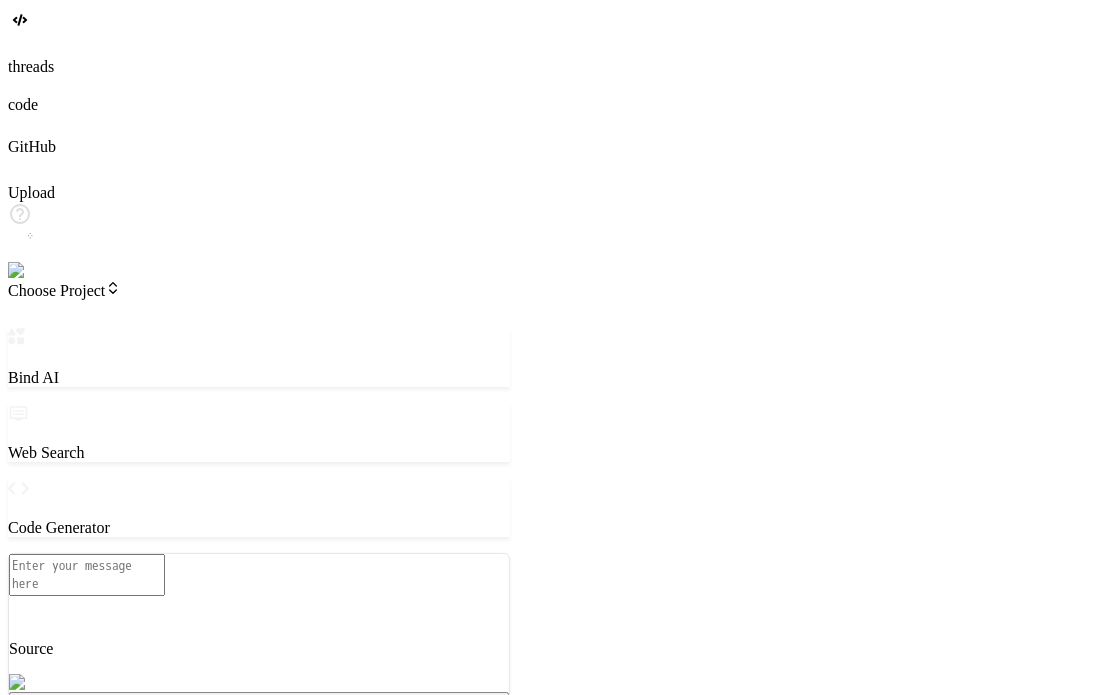 click at bounding box center (87, 575) 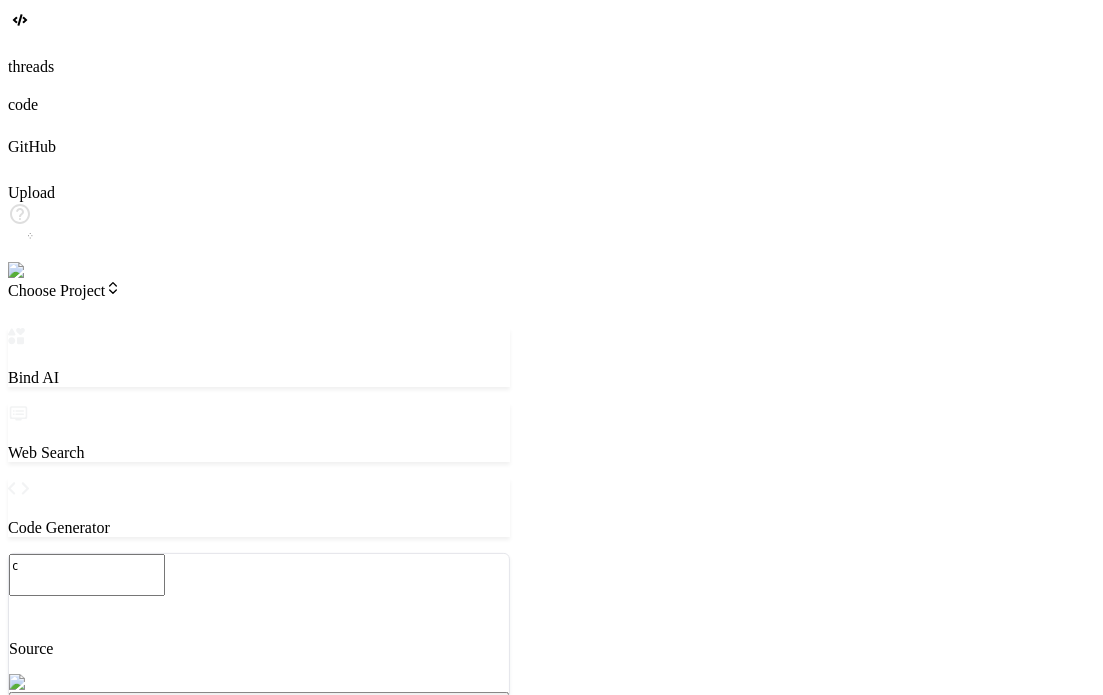 type on "cr" 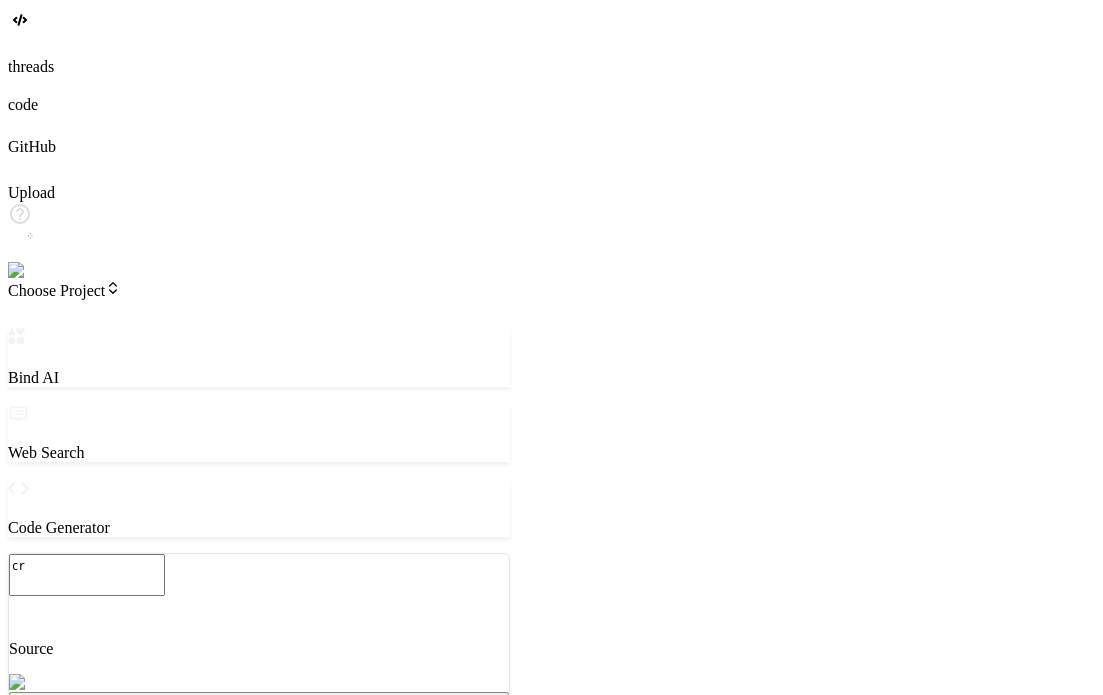 type on "cre" 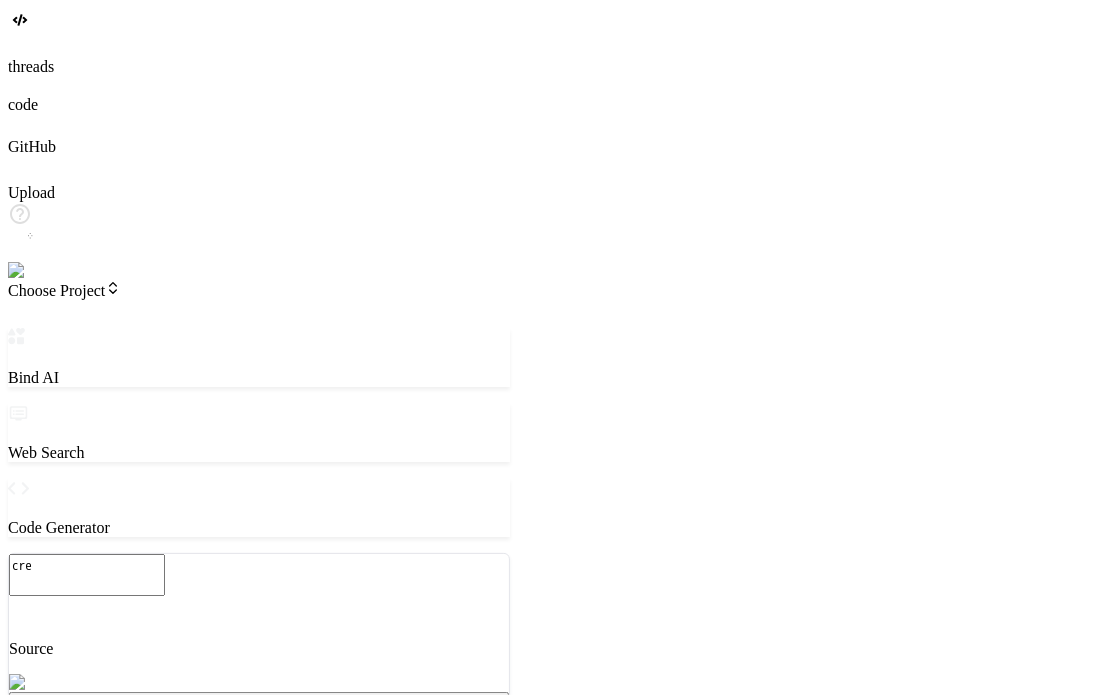type on "crea" 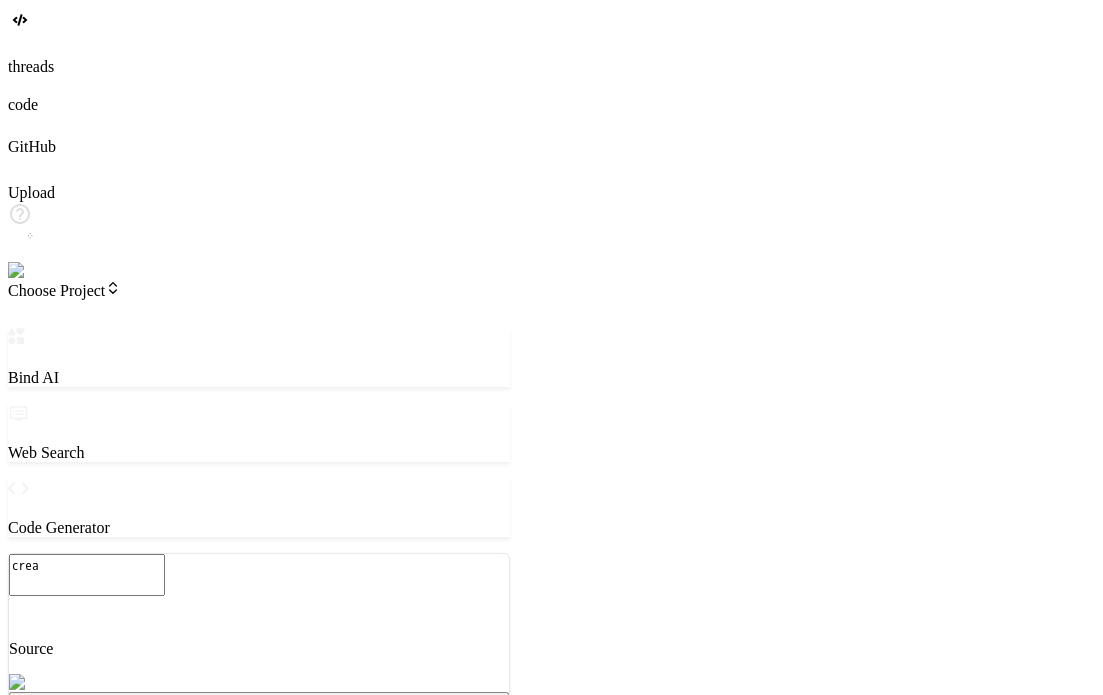 type on "creat" 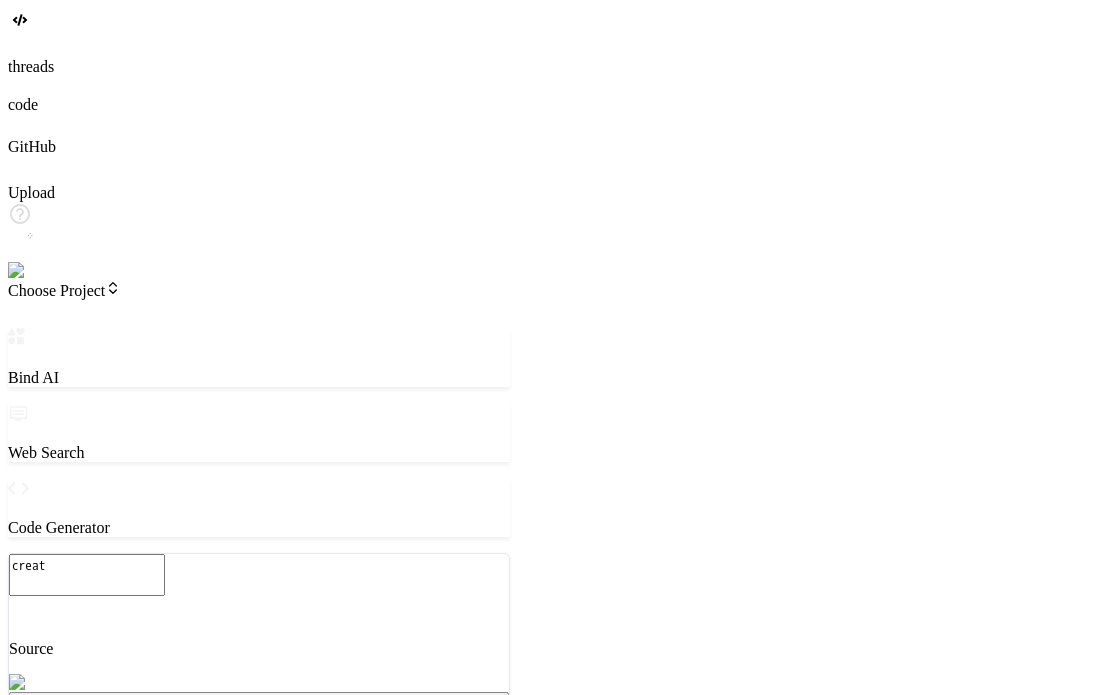 type on "create" 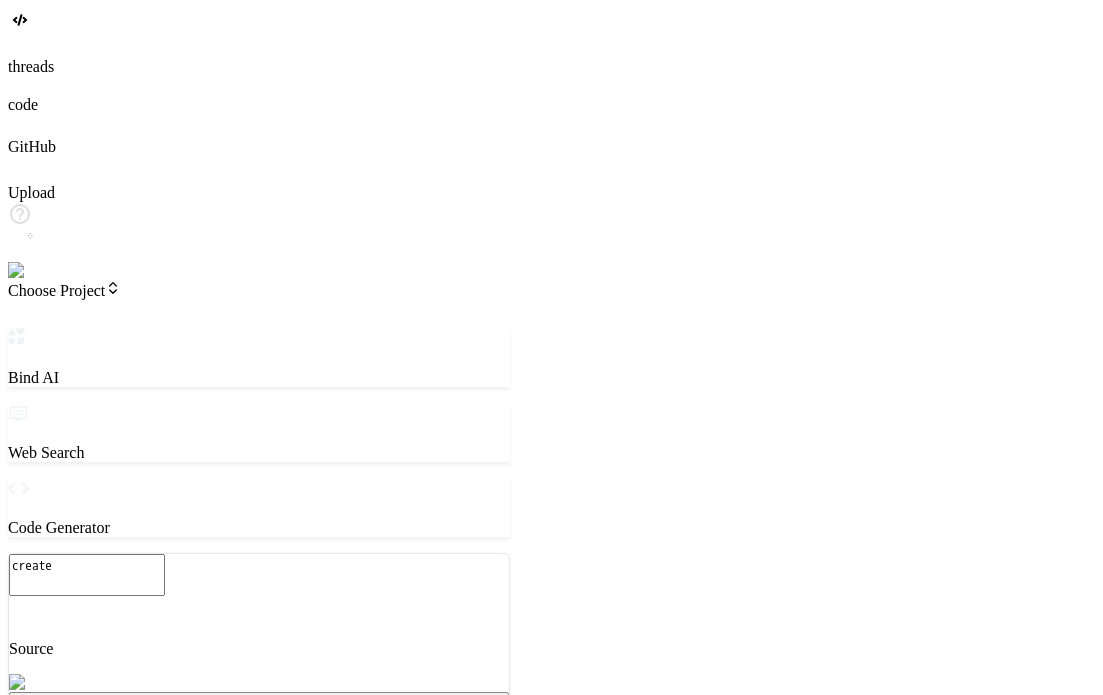 type on "create" 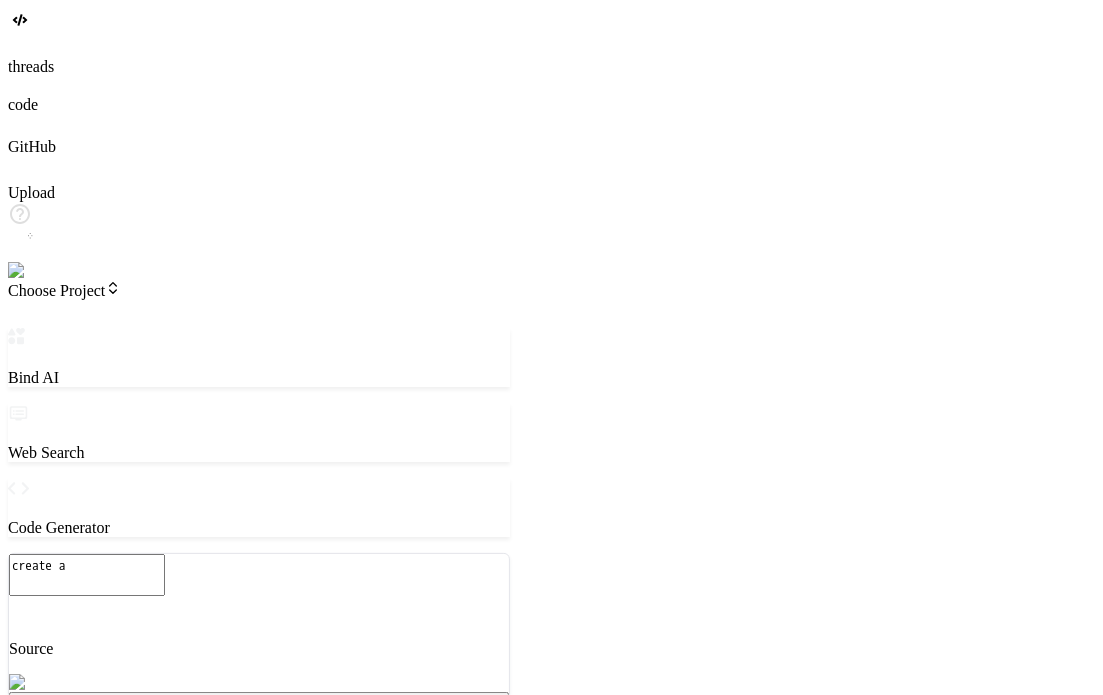 type on "create a" 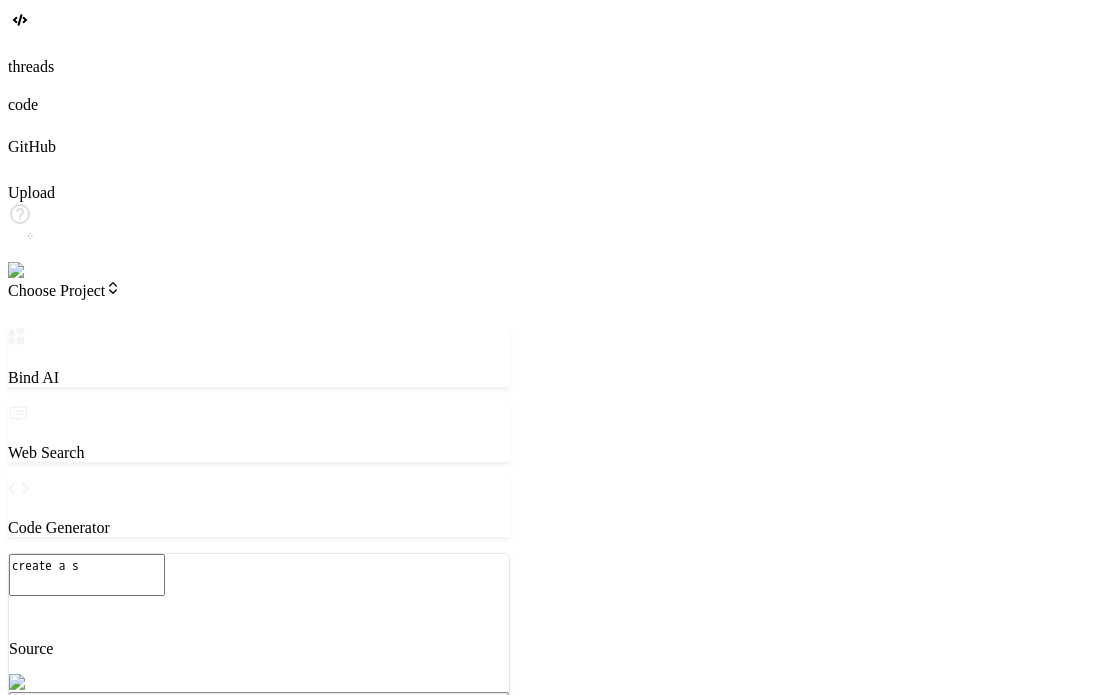 type on "create a si" 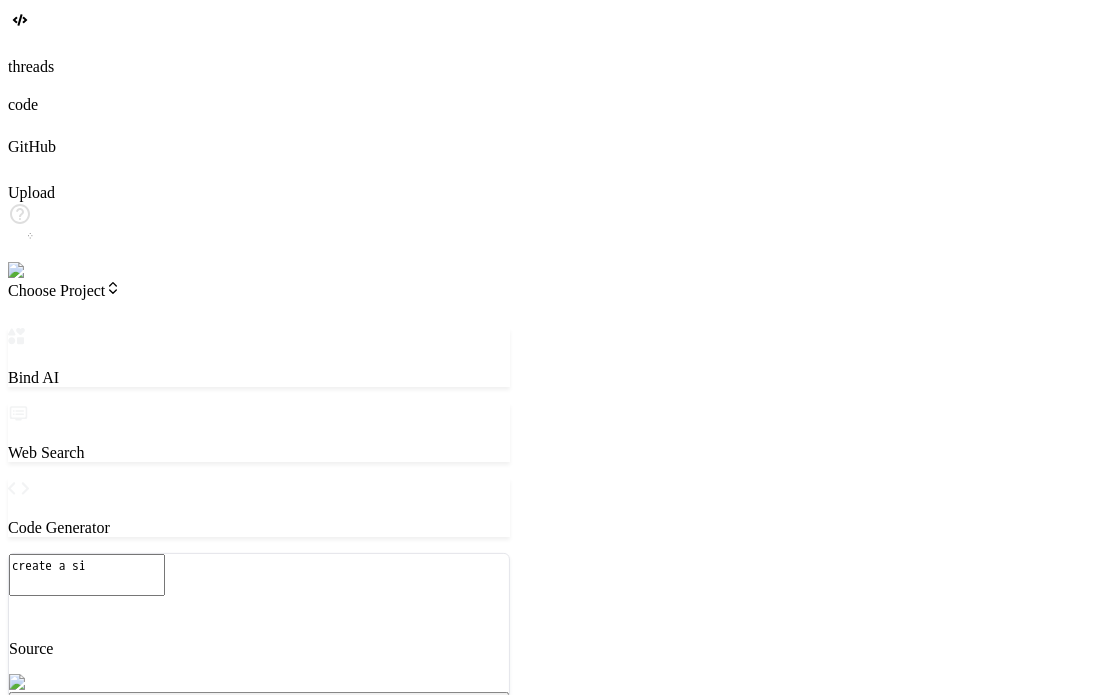 type on "create a sim" 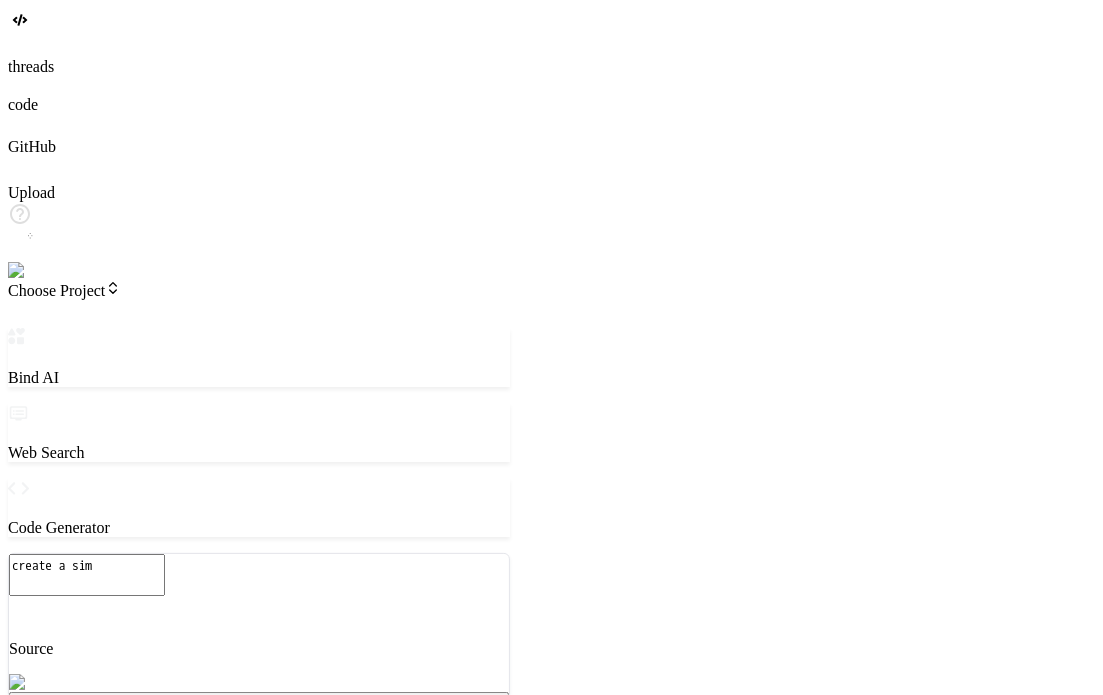 type on "create a simp" 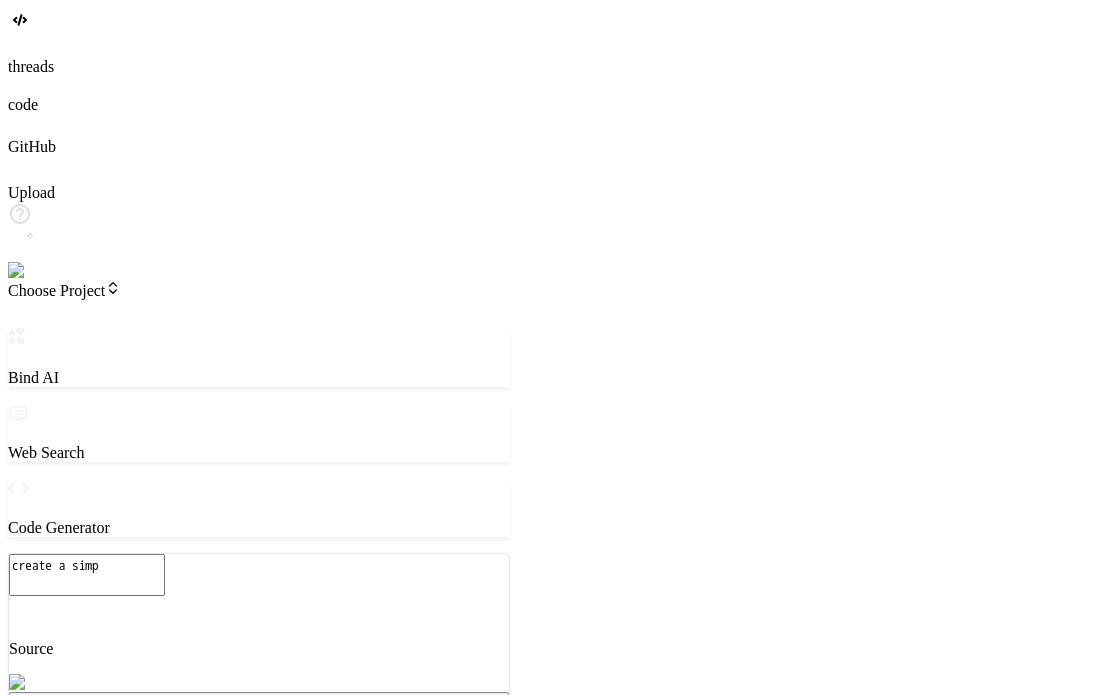 type on "x" 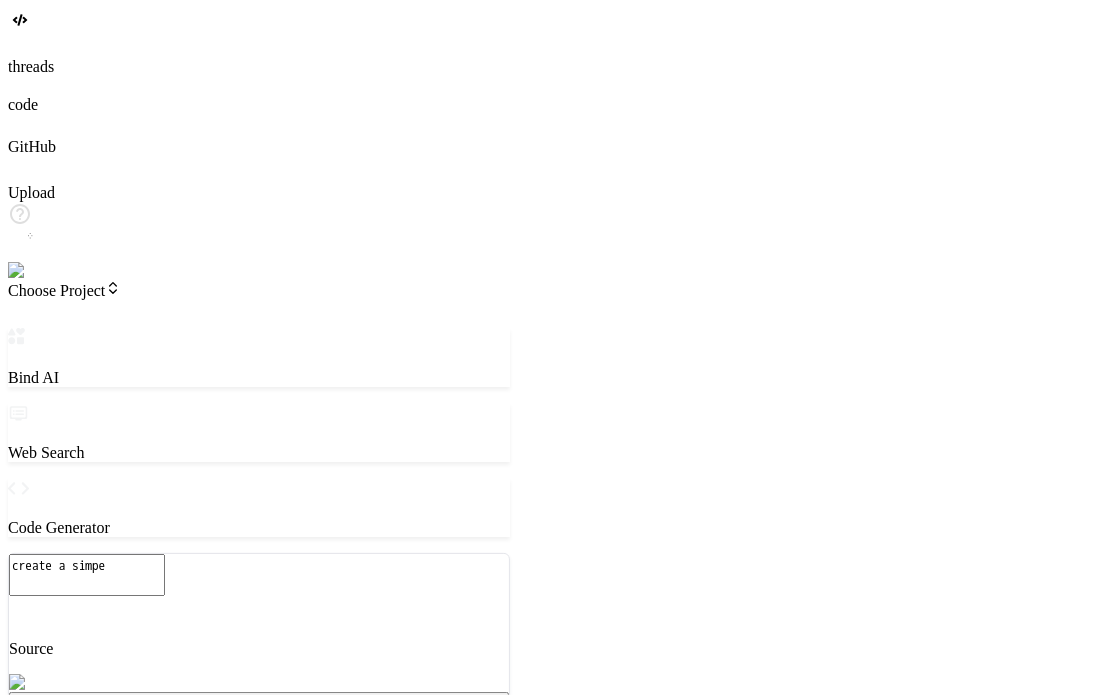type on "create a simp" 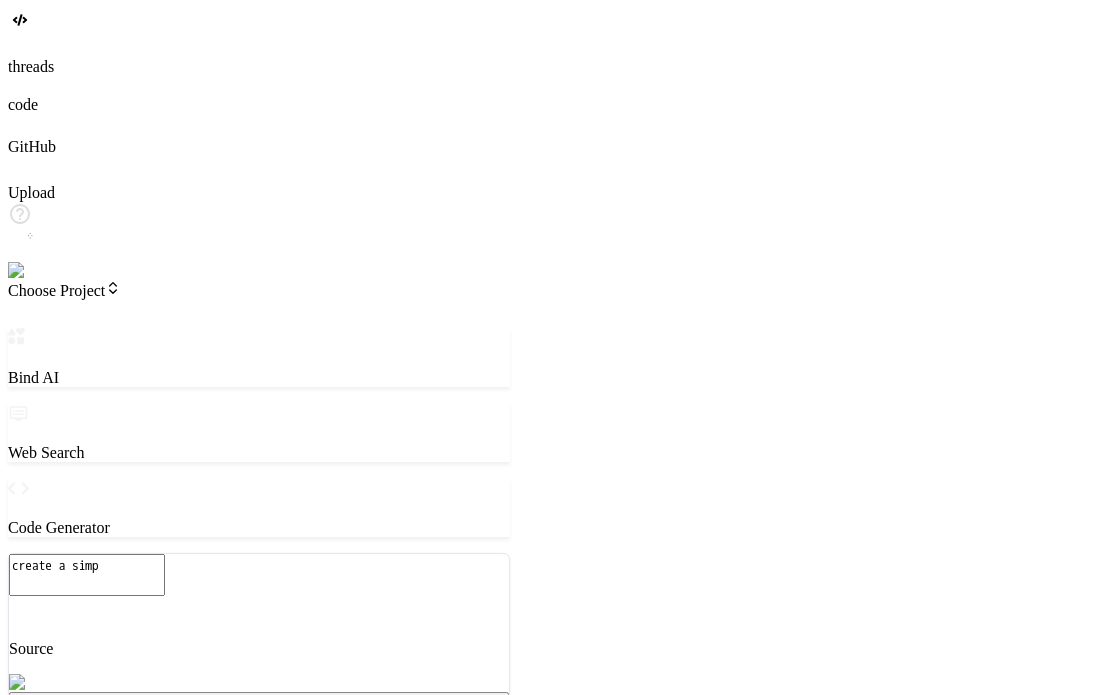 type on "create a simpl" 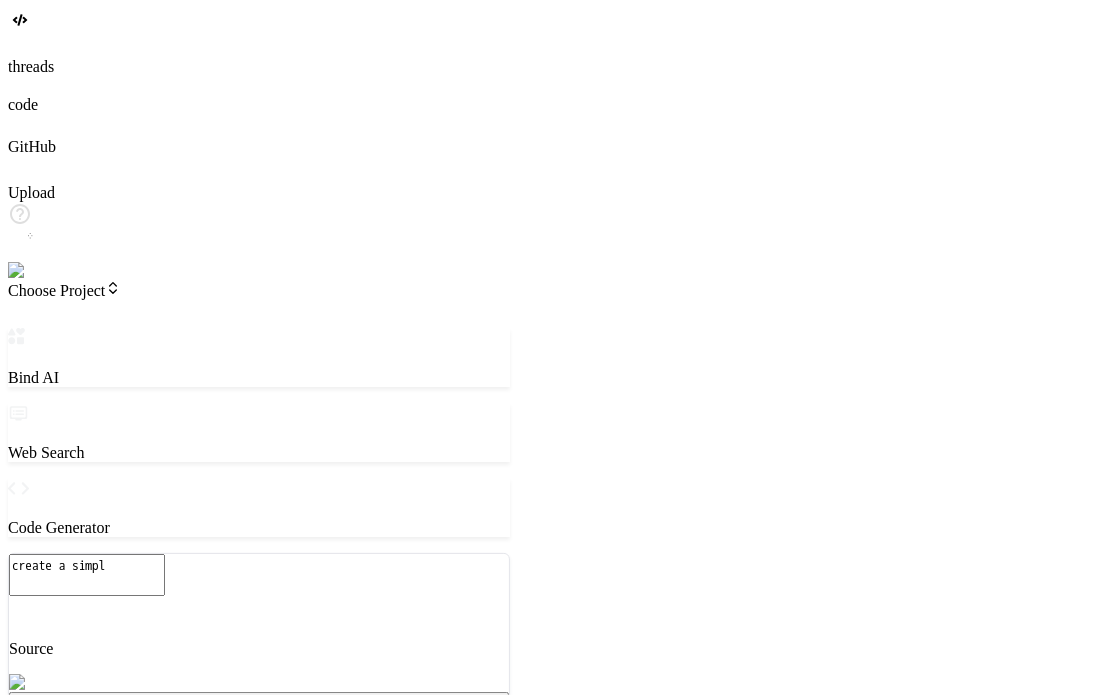 type on "create a simple" 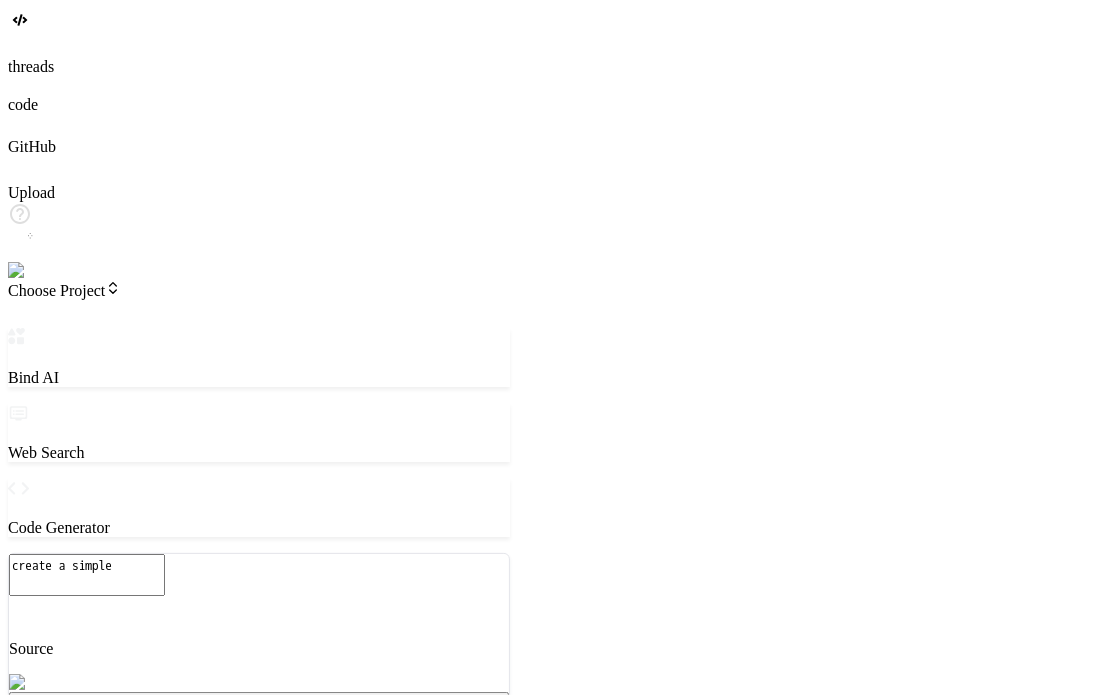 type on "create a simple" 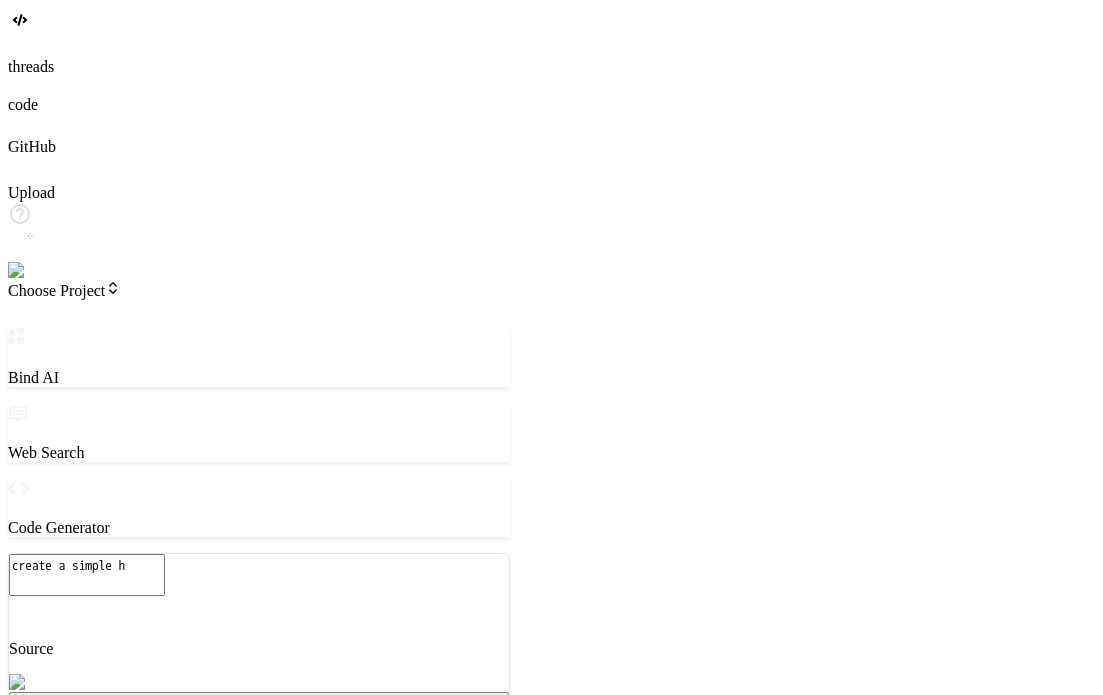 type on "create a simple ht" 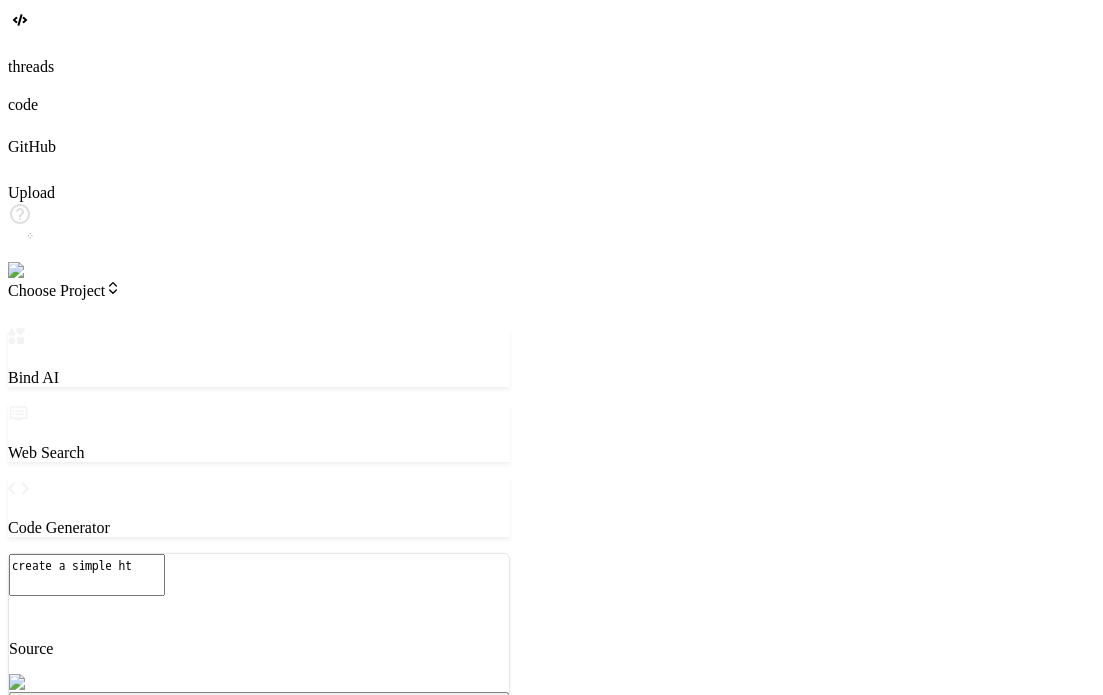 type on "create a simple htm" 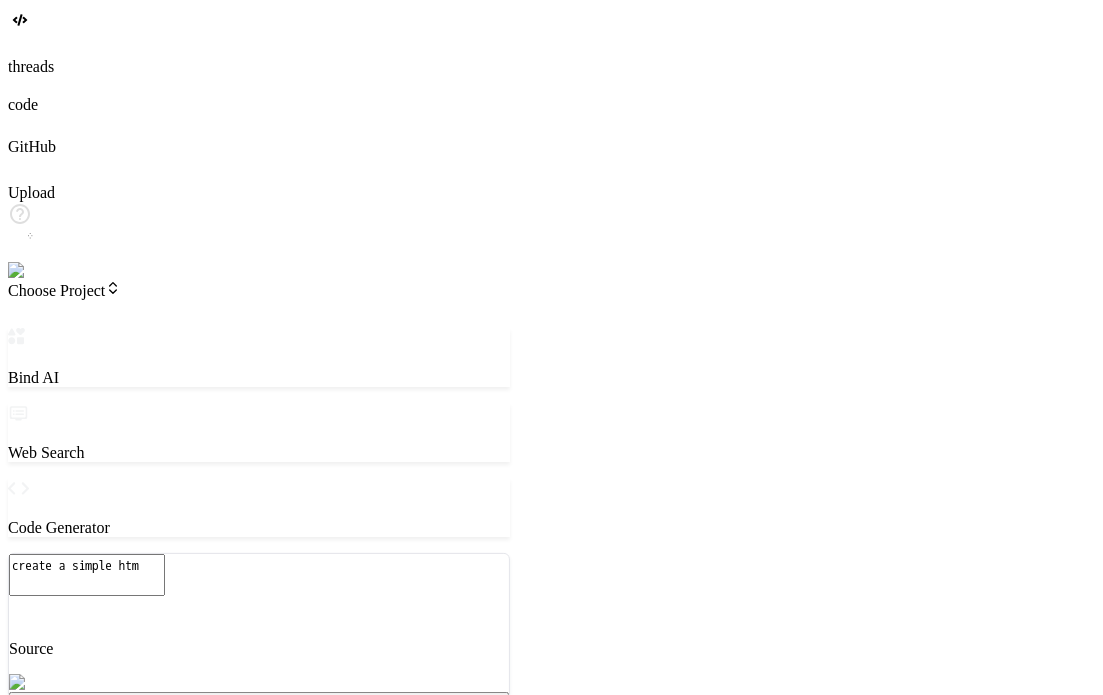 type on "create a simple html" 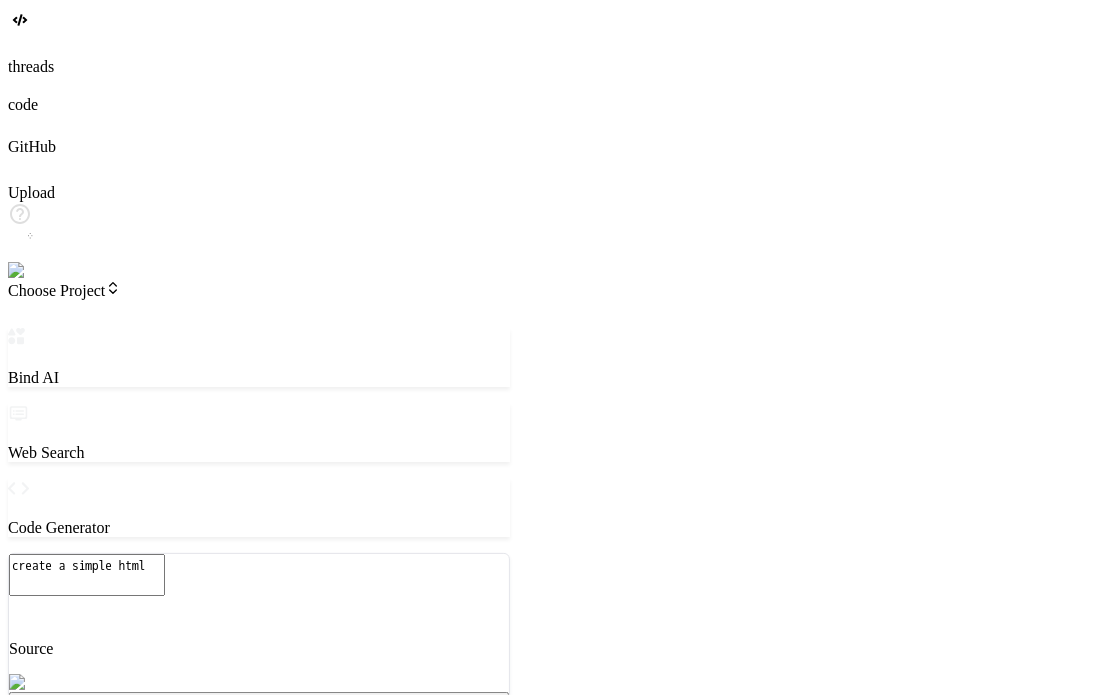 type on "create a simple html" 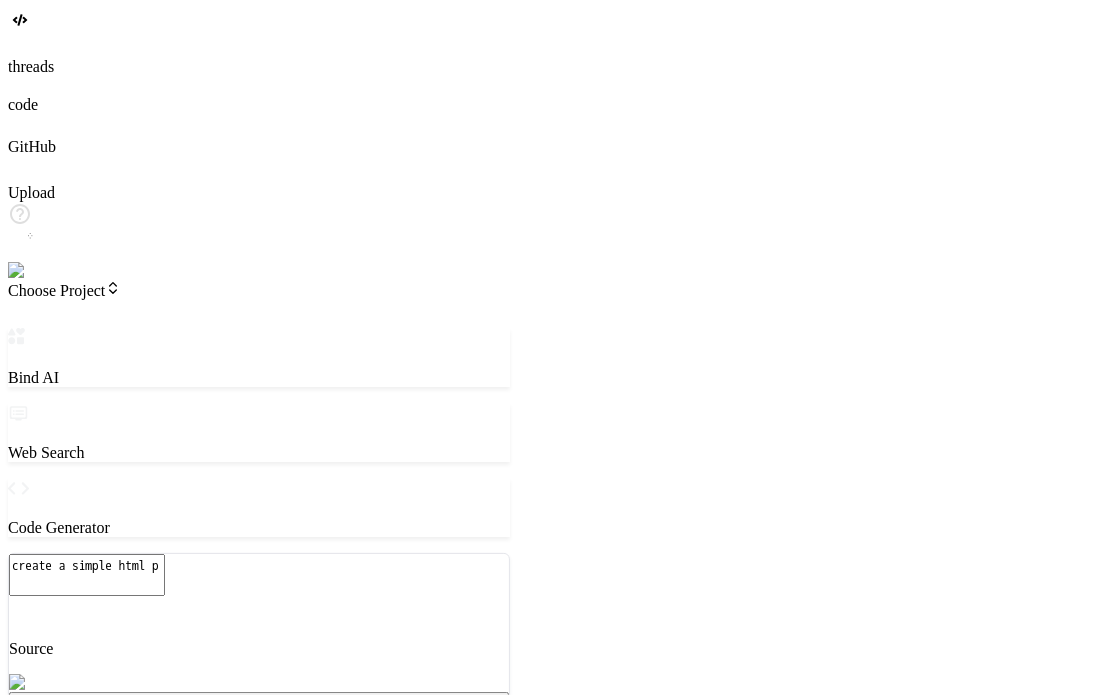 type on "create a simple html pa" 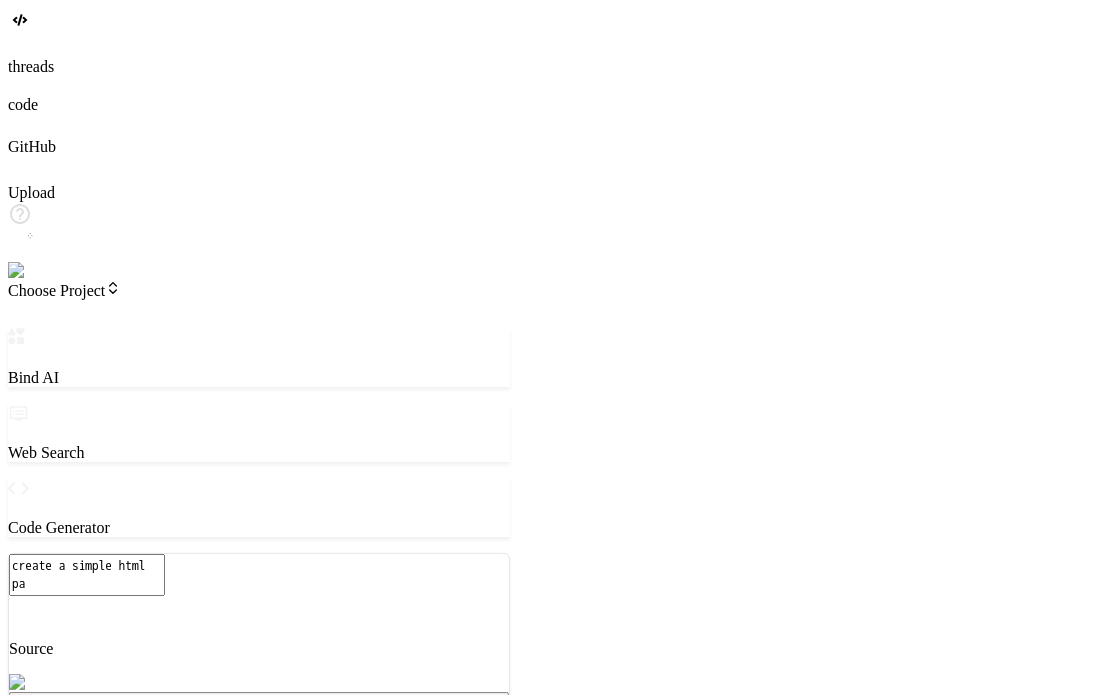 type on "create a simple html pag" 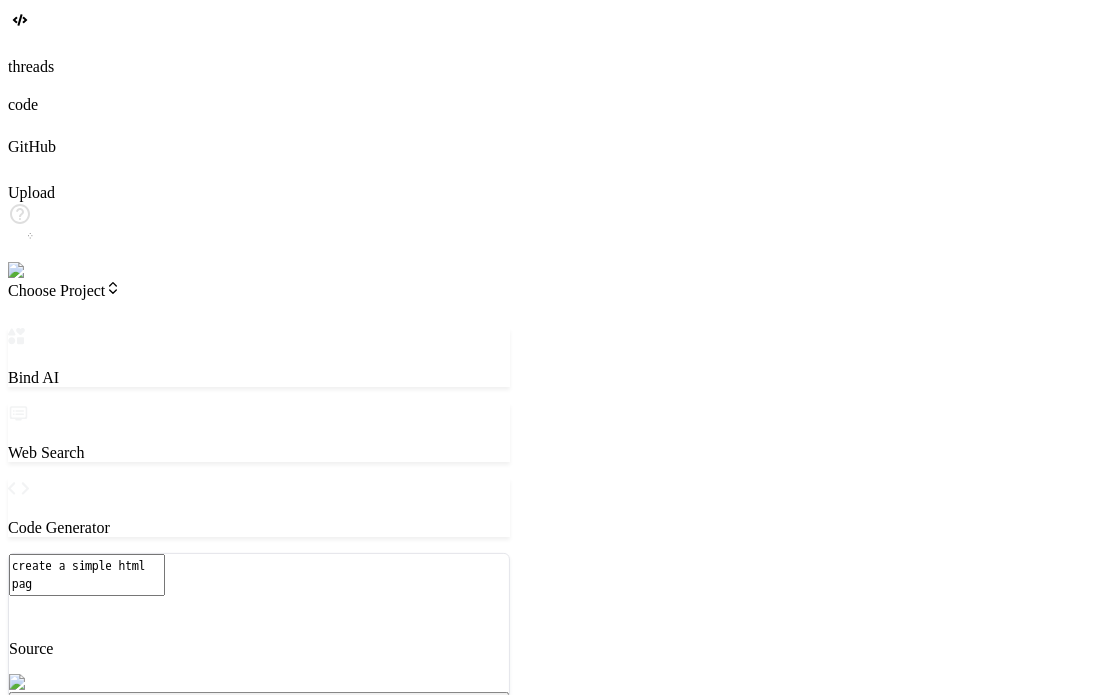 type on "x" 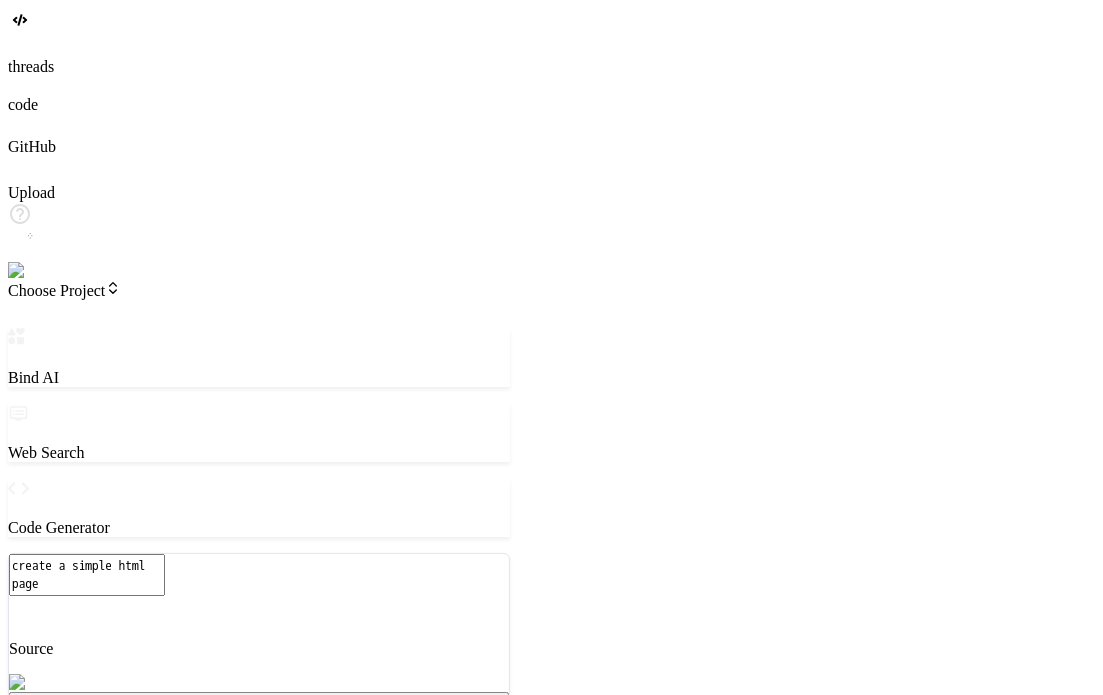 type on "create a simple html page" 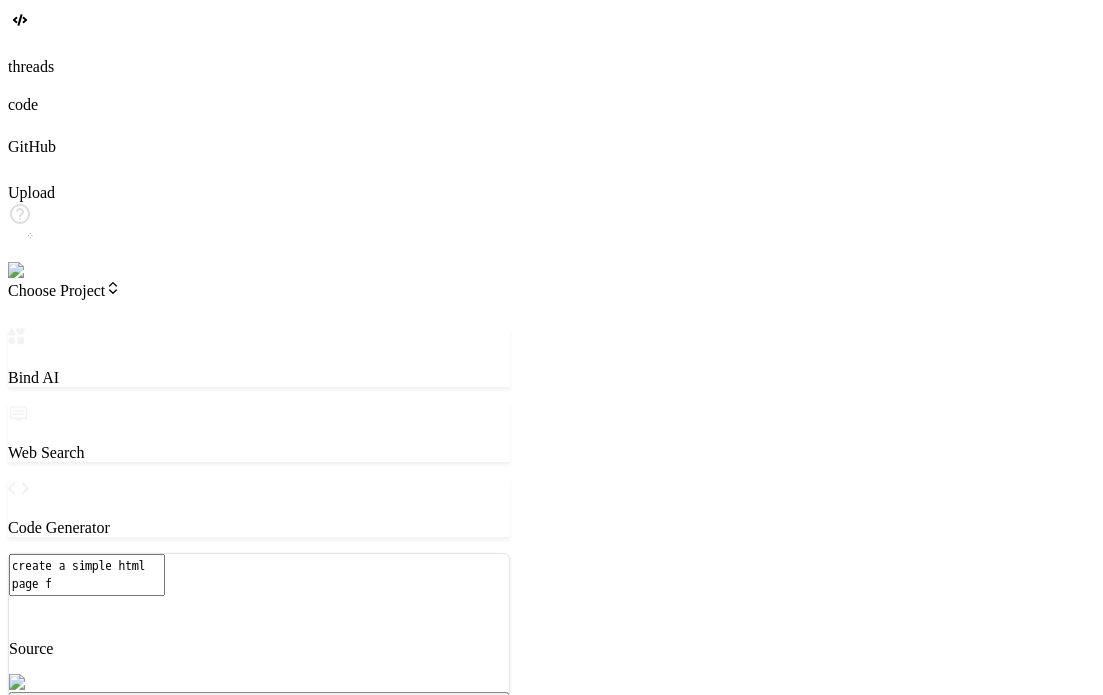 type on "x" 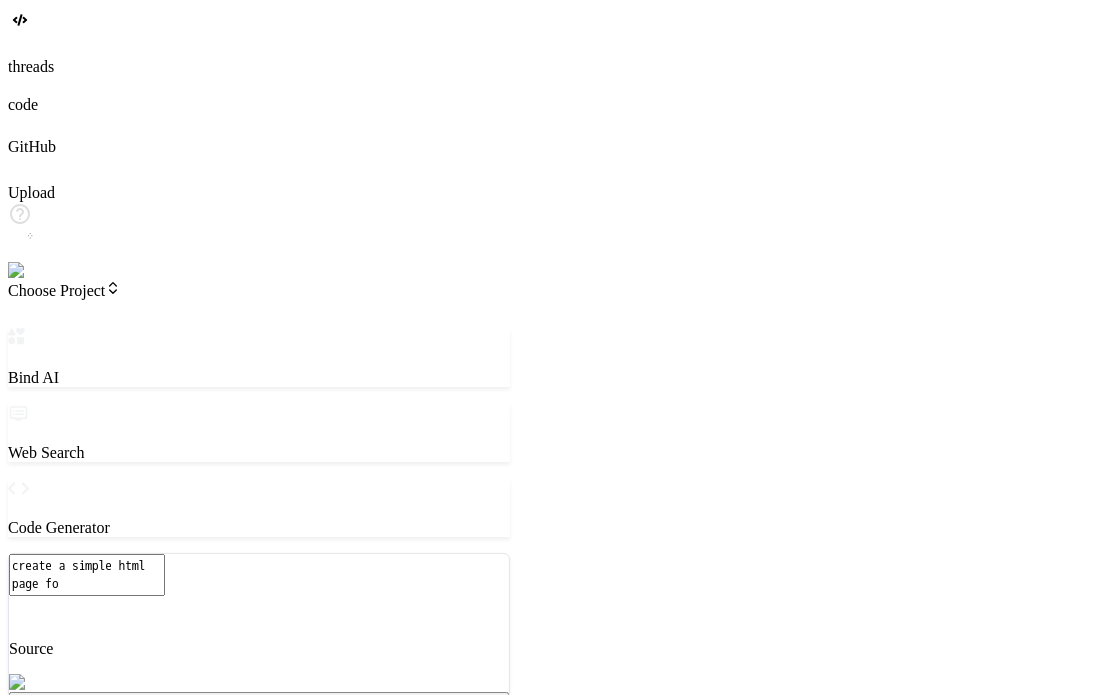 type on "create a simple html page for" 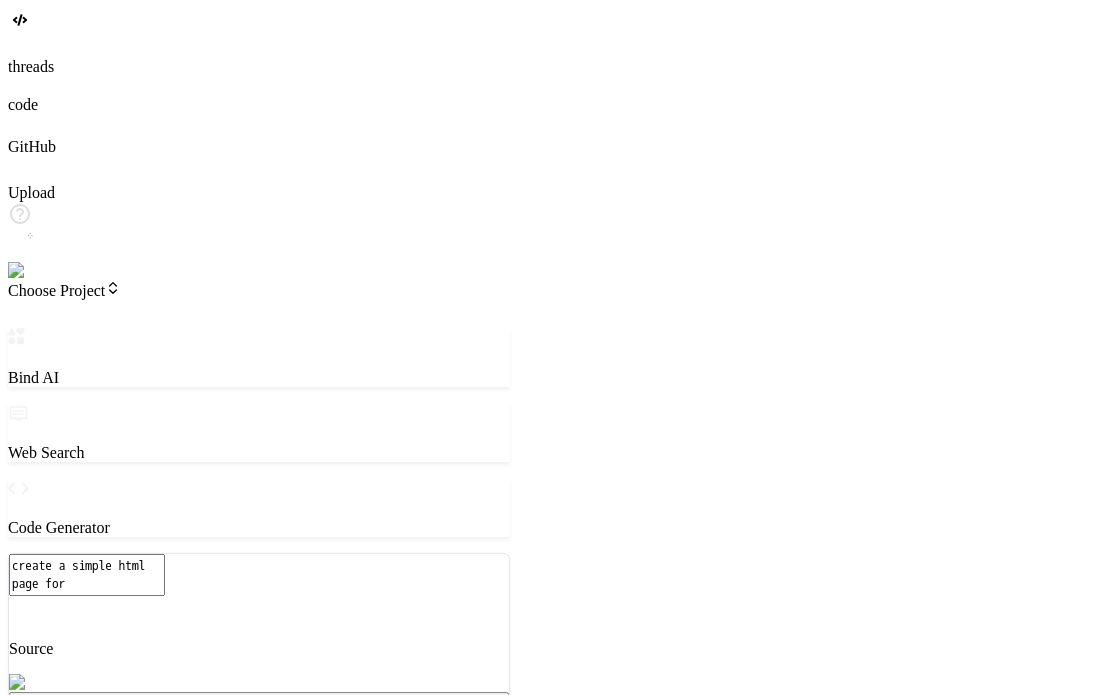 type on "create a simple html page for" 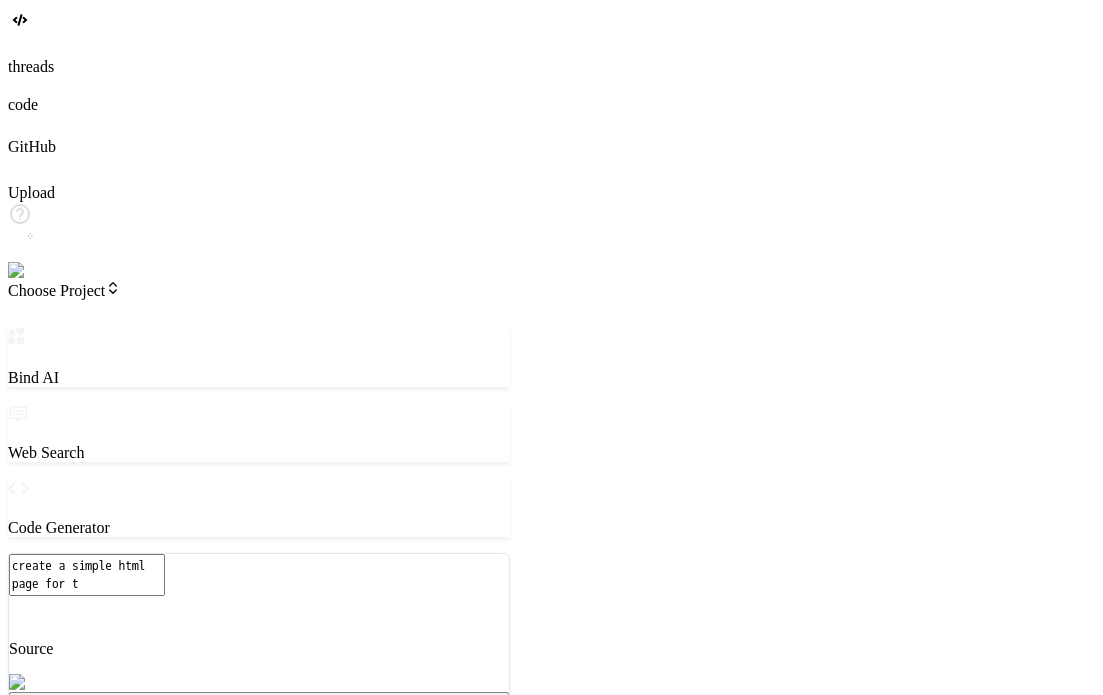 type on "create a simple html page for te" 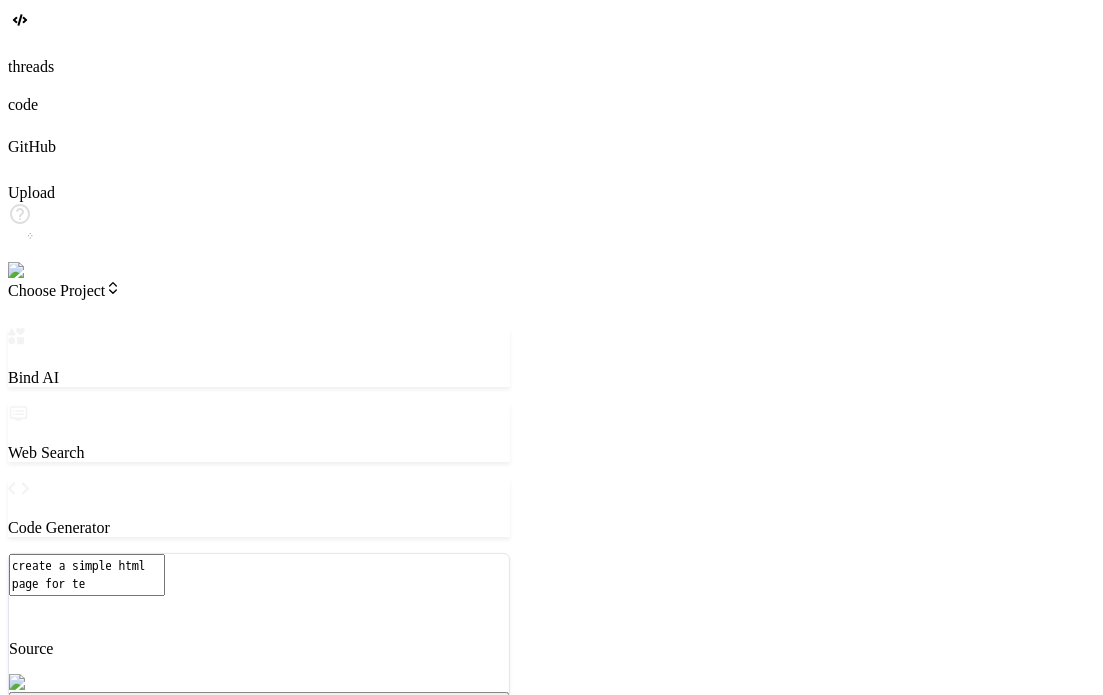 type on "create a simple html page for tes" 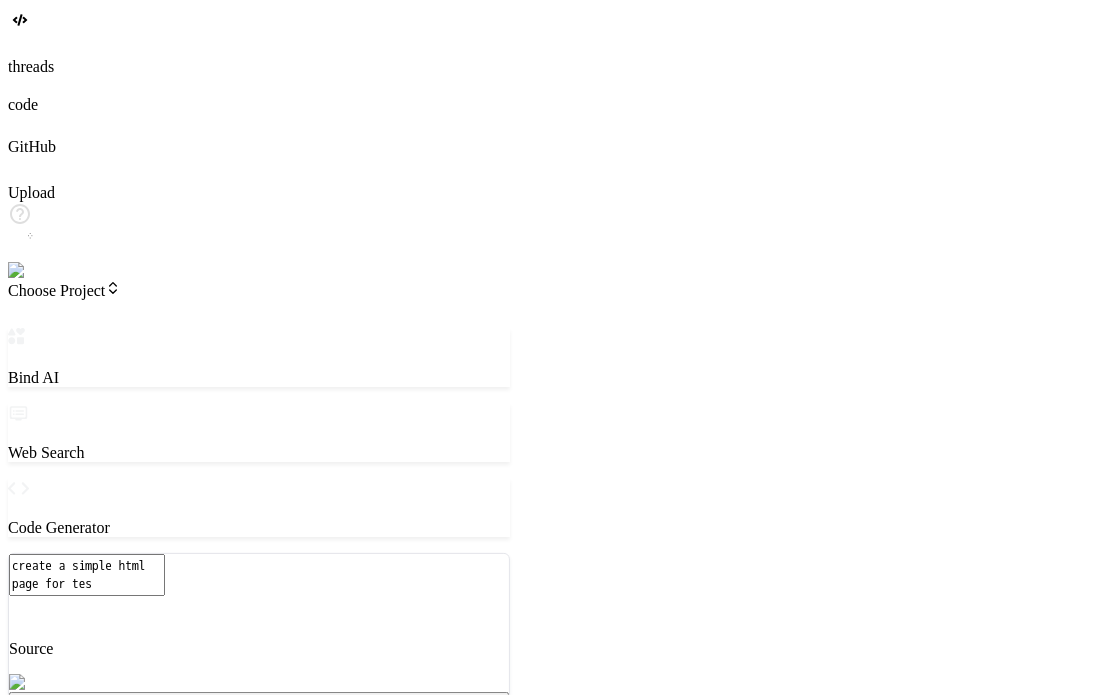 type on "create a simple html page for test" 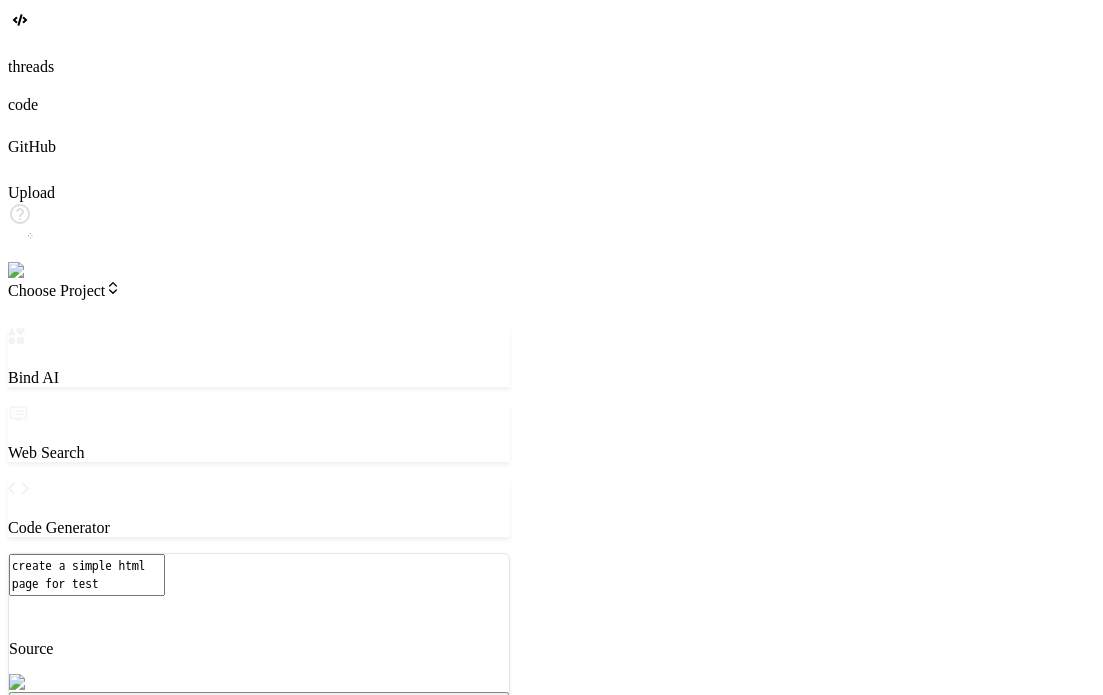type on "create a simple html page for testi" 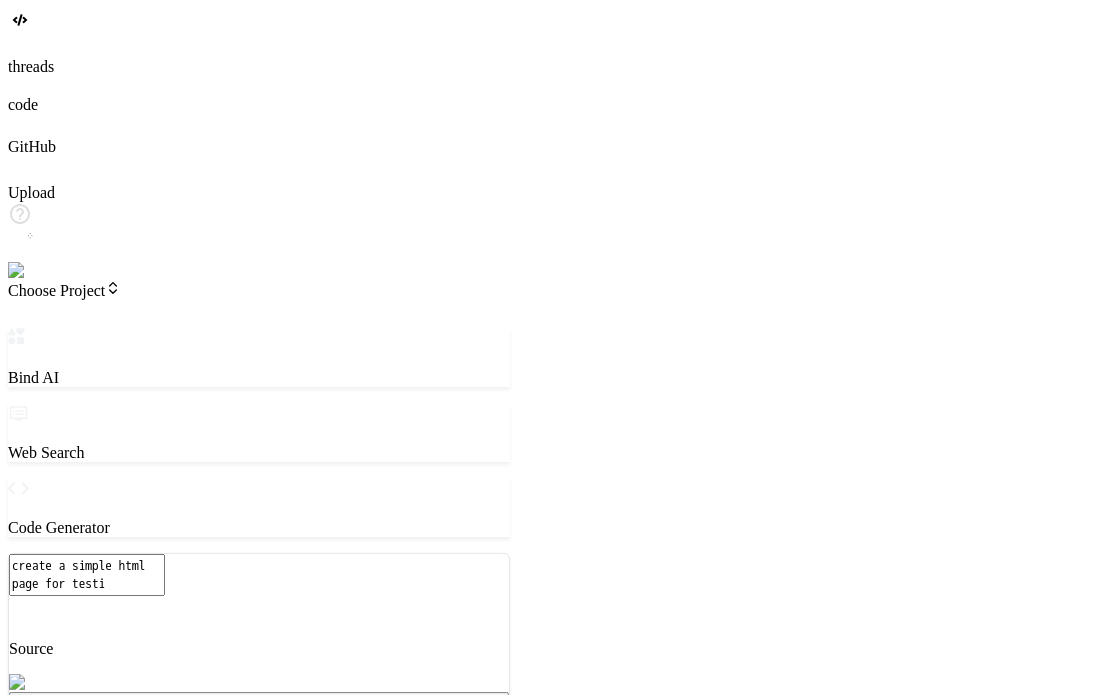type on "create a simple html page for testin" 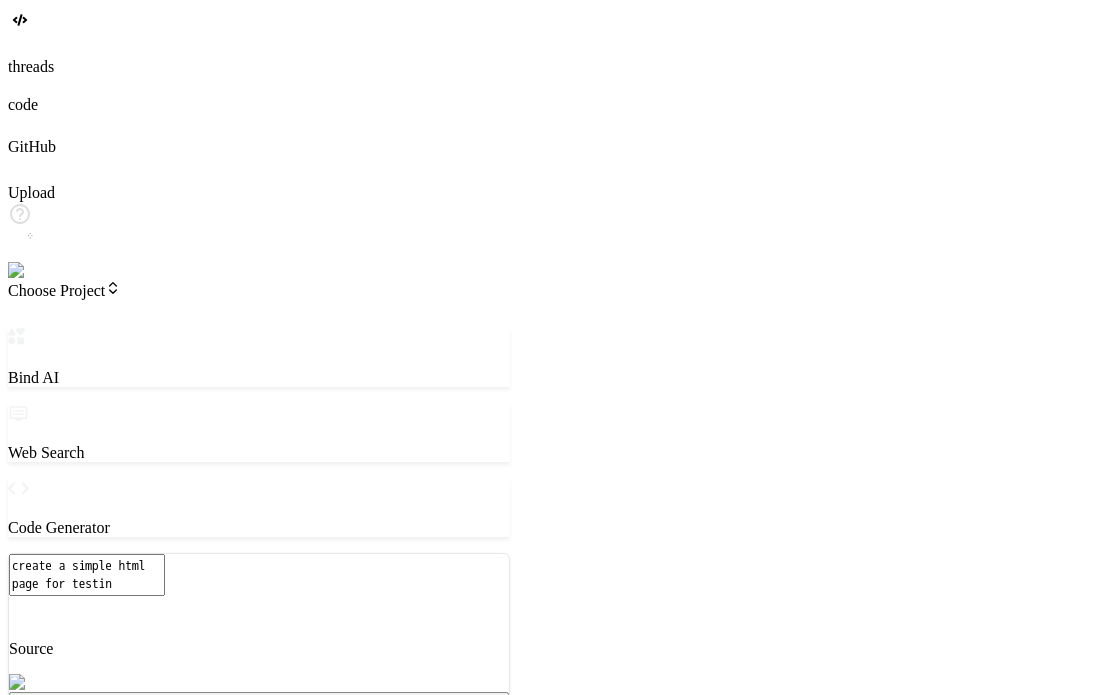 type on "create a simple html page for testing" 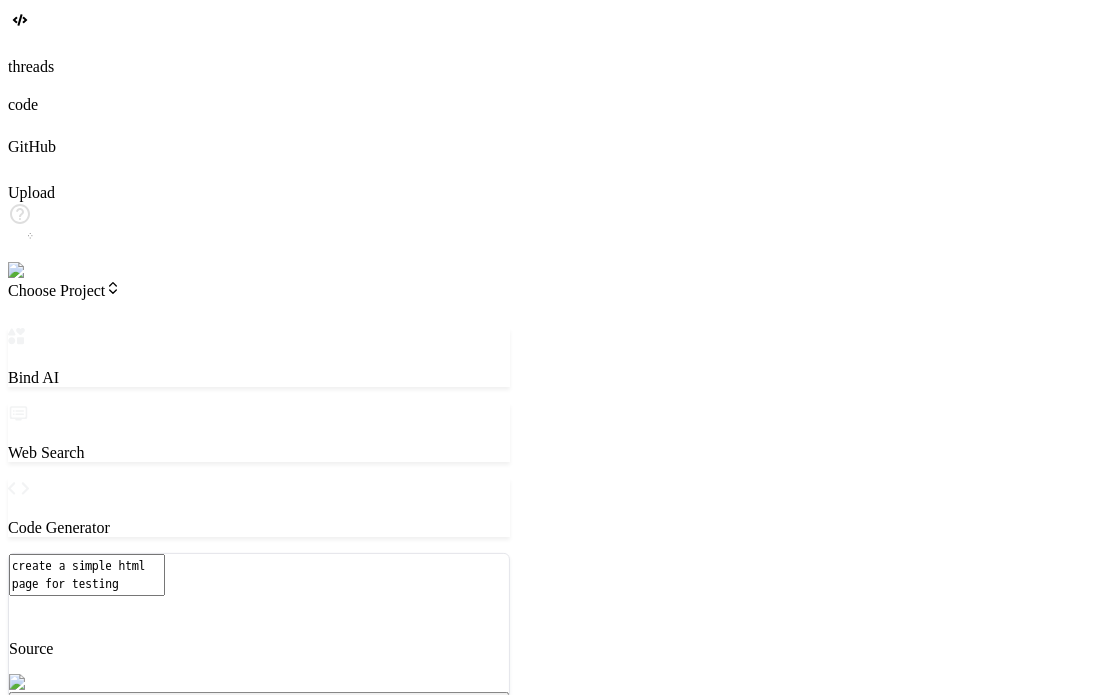 type 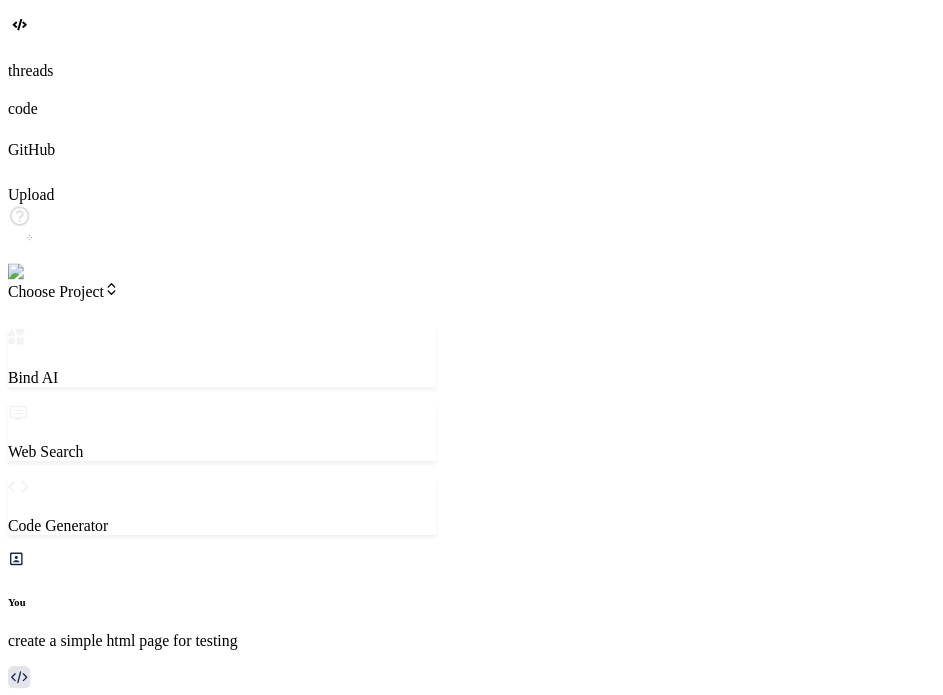 scroll, scrollTop: 883, scrollLeft: 0, axis: vertical 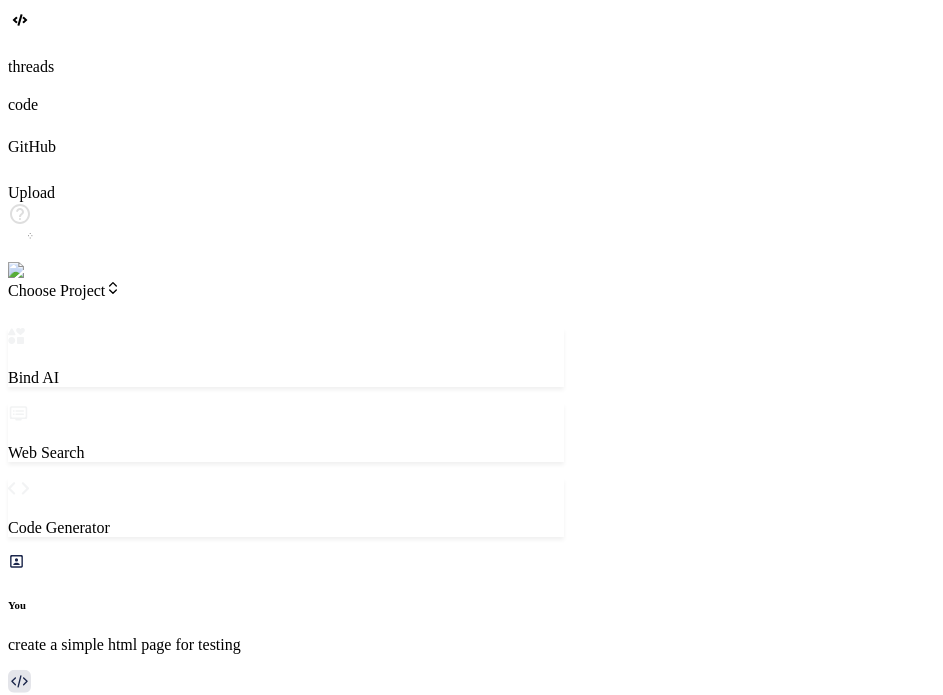 drag, startPoint x: 480, startPoint y: 247, endPoint x: 638, endPoint y: 252, distance: 158.0791 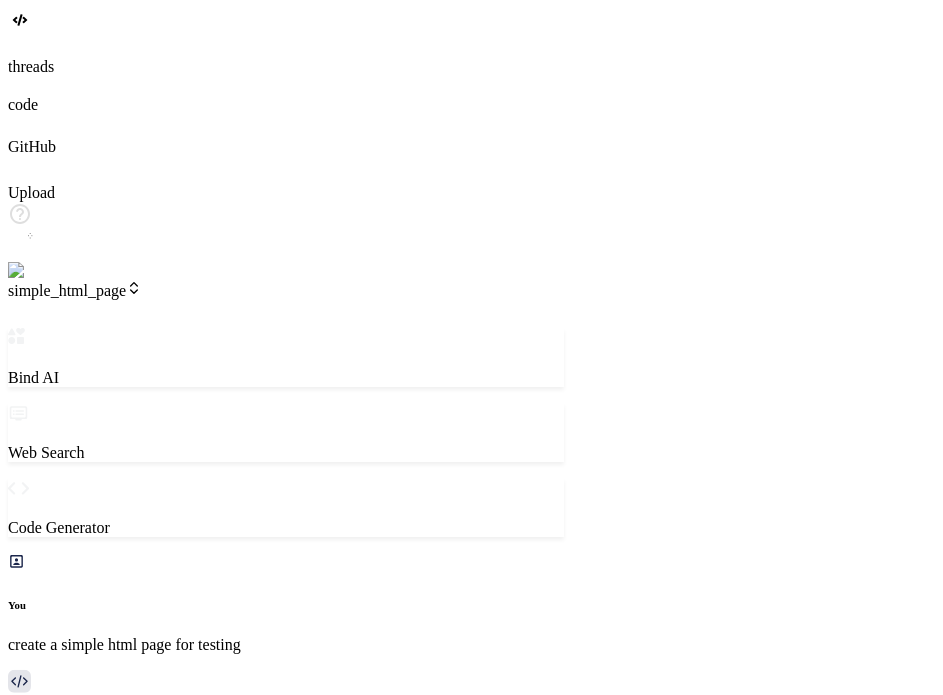 scroll, scrollTop: 0, scrollLeft: 138, axis: horizontal 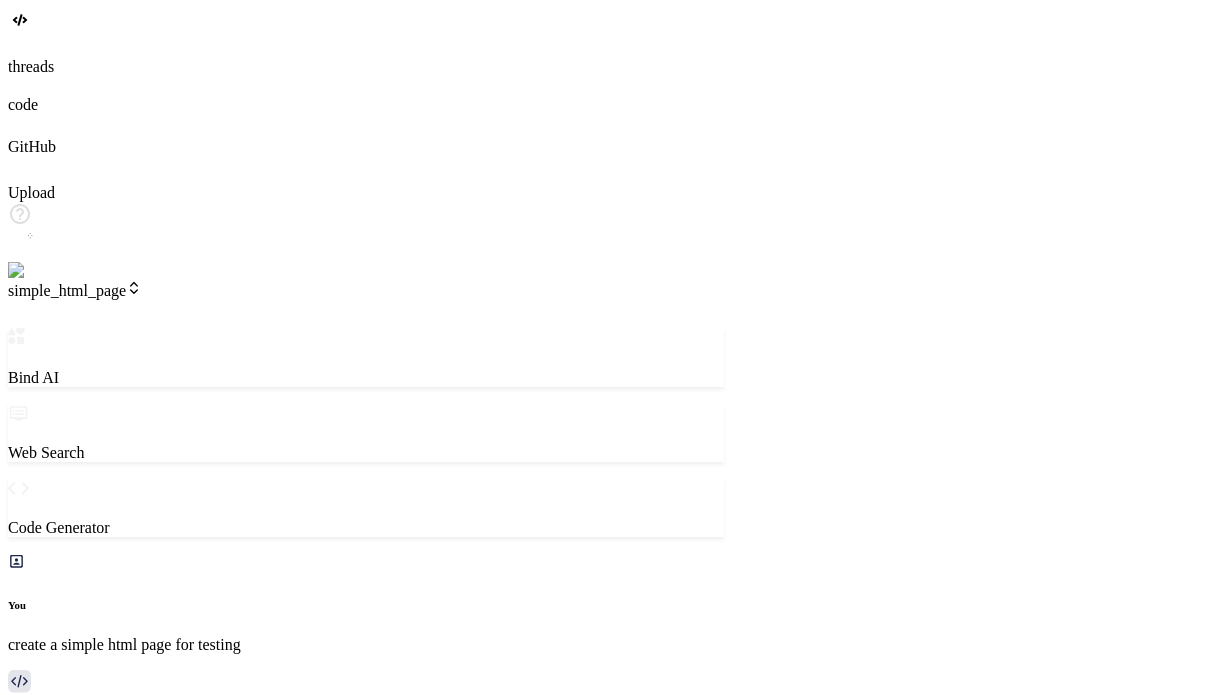 click 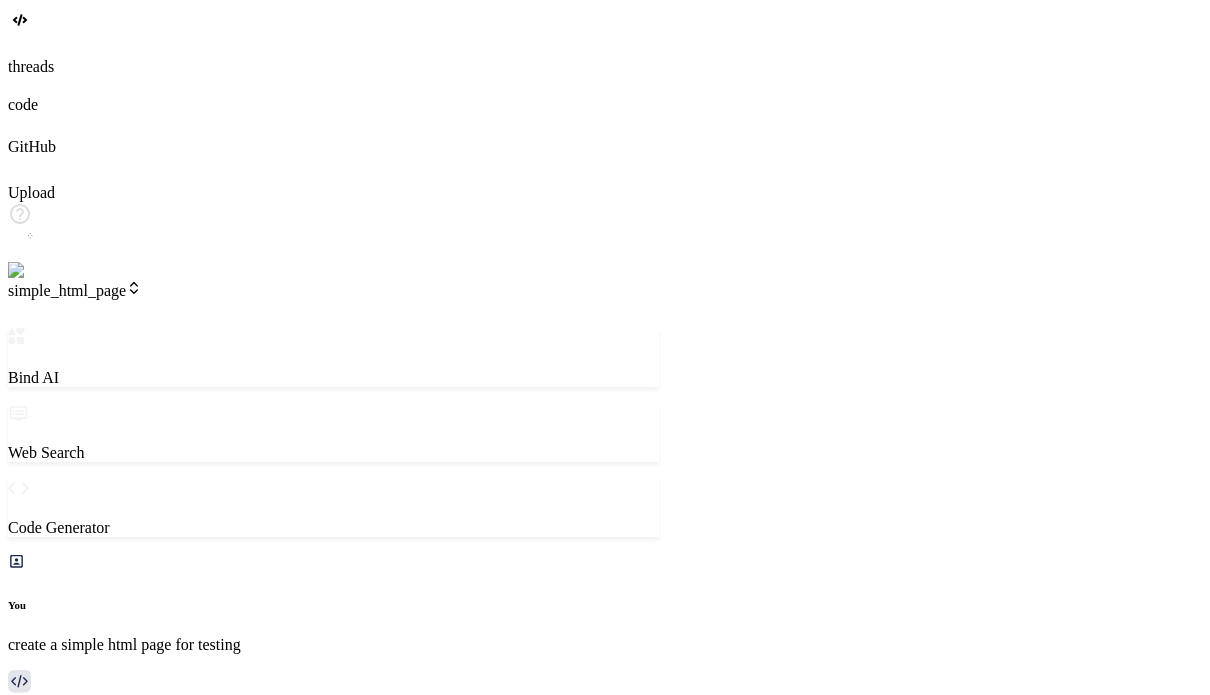 scroll, scrollTop: 0, scrollLeft: 58, axis: horizontal 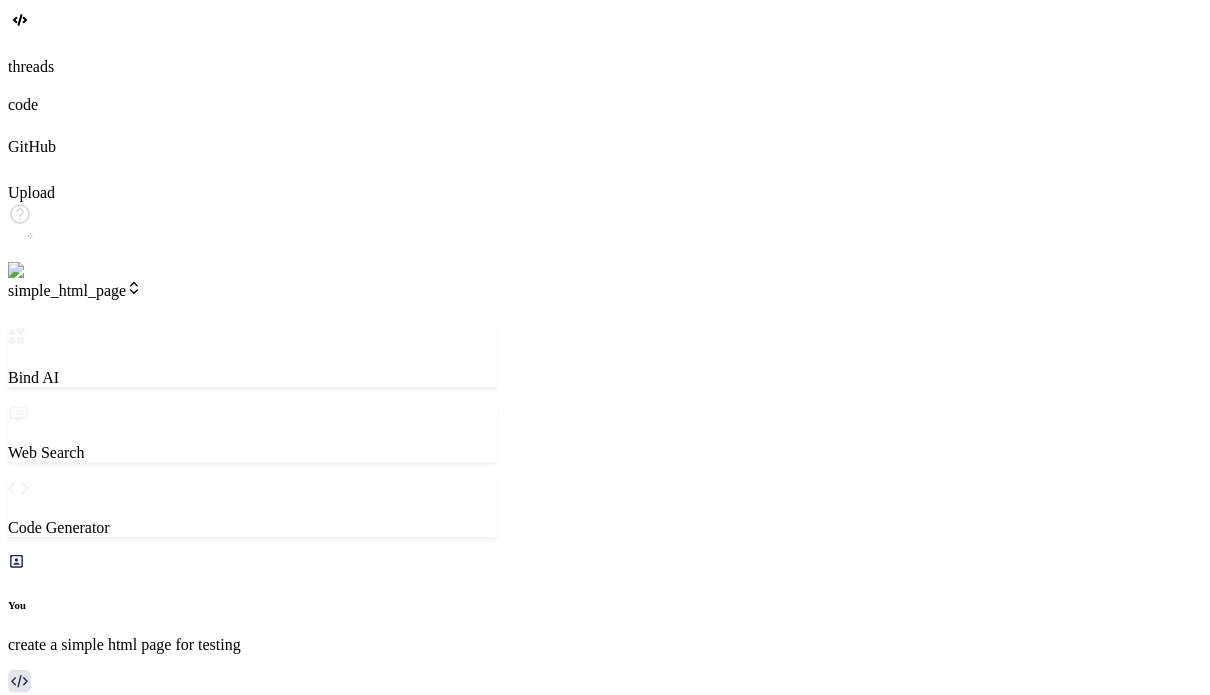 drag, startPoint x: 749, startPoint y: 295, endPoint x: 471, endPoint y: 278, distance: 278.5193 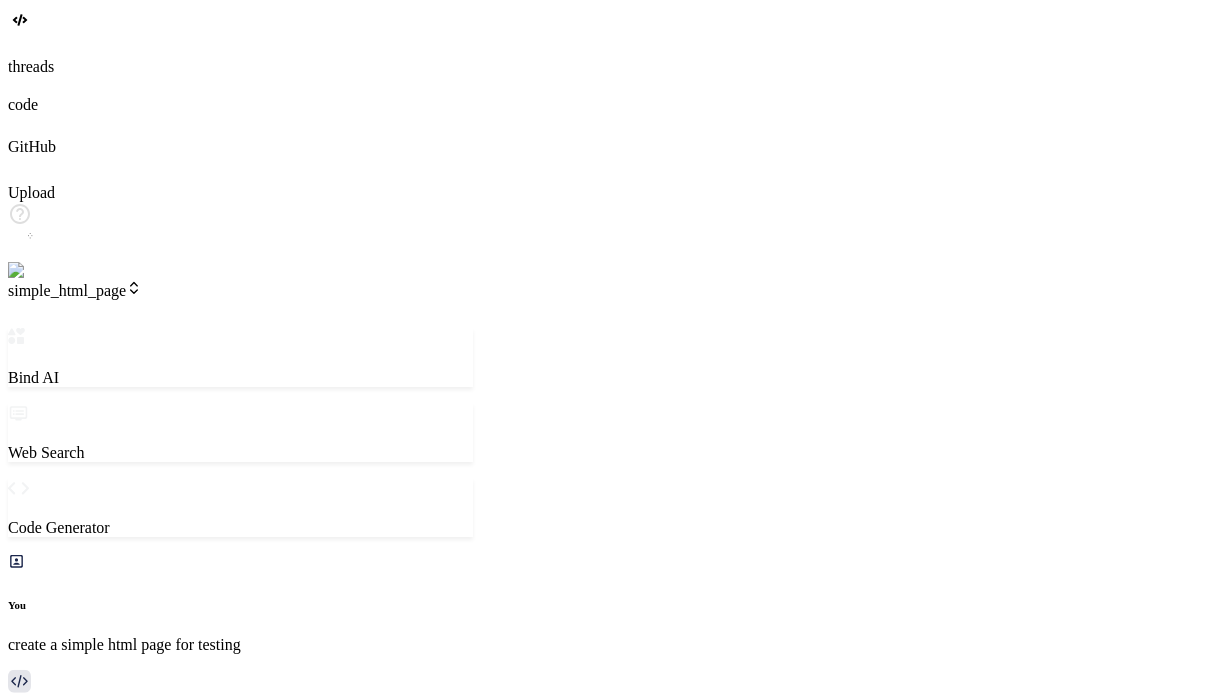 scroll, scrollTop: 3332, scrollLeft: 0, axis: vertical 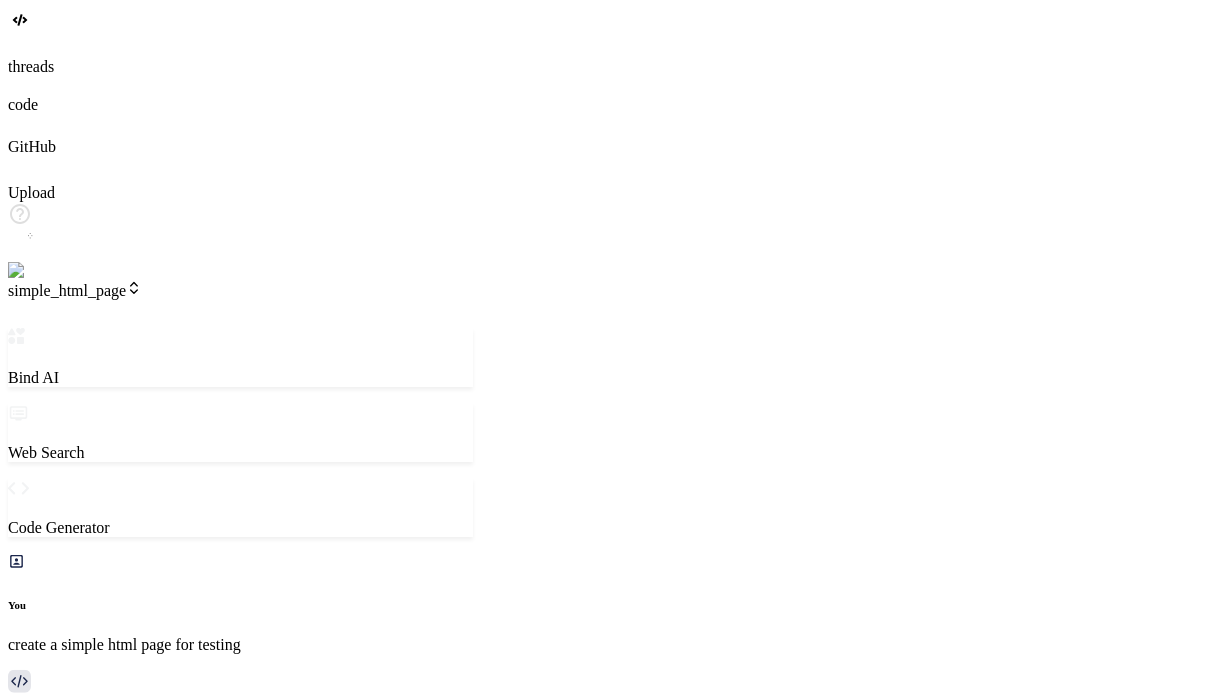 click at bounding box center (226, 3674) 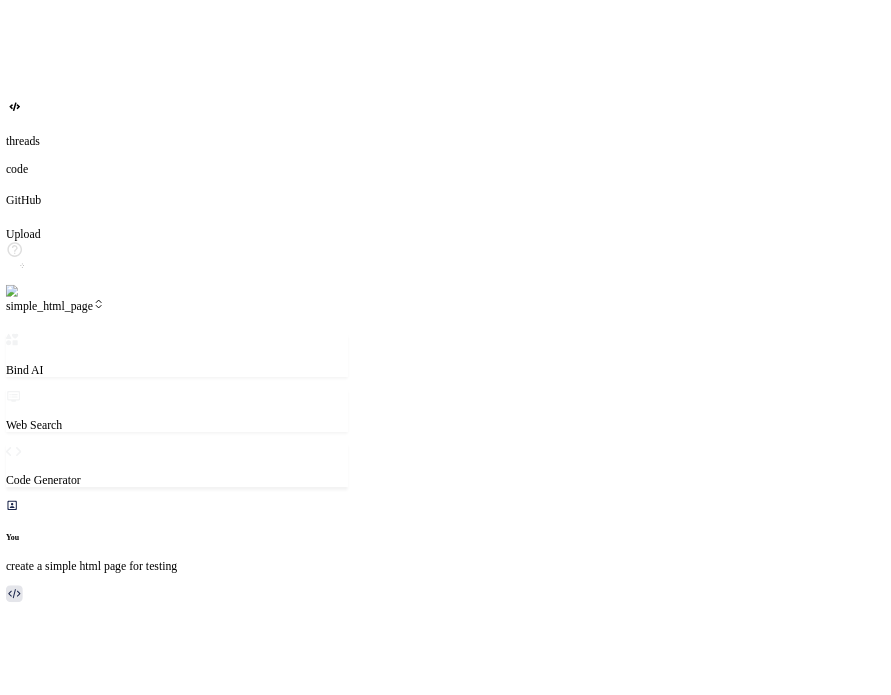 scroll, scrollTop: 4074, scrollLeft: 0, axis: vertical 